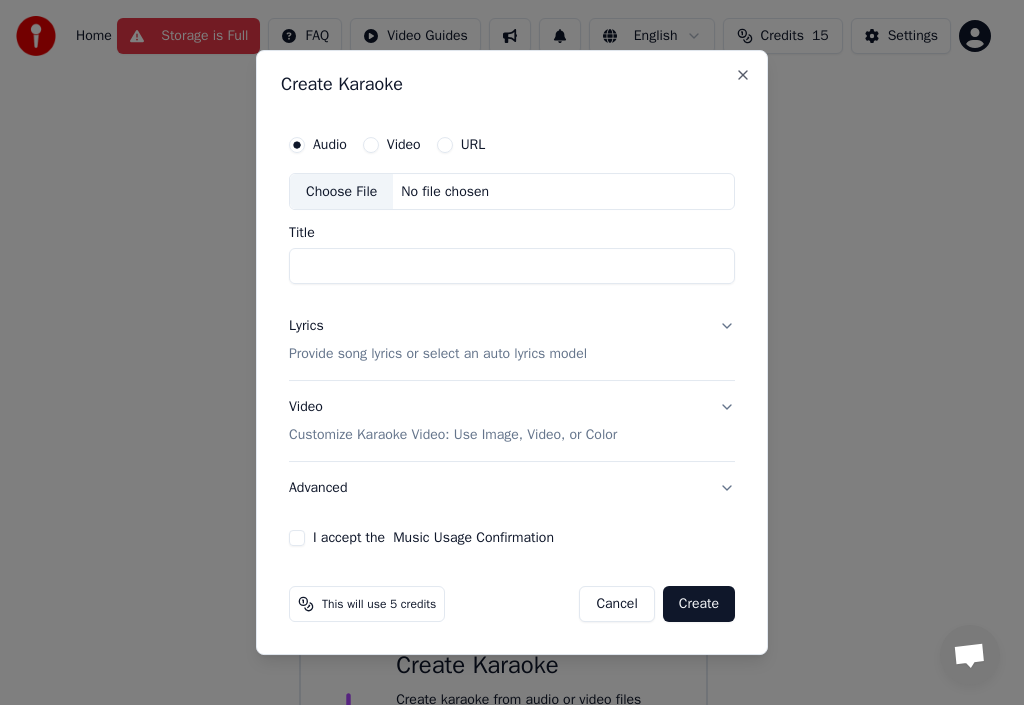 scroll, scrollTop: 99, scrollLeft: 0, axis: vertical 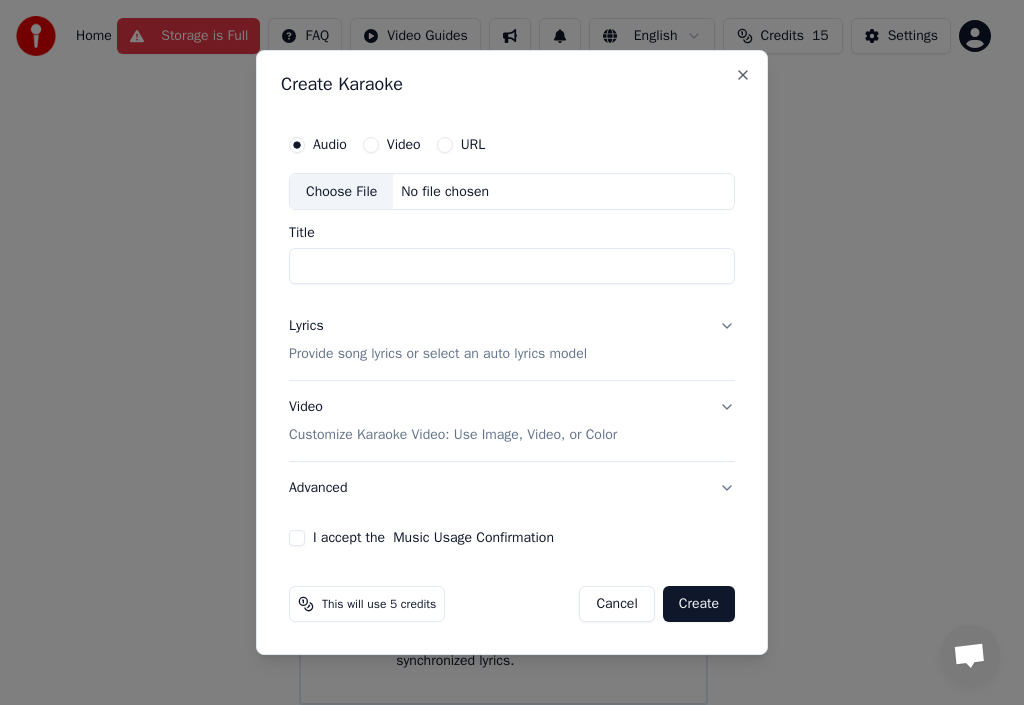 click on "Choose File" at bounding box center (341, 192) 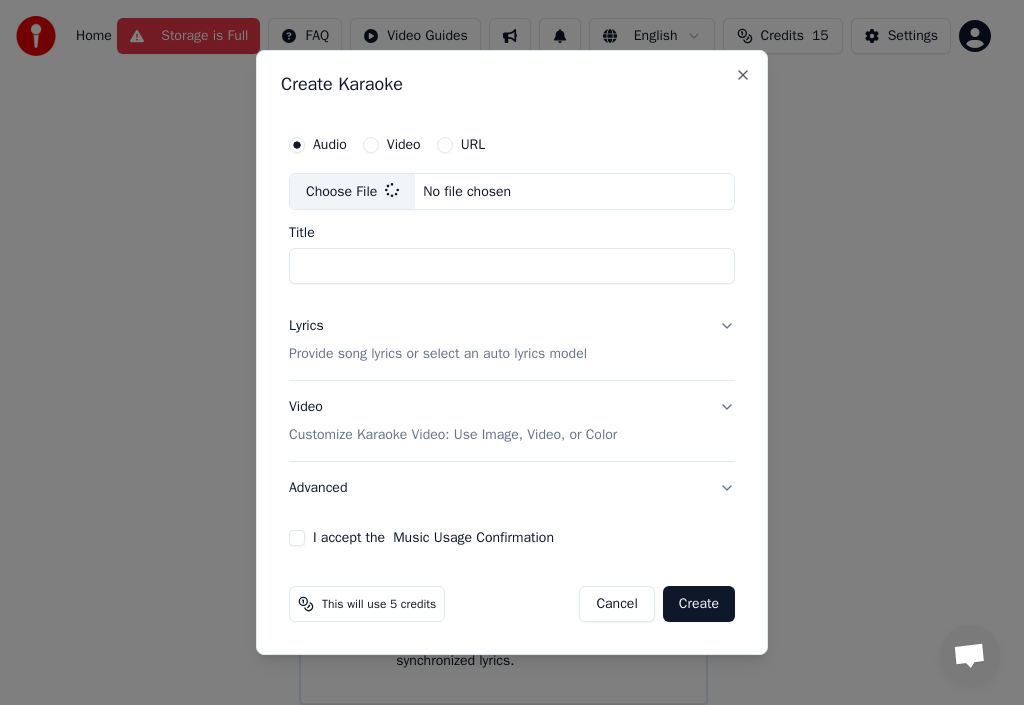 type on "**********" 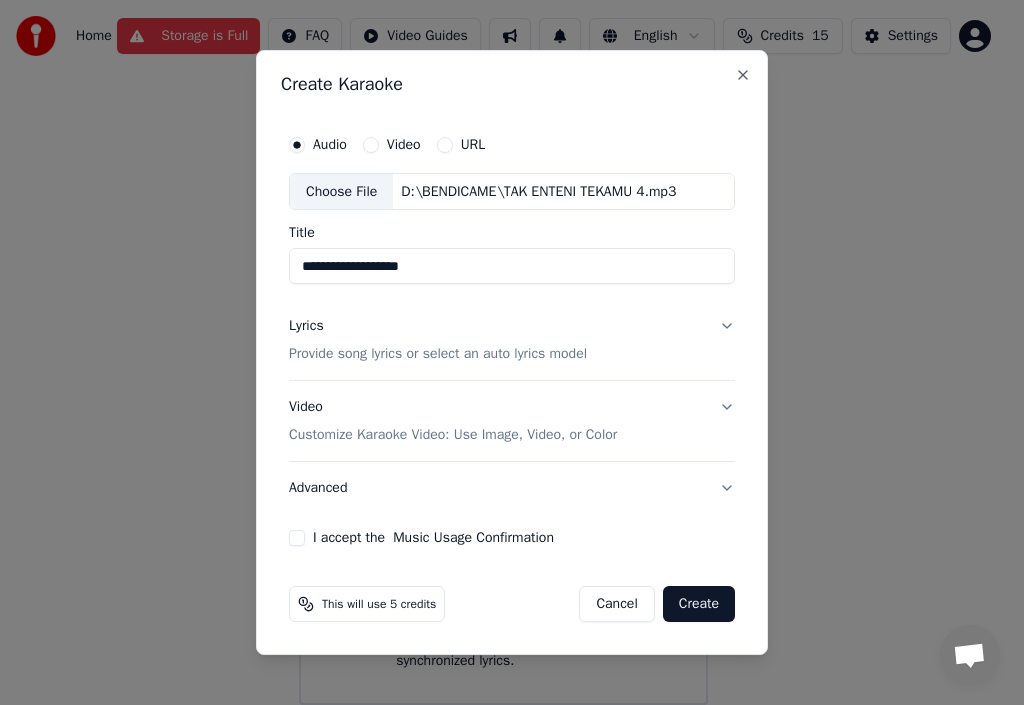 click on "Provide song lyrics or select an auto lyrics model" at bounding box center (438, 355) 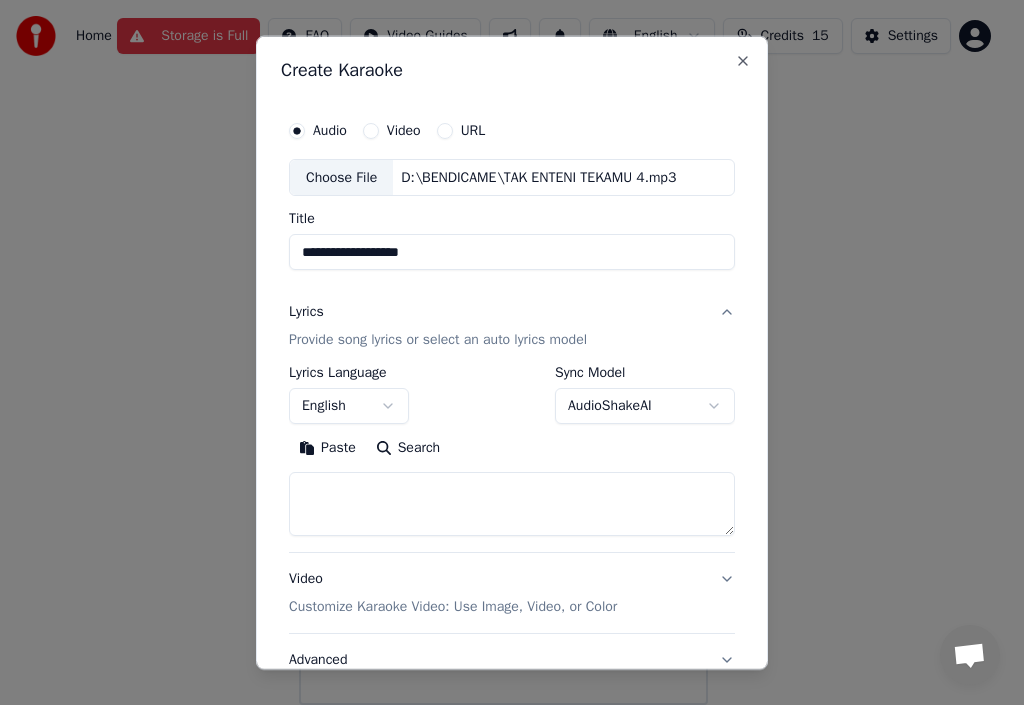 click on "Paste" at bounding box center (327, 448) 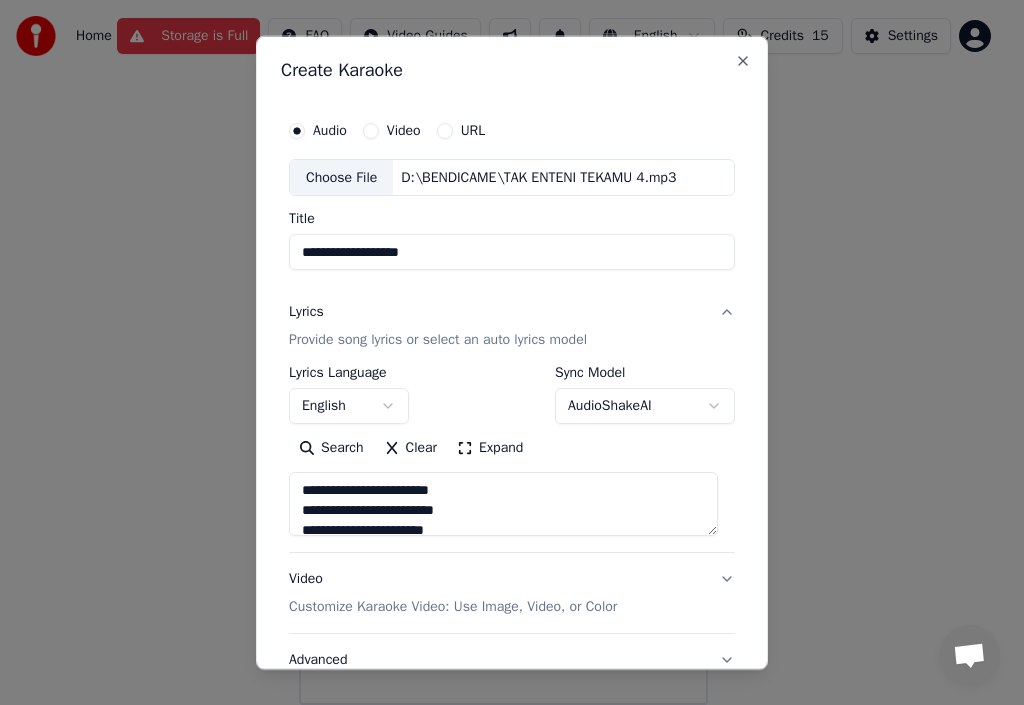 scroll, scrollTop: 434, scrollLeft: 0, axis: vertical 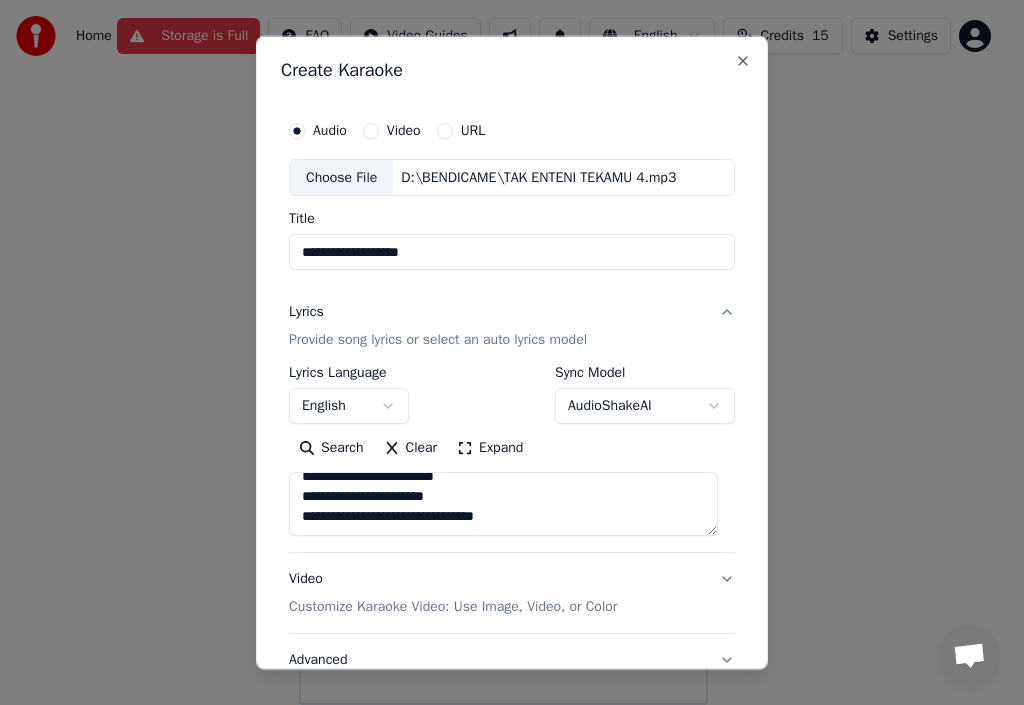 click on "**********" at bounding box center (503, 504) 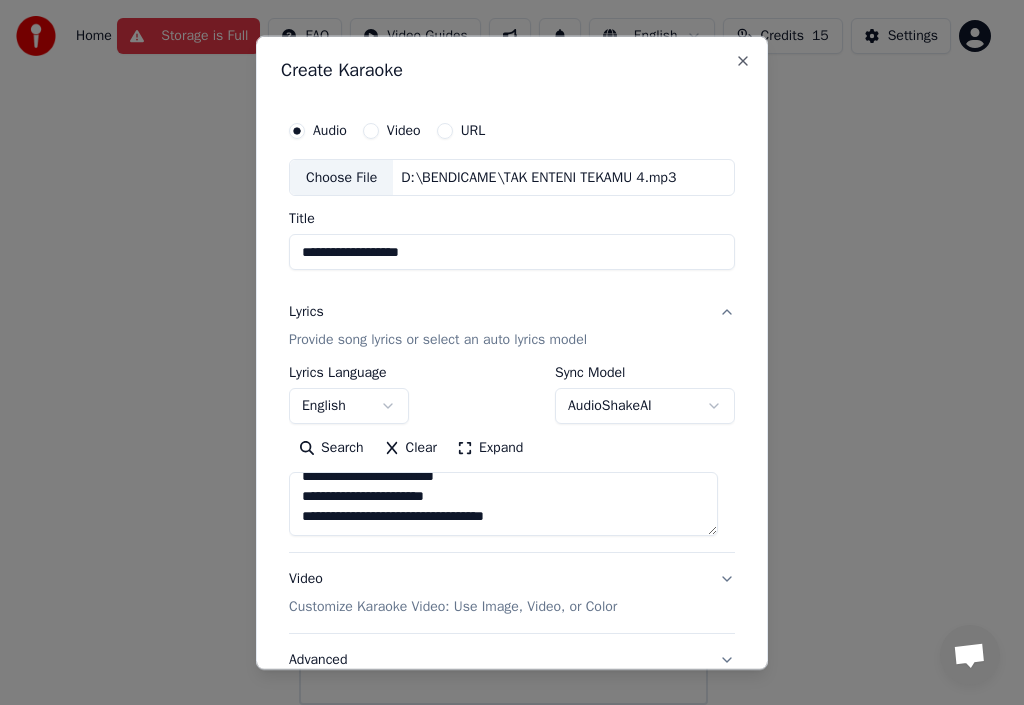 scroll, scrollTop: 465, scrollLeft: 0, axis: vertical 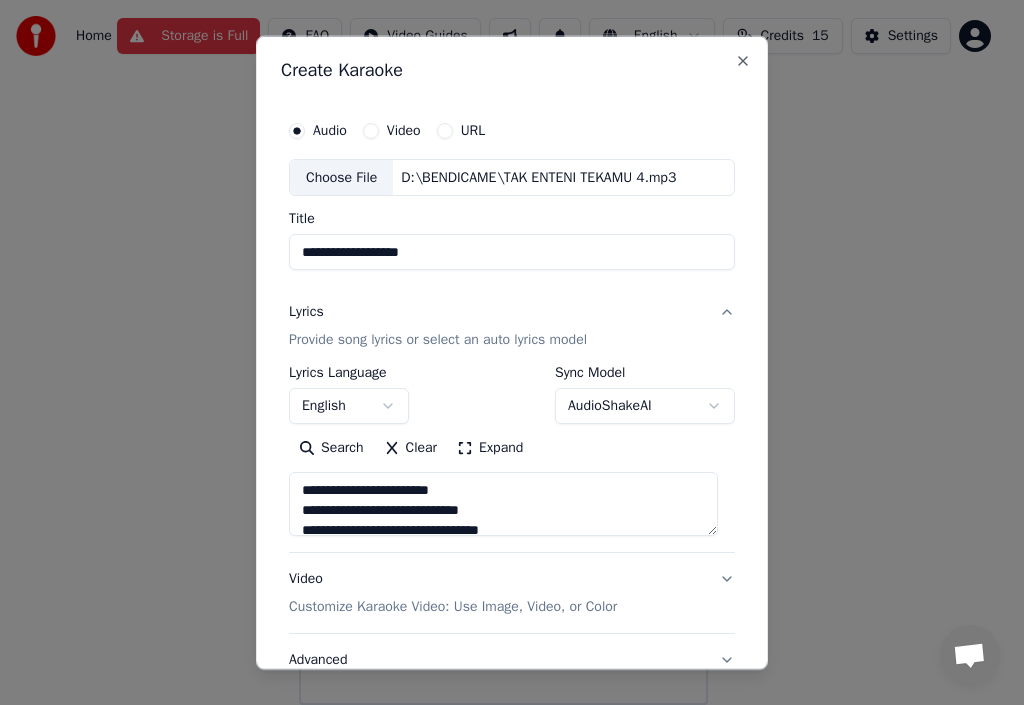 click on "**********" at bounding box center [503, 504] 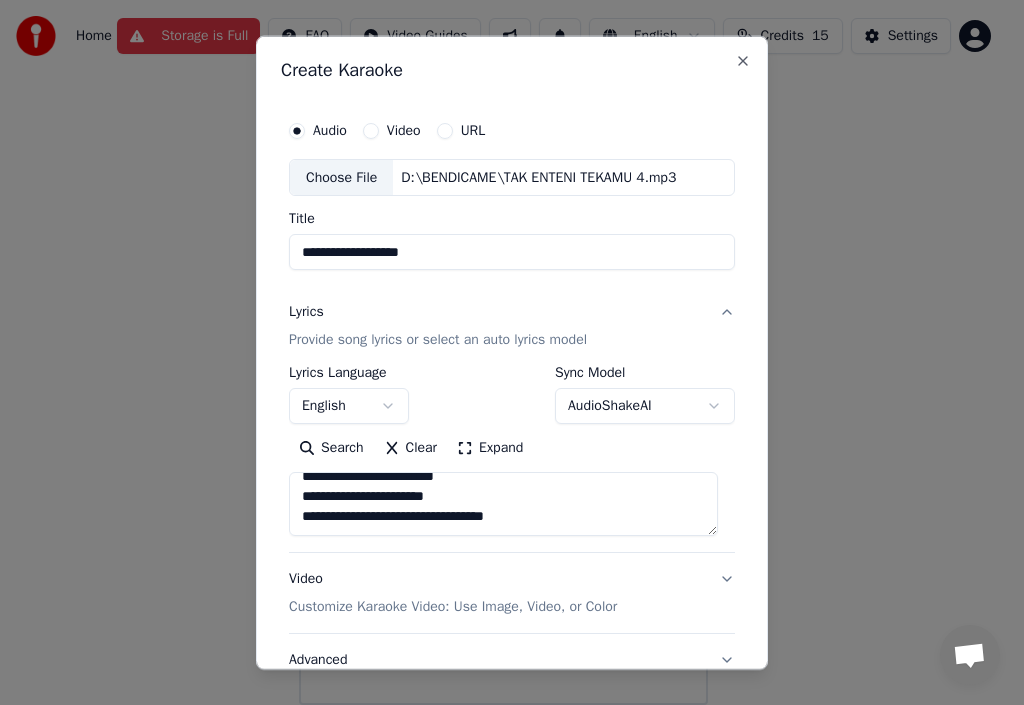 scroll, scrollTop: 474, scrollLeft: 0, axis: vertical 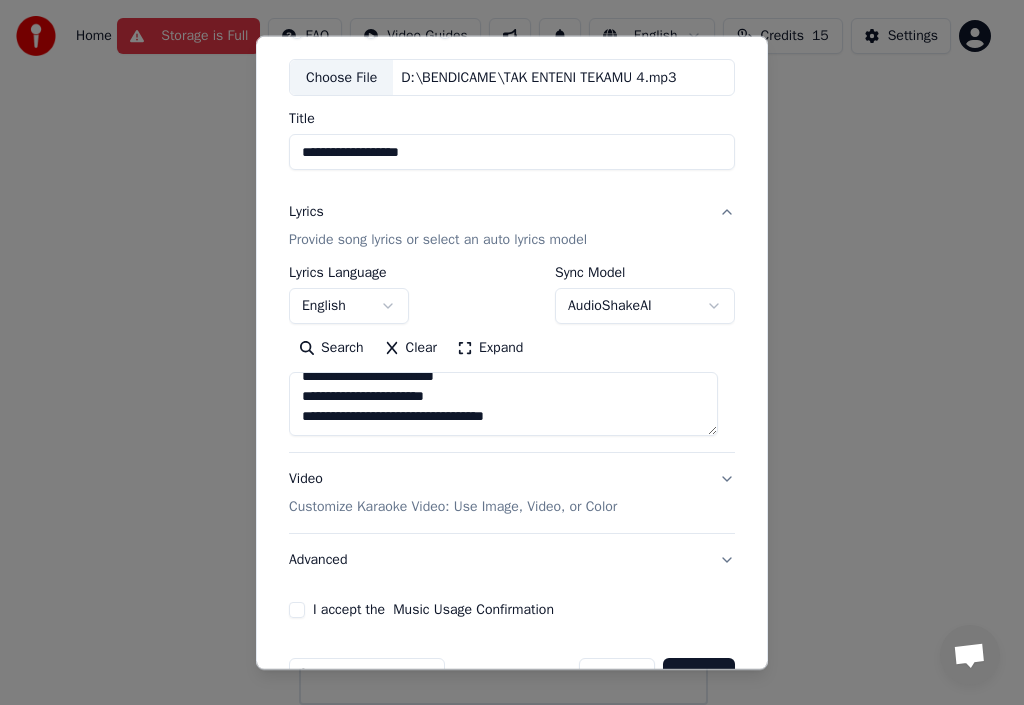 click on "**********" at bounding box center [503, 404] 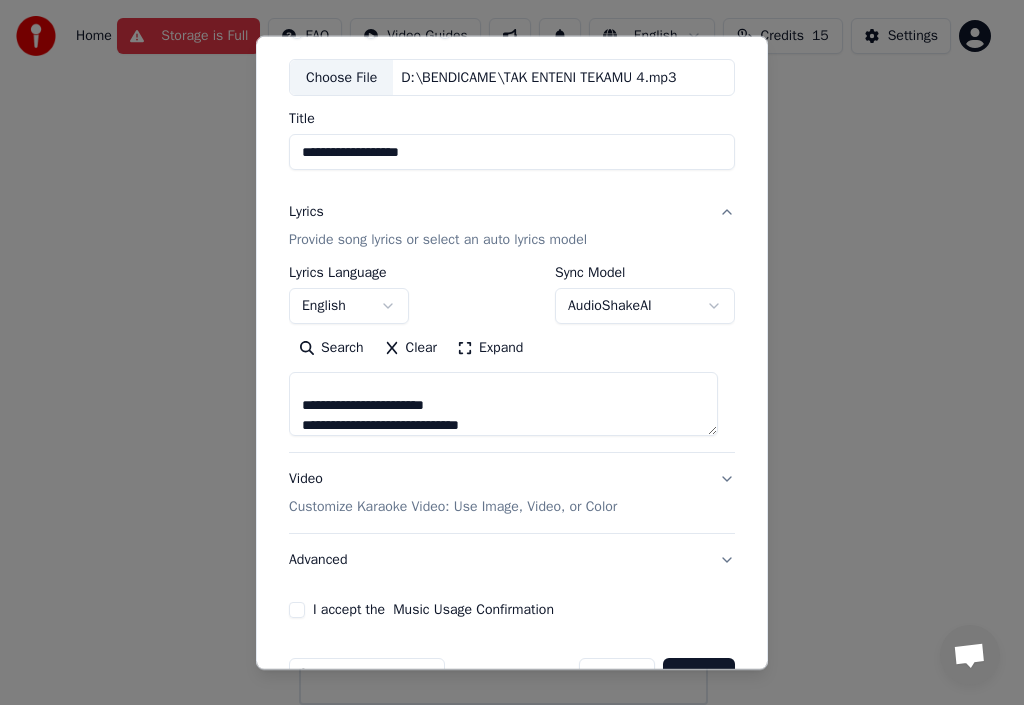 scroll, scrollTop: 505, scrollLeft: 0, axis: vertical 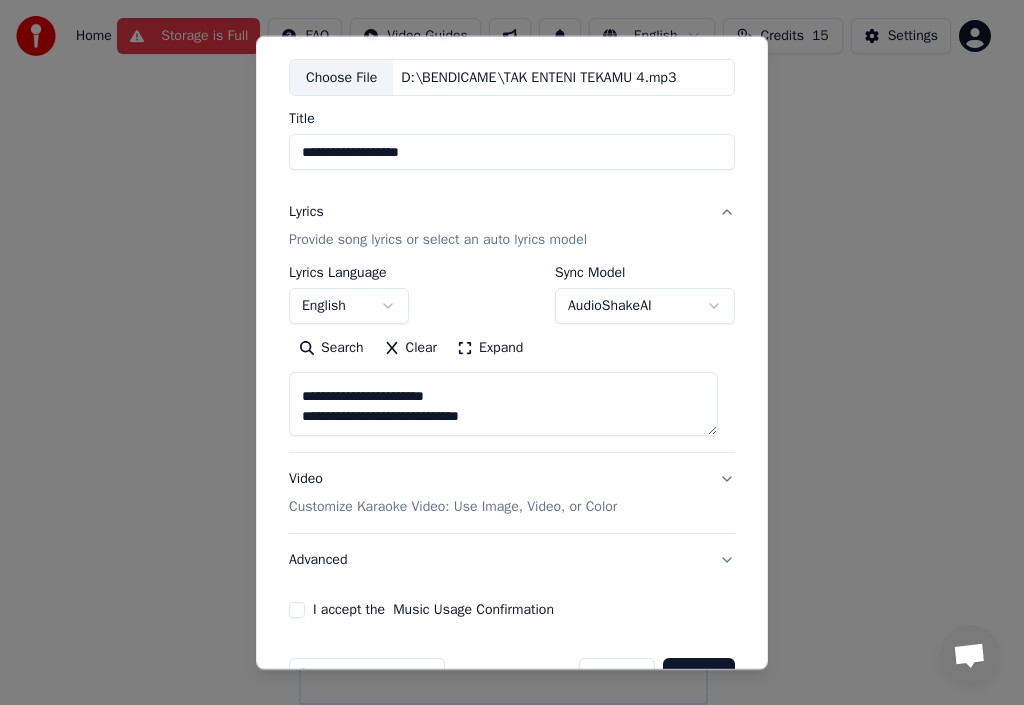 click on "**********" at bounding box center (503, 404) 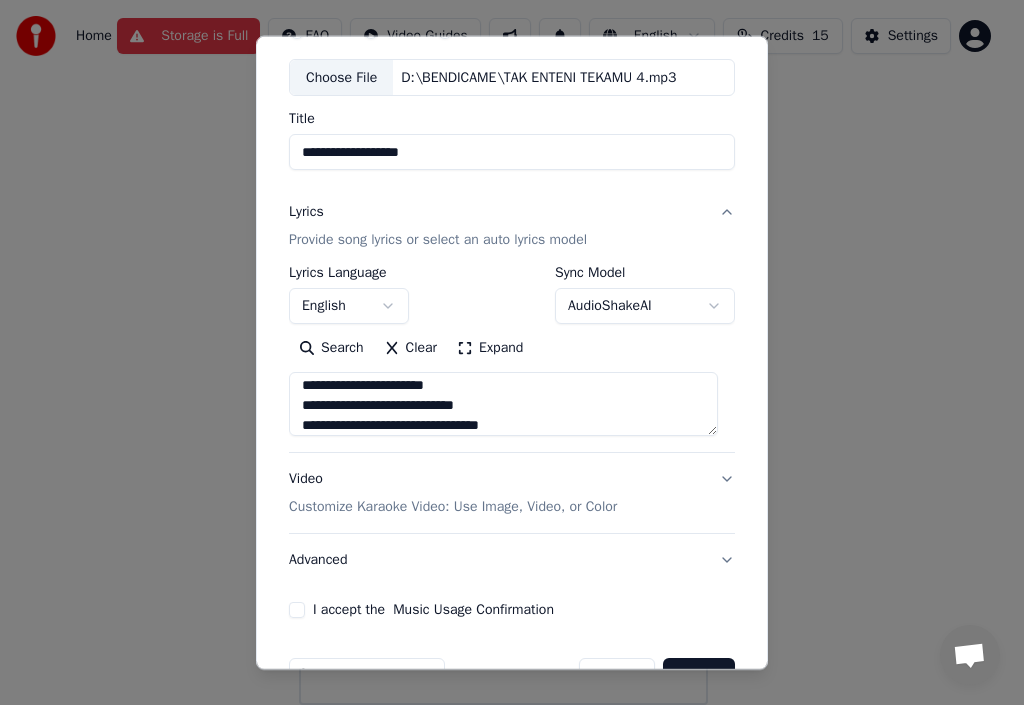 scroll, scrollTop: 525, scrollLeft: 0, axis: vertical 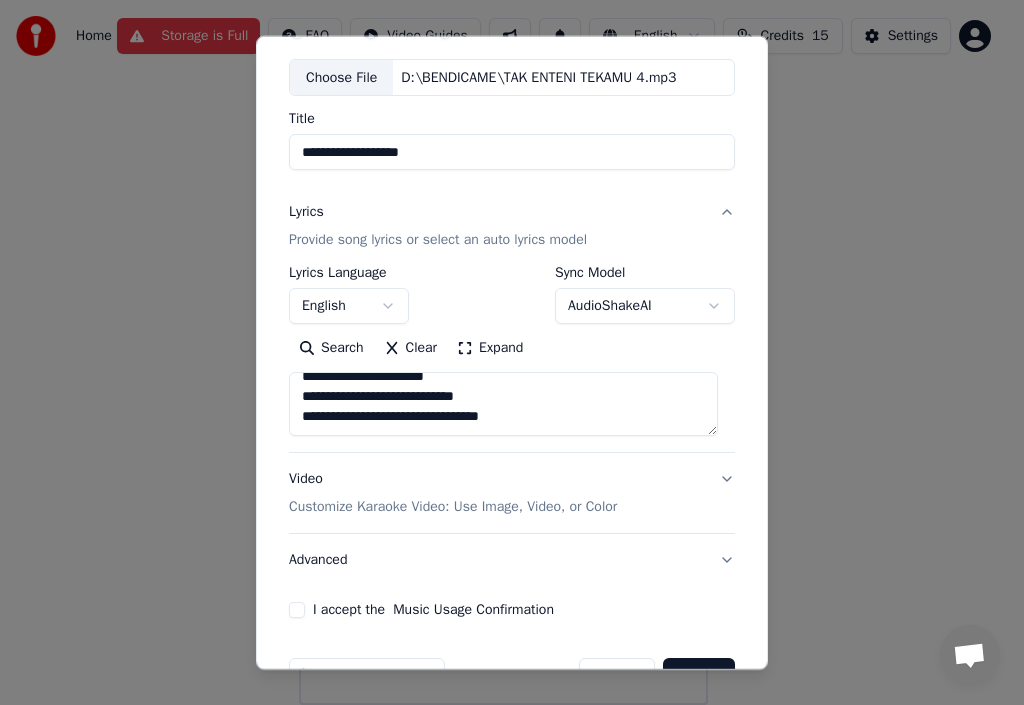 click on "**********" at bounding box center (503, 404) 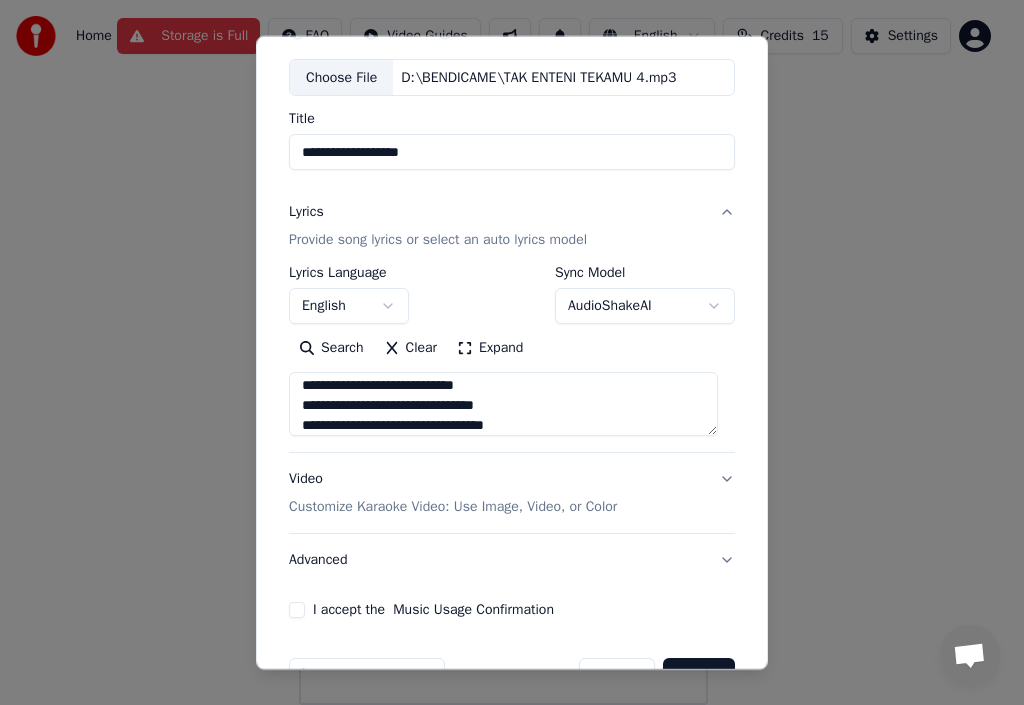 click on "**********" at bounding box center [503, 404] 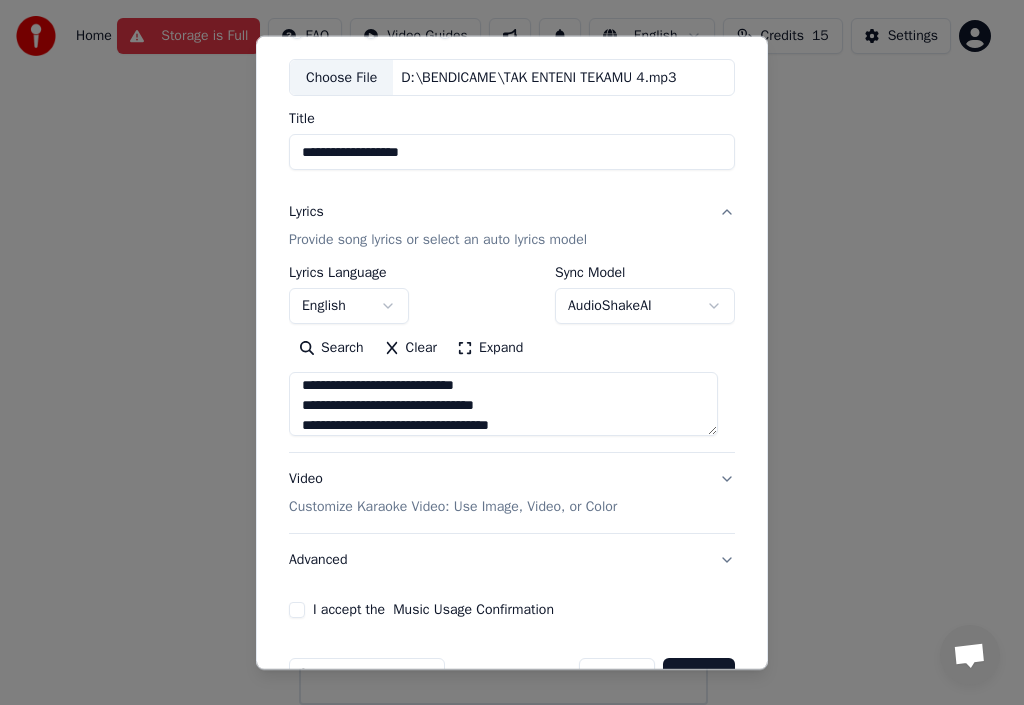click on "**********" at bounding box center (503, 404) 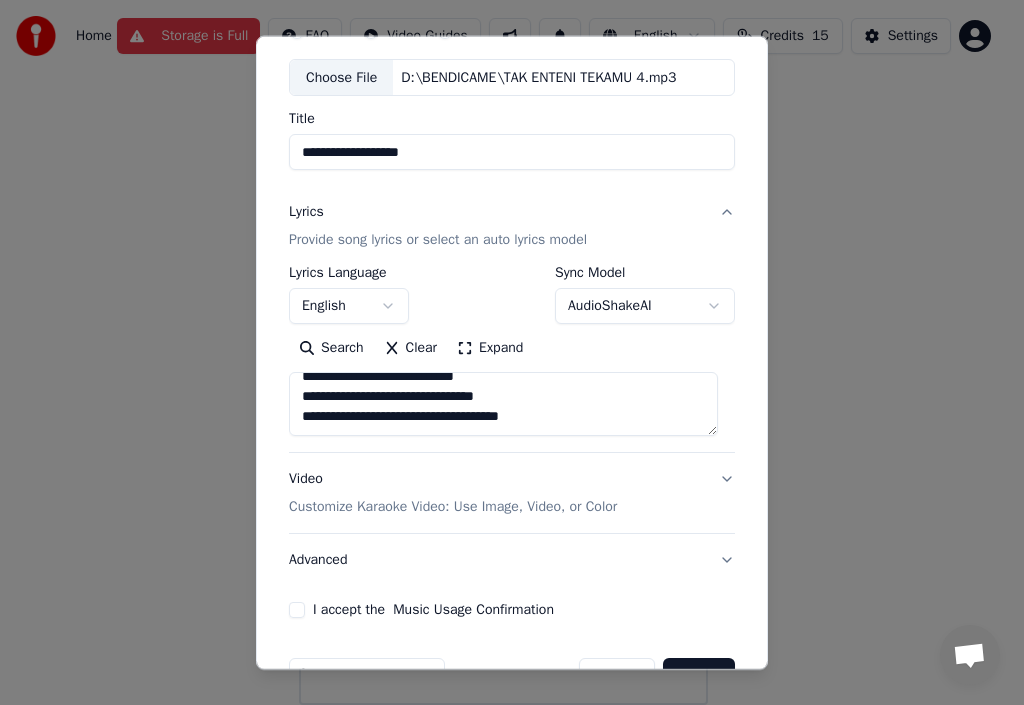 scroll, scrollTop: 565, scrollLeft: 0, axis: vertical 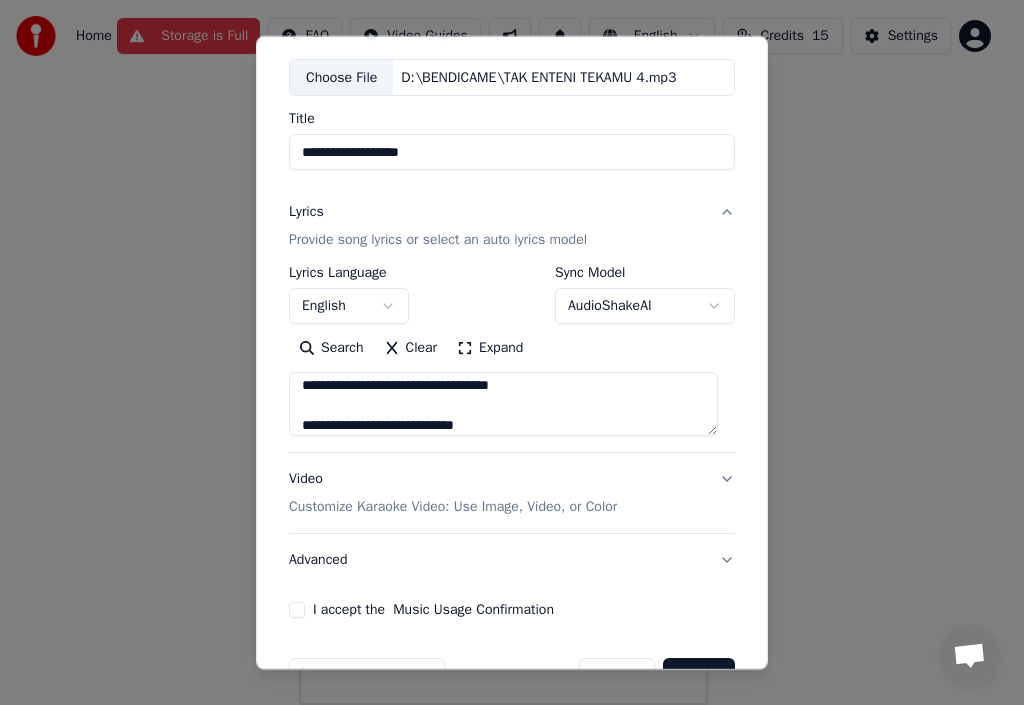 click on "**********" at bounding box center [503, 404] 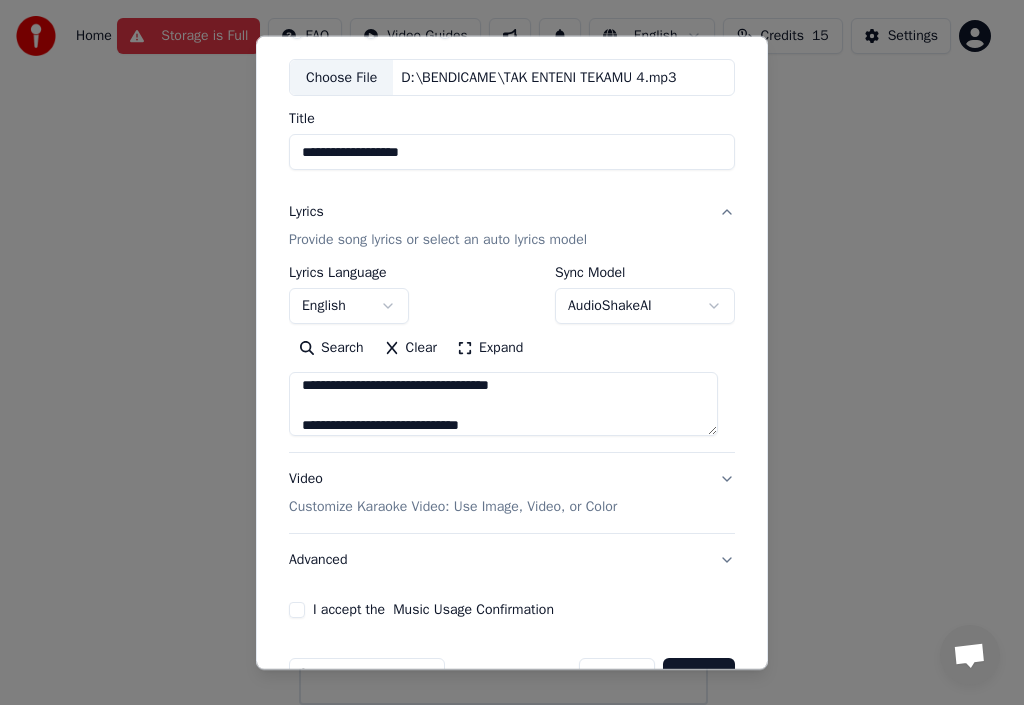 scroll, scrollTop: 585, scrollLeft: 0, axis: vertical 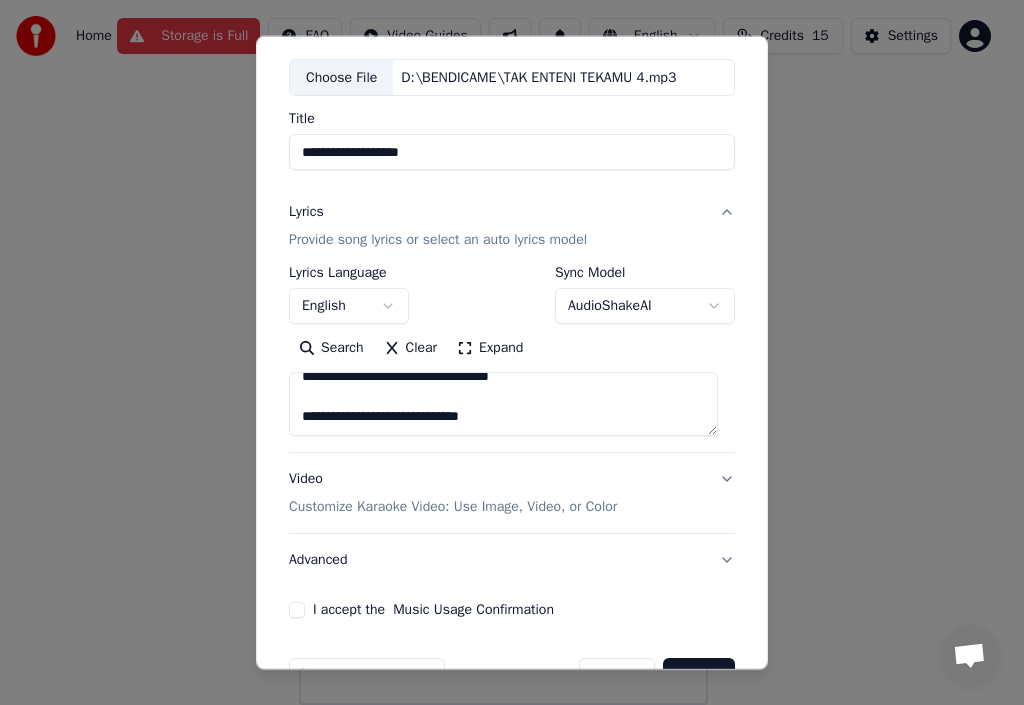 click on "**********" at bounding box center (503, 404) 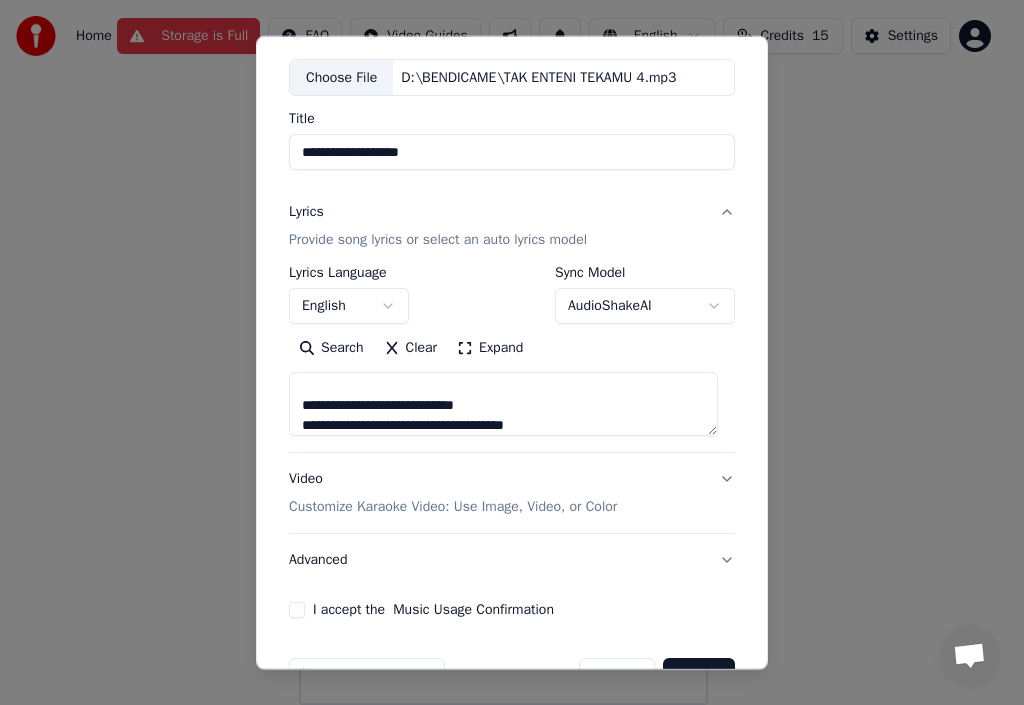 click on "**********" at bounding box center (503, 404) 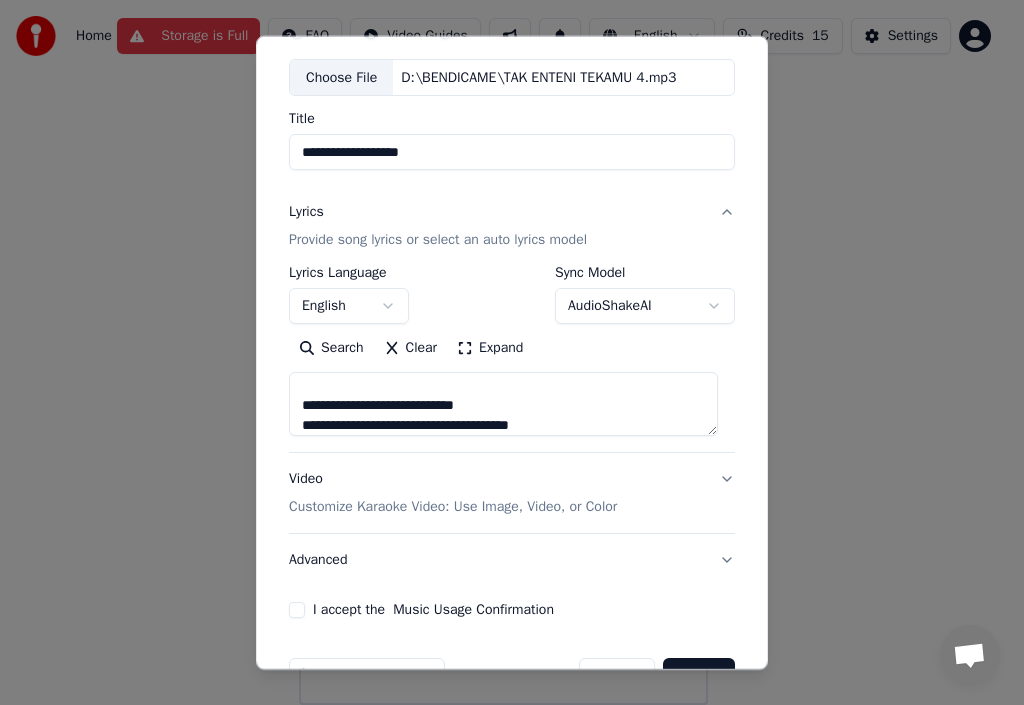 scroll, scrollTop: 605, scrollLeft: 0, axis: vertical 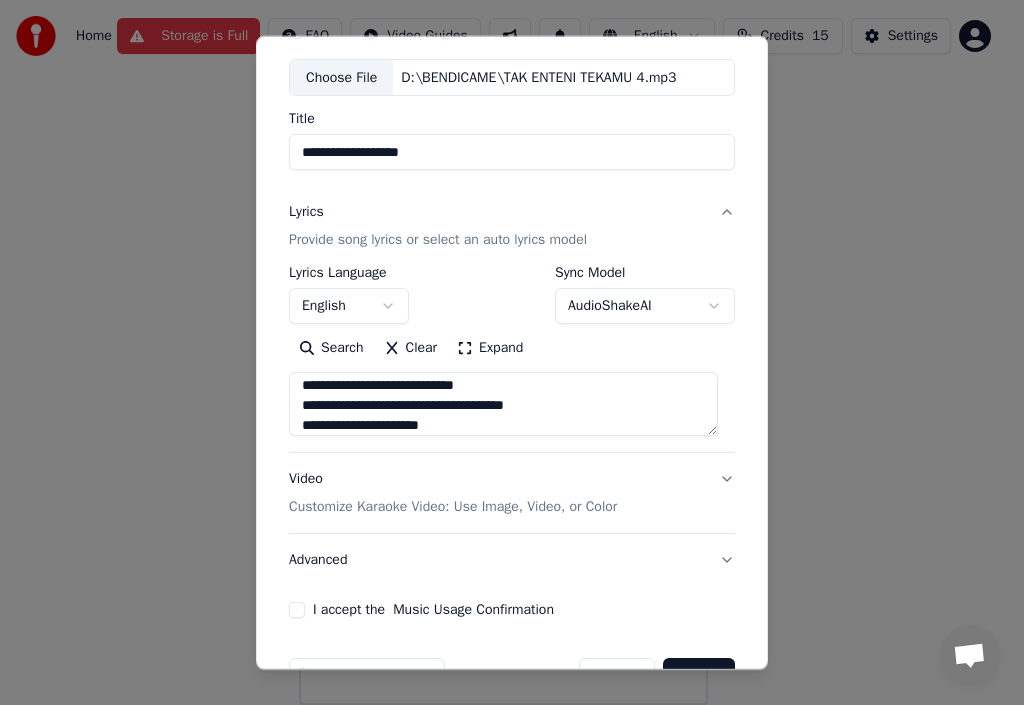 click on "**********" at bounding box center (503, 404) 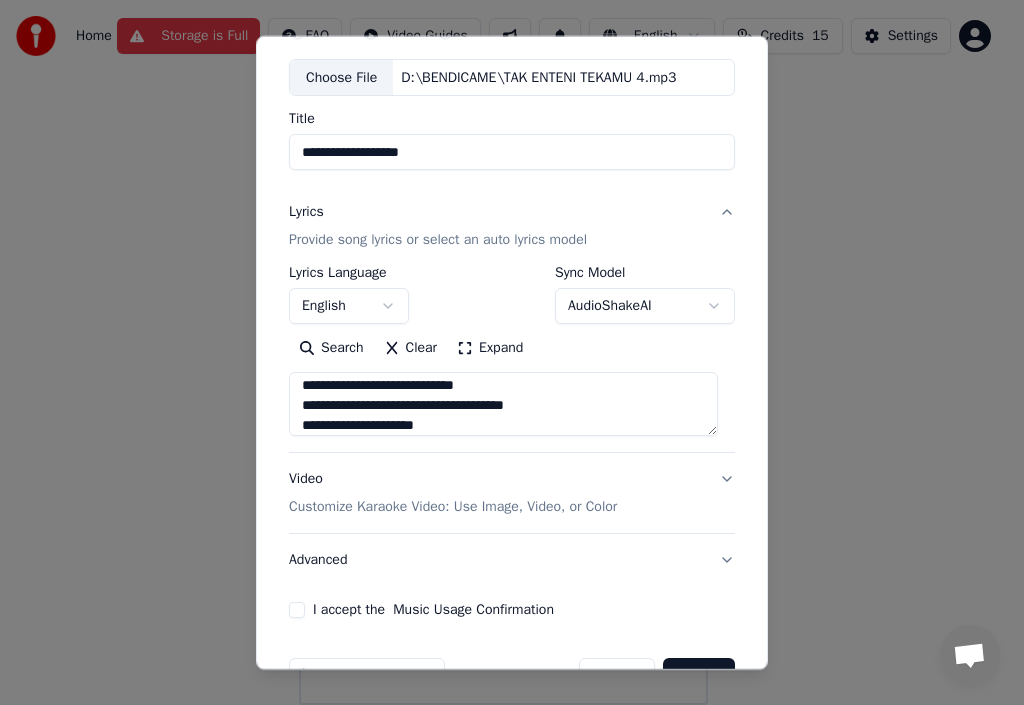 click on "**********" at bounding box center (503, 404) 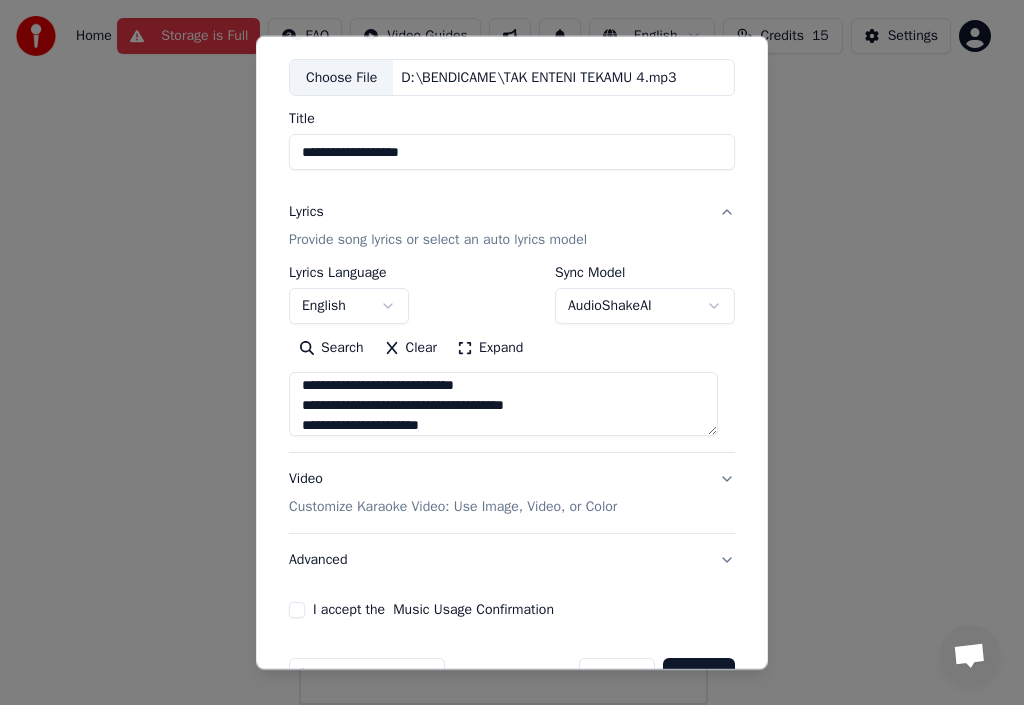 scroll, scrollTop: 625, scrollLeft: 0, axis: vertical 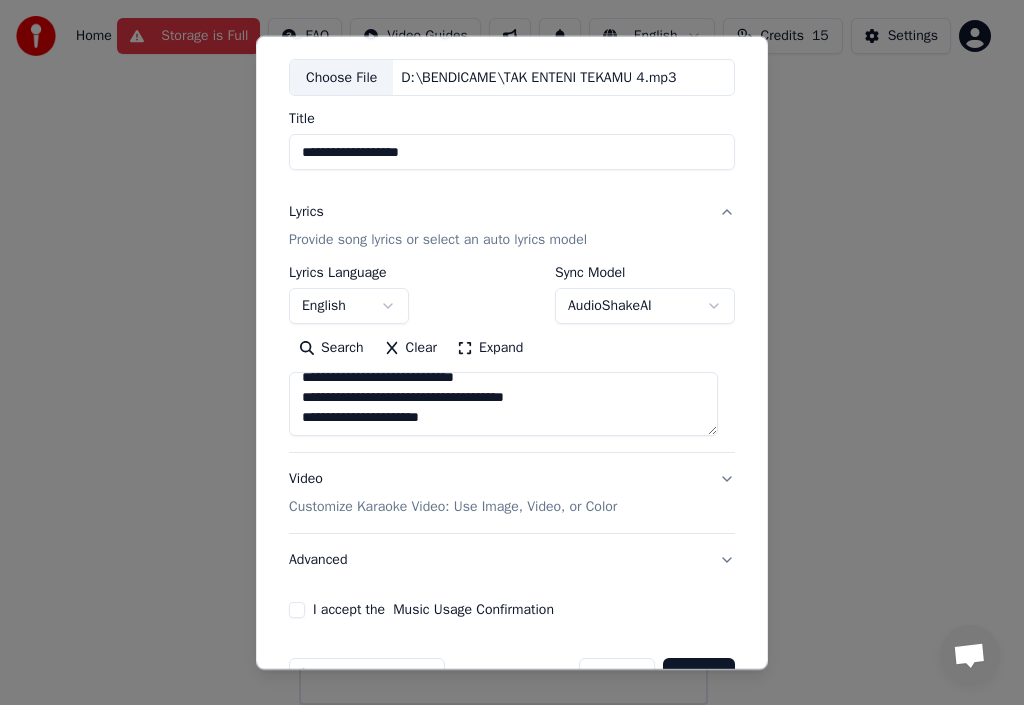 click on "**********" at bounding box center [503, 404] 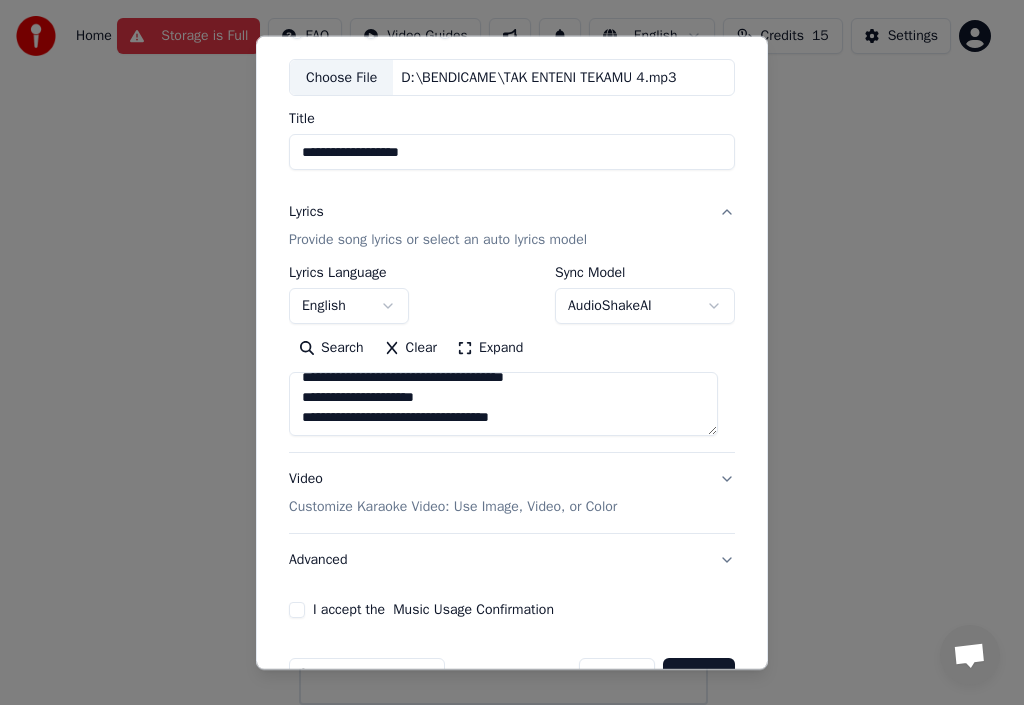 scroll, scrollTop: 665, scrollLeft: 0, axis: vertical 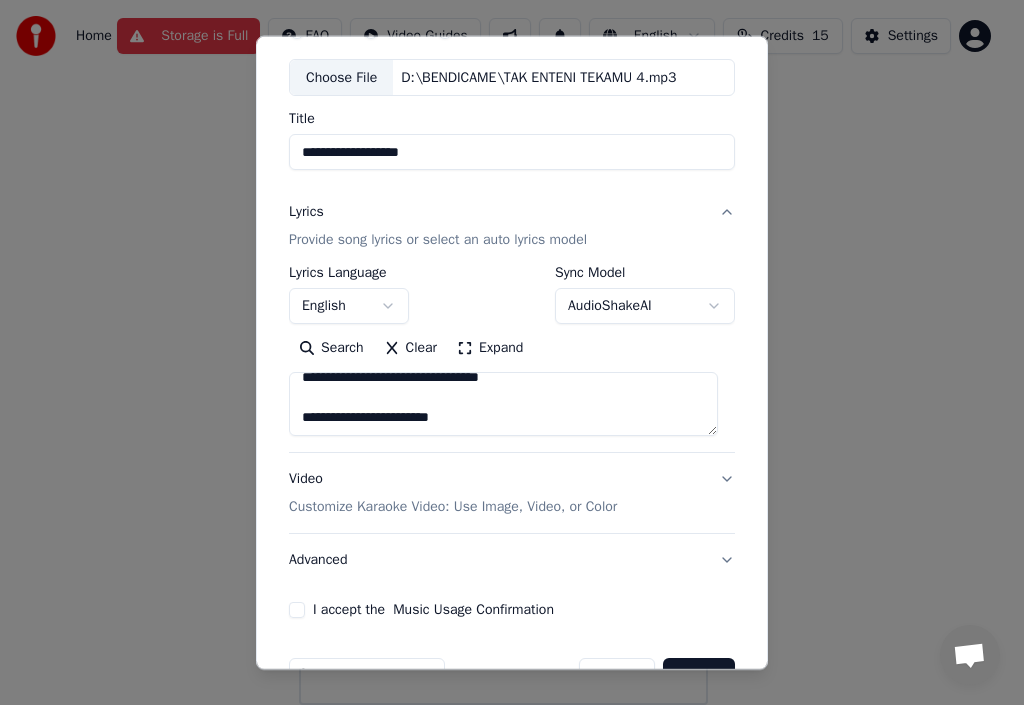 click on "**********" at bounding box center [503, 404] 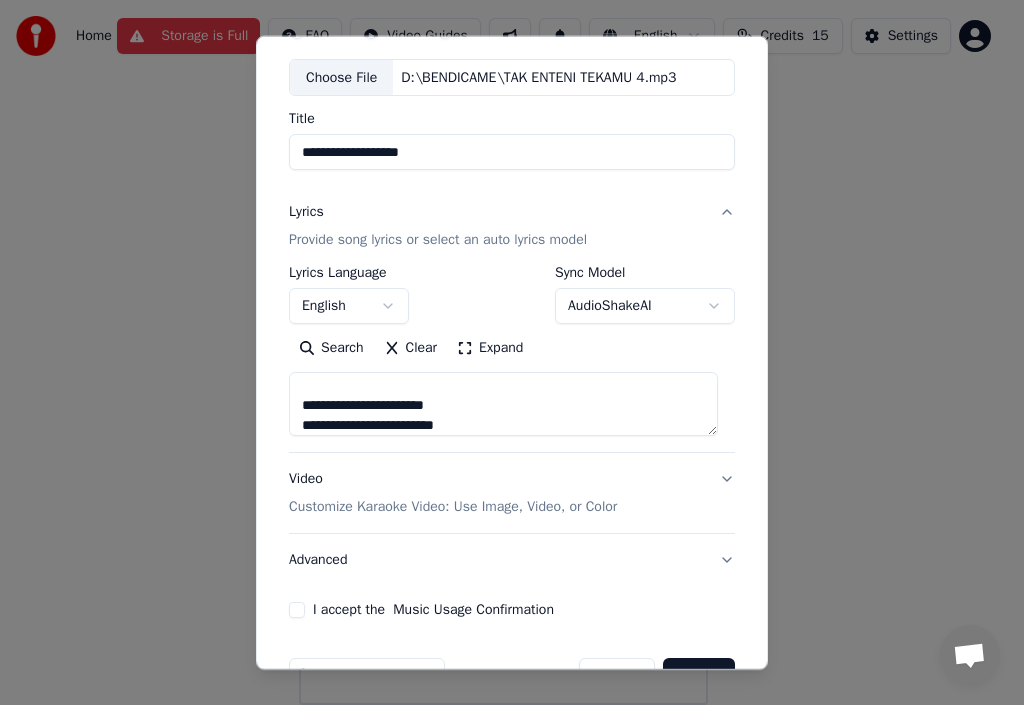 scroll, scrollTop: 705, scrollLeft: 0, axis: vertical 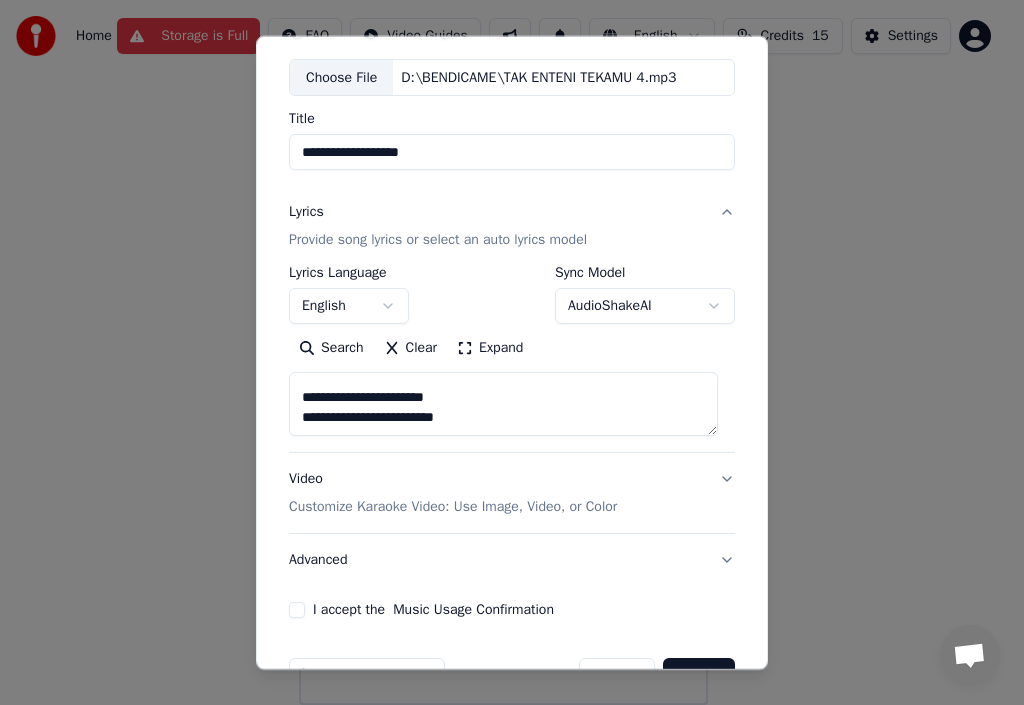 click on "**********" at bounding box center [503, 404] 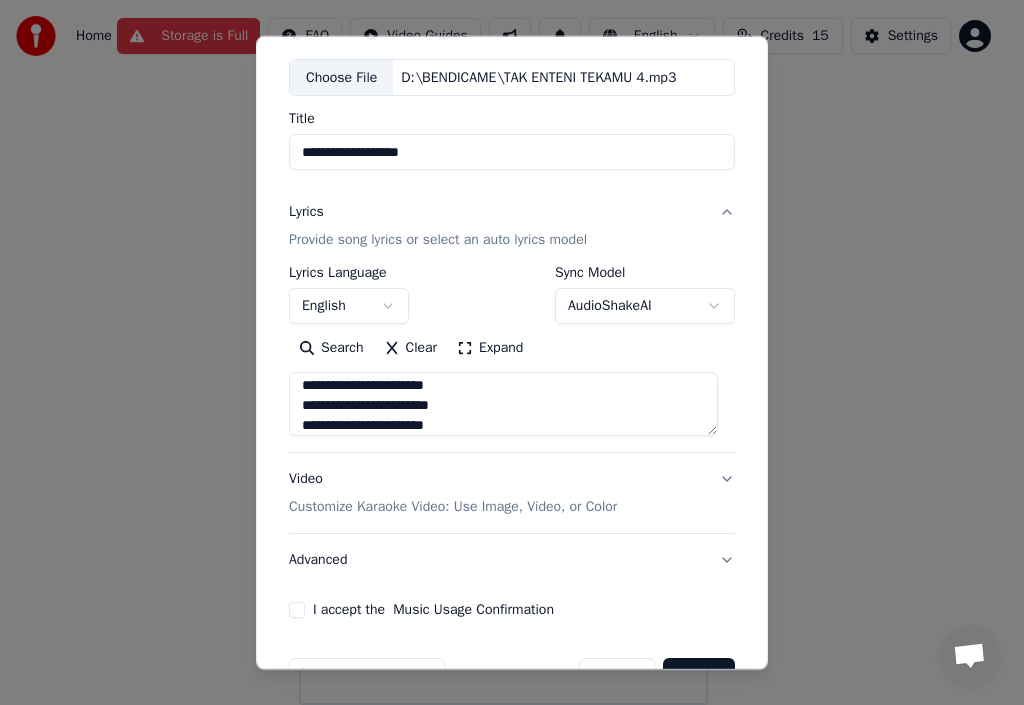 scroll, scrollTop: 725, scrollLeft: 0, axis: vertical 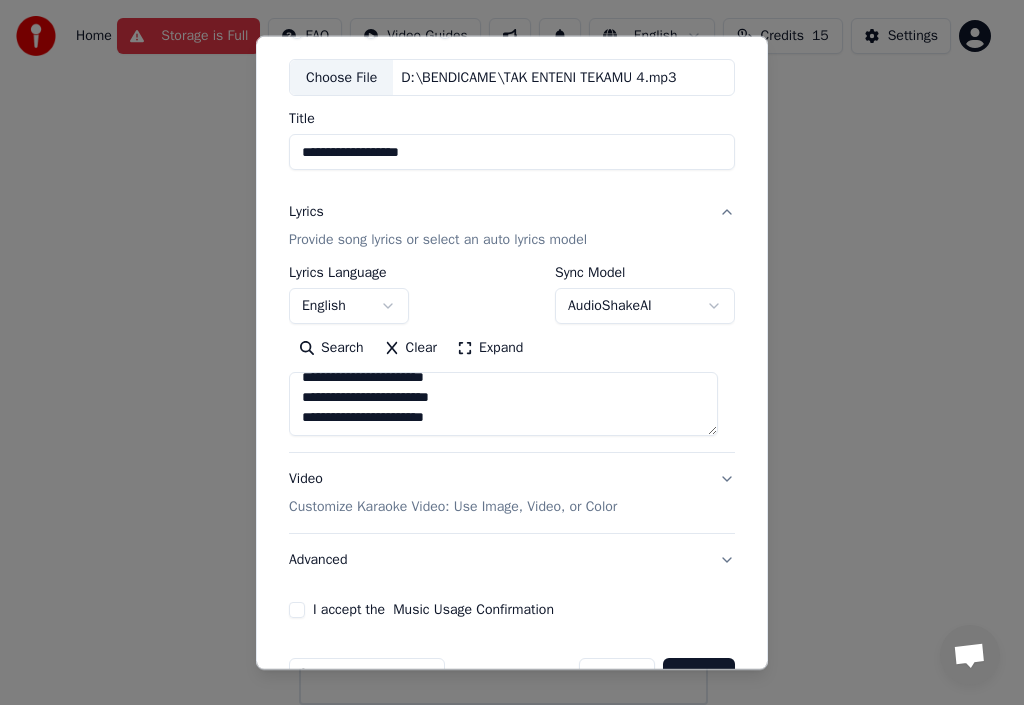 click on "**********" at bounding box center [503, 404] 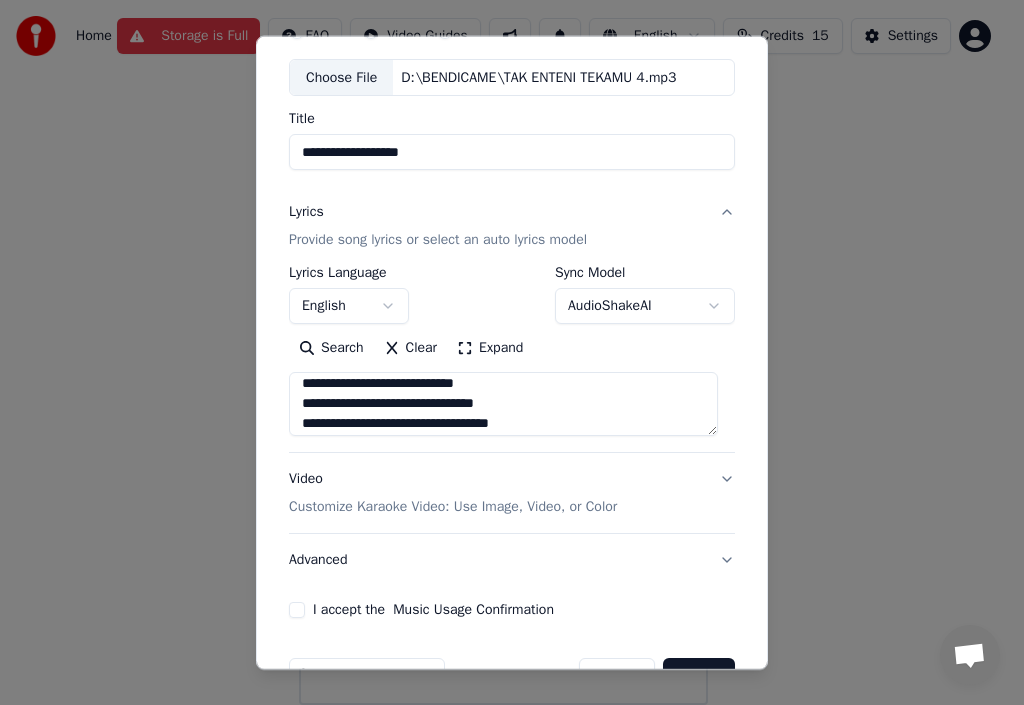 scroll, scrollTop: 507, scrollLeft: 0, axis: vertical 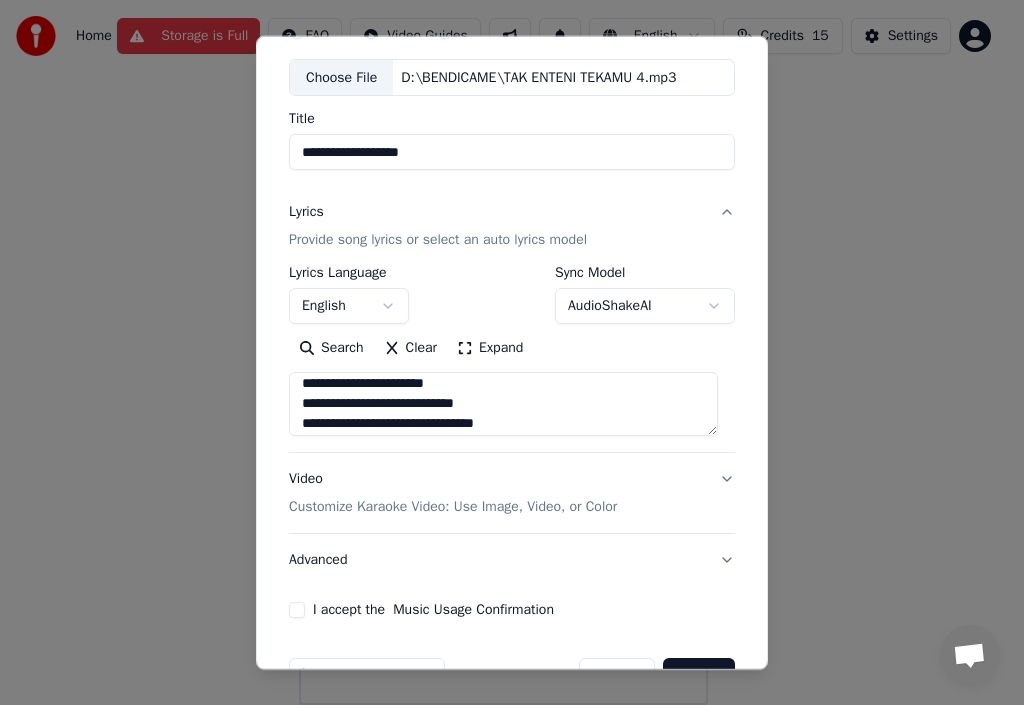 type on "**********" 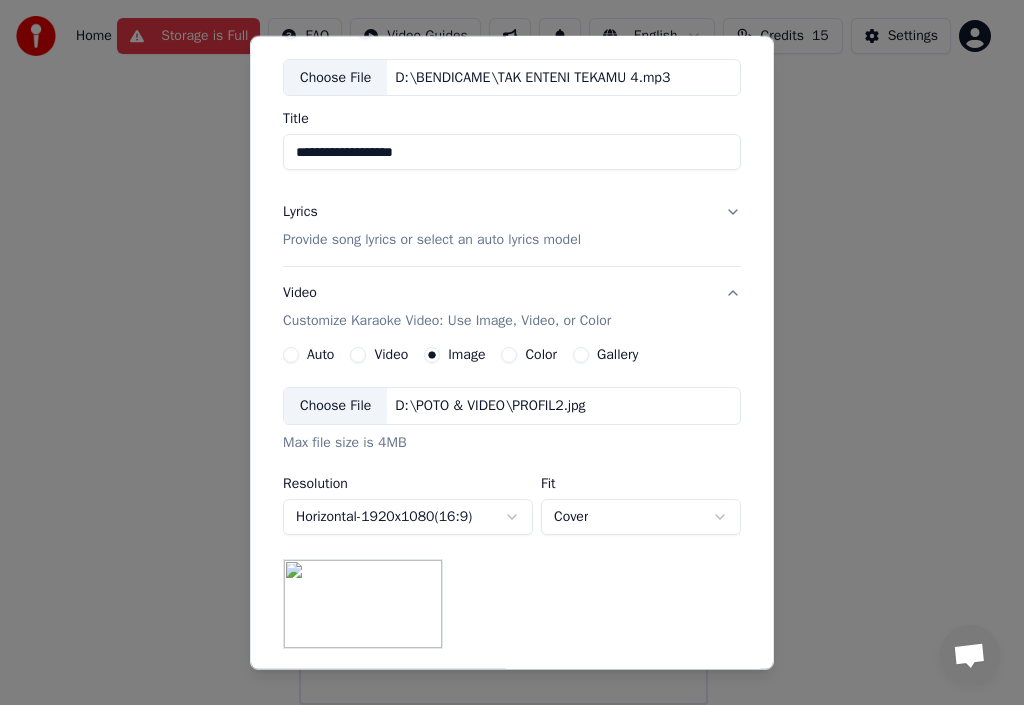 click on "**********" at bounding box center [512, 152] 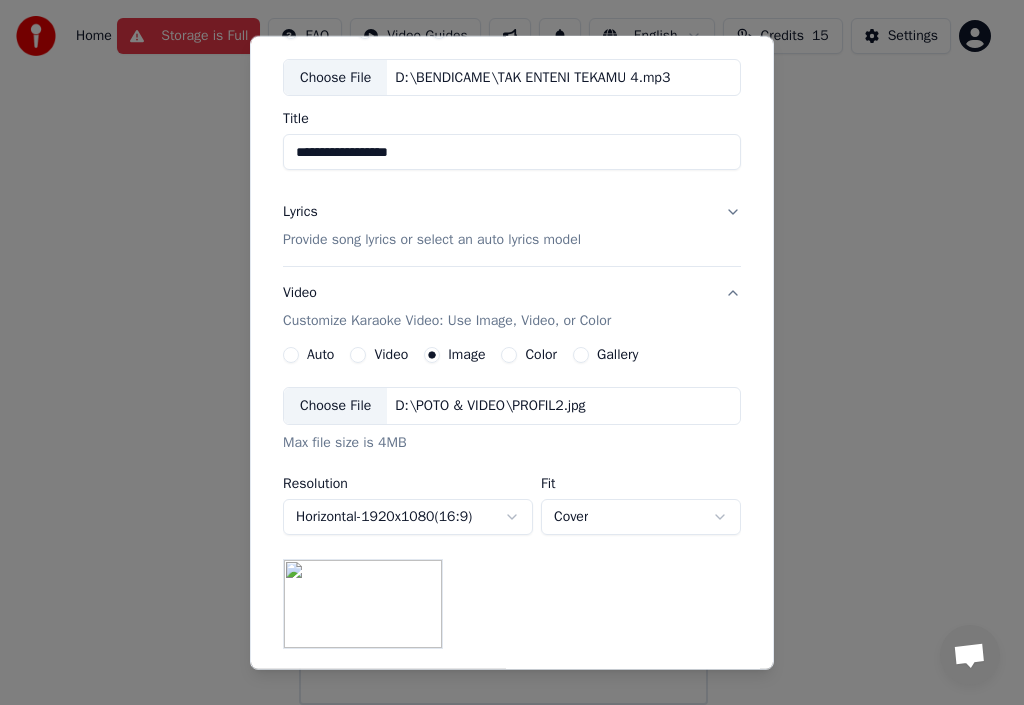 type on "**********" 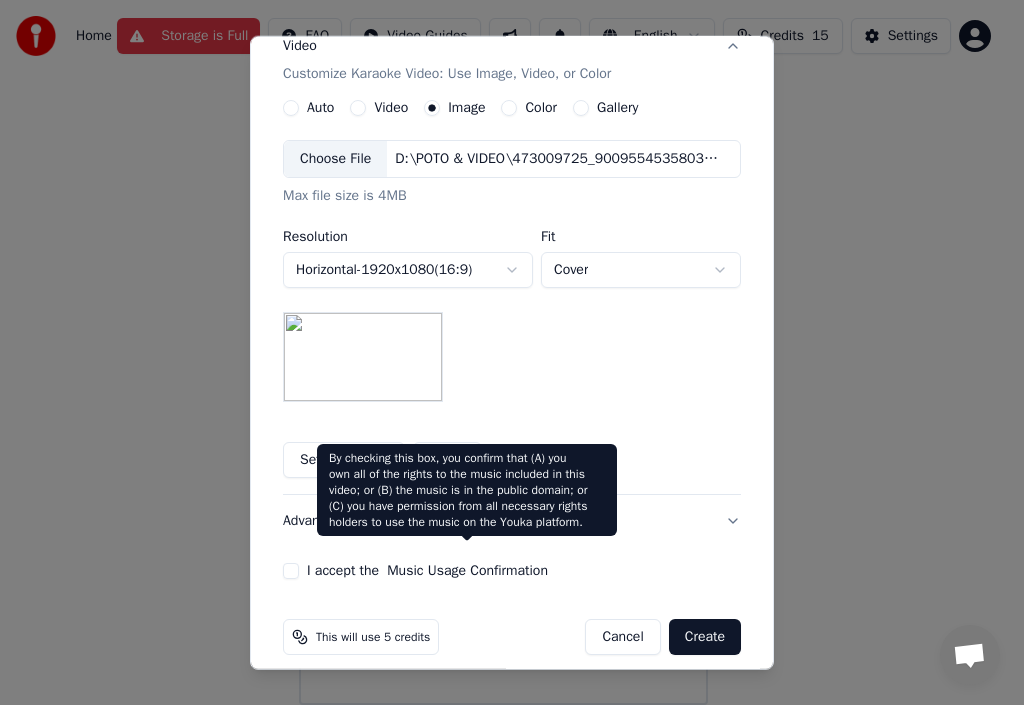 scroll, scrollTop: 365, scrollLeft: 0, axis: vertical 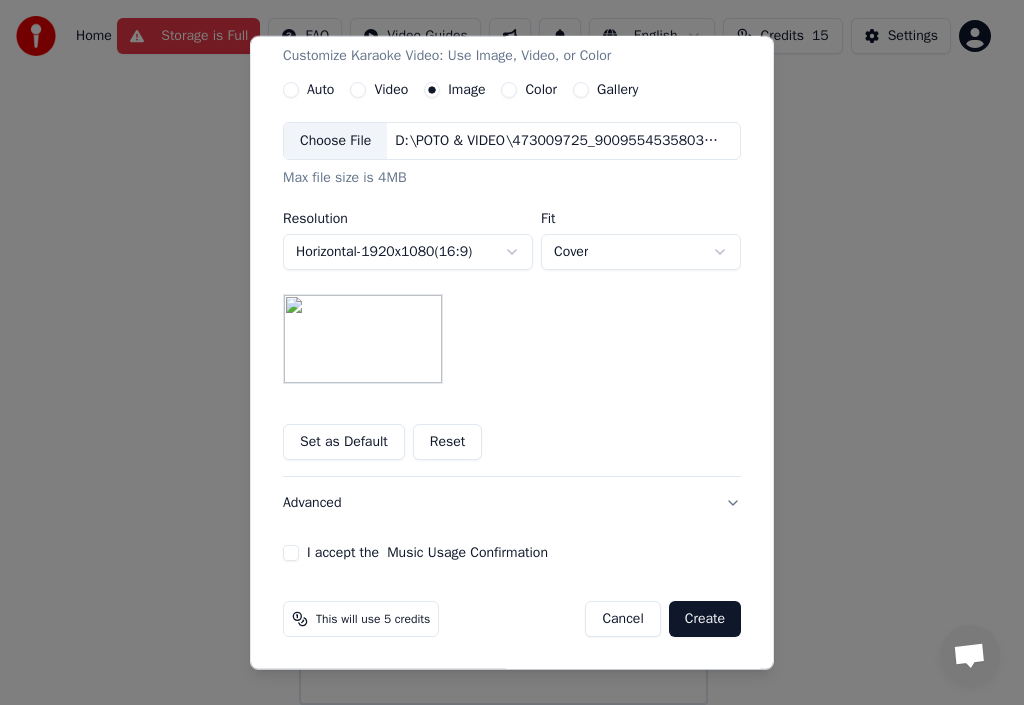 click on "I accept the   Music Usage Confirmation" at bounding box center (291, 553) 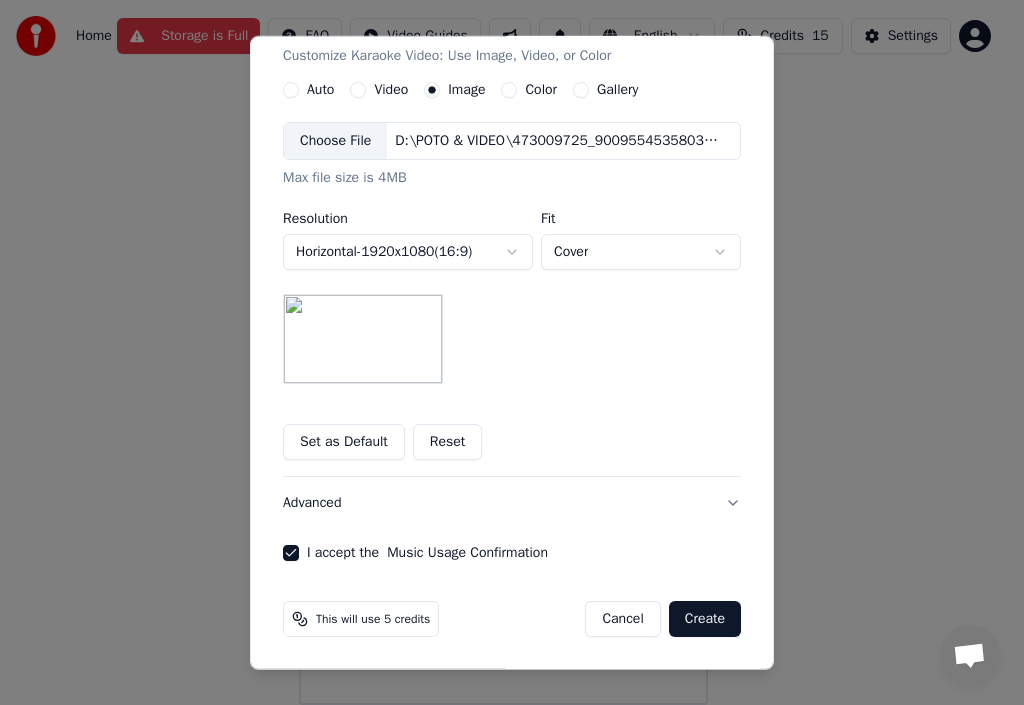 click on "Create" at bounding box center (705, 619) 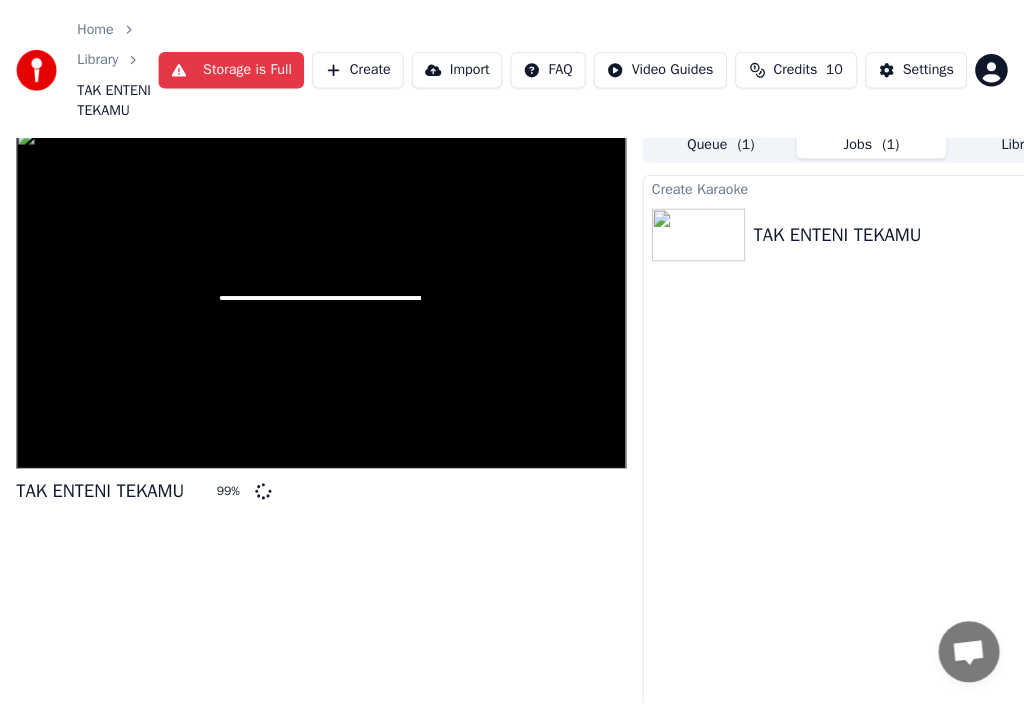 scroll, scrollTop: 0, scrollLeft: 0, axis: both 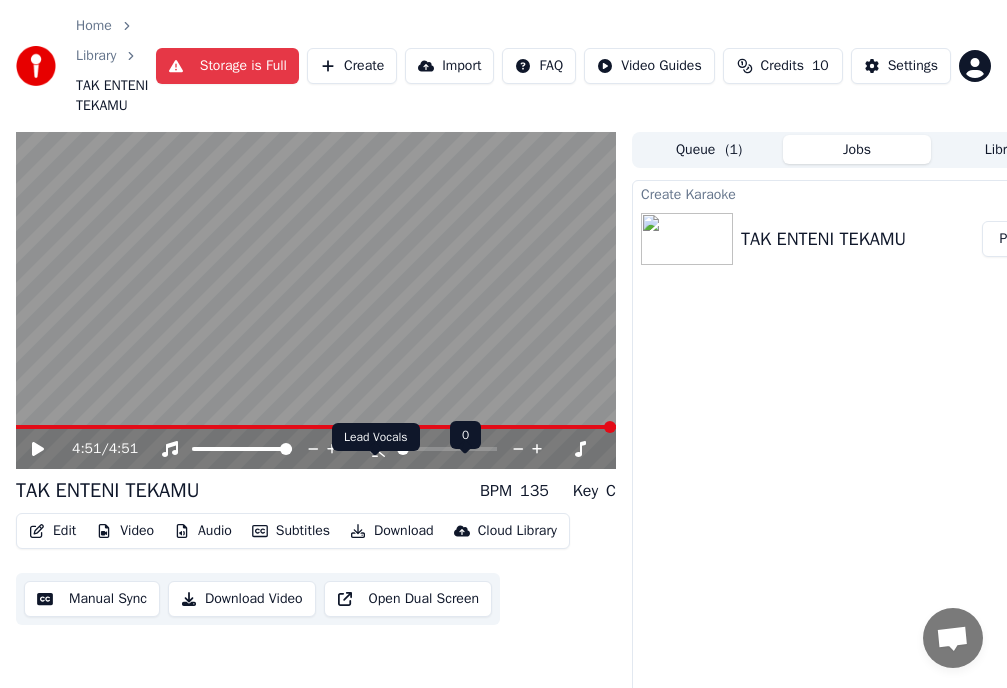 click 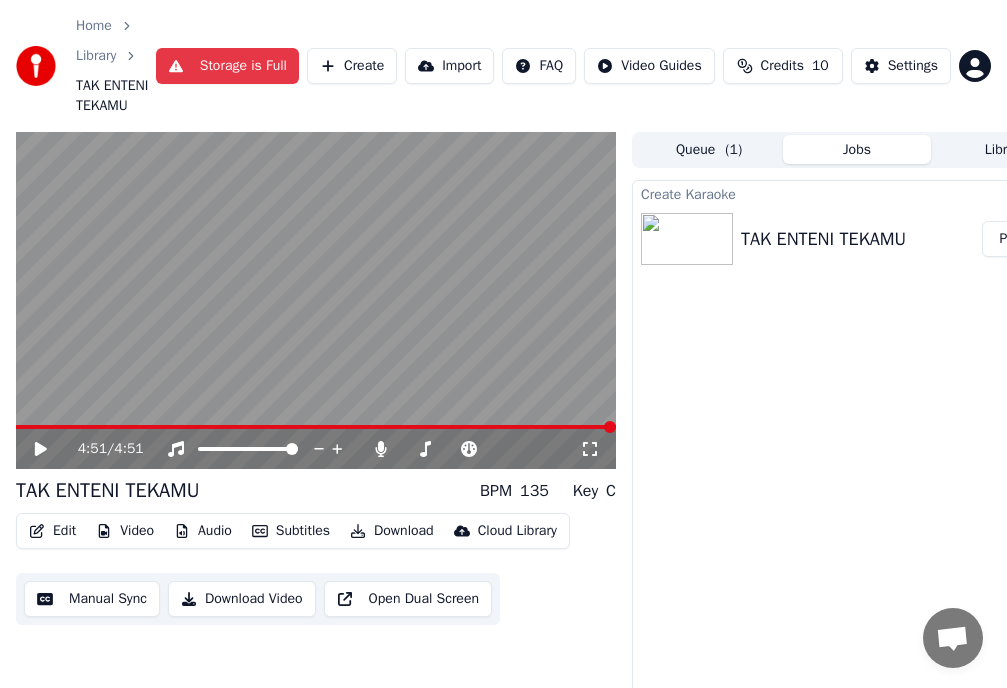 click on "Download Video" at bounding box center (242, 599) 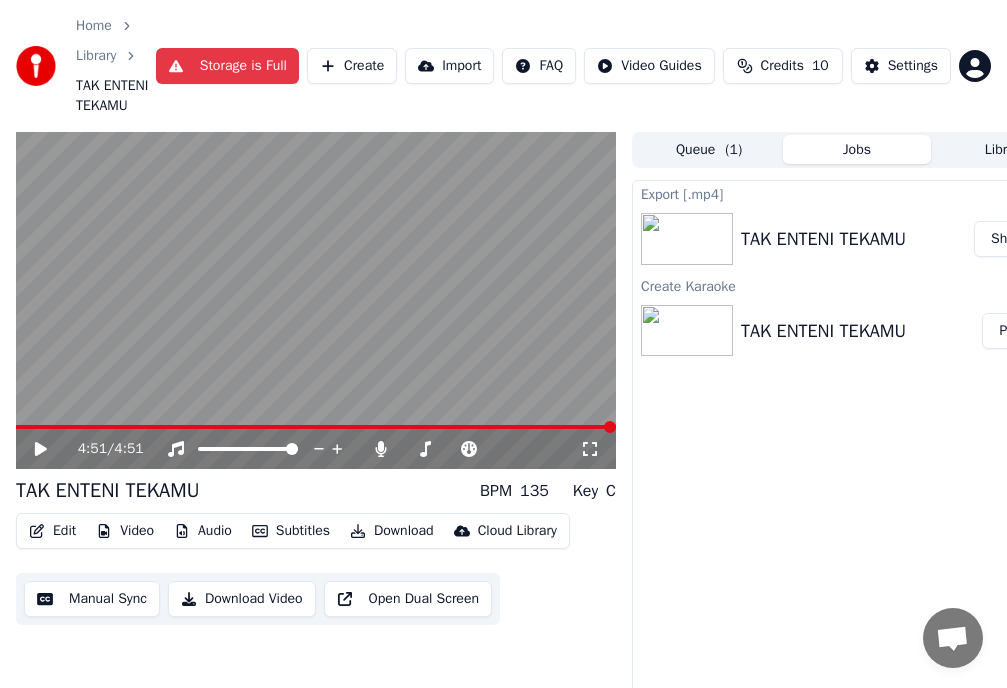 click on "Show" at bounding box center (1007, 239) 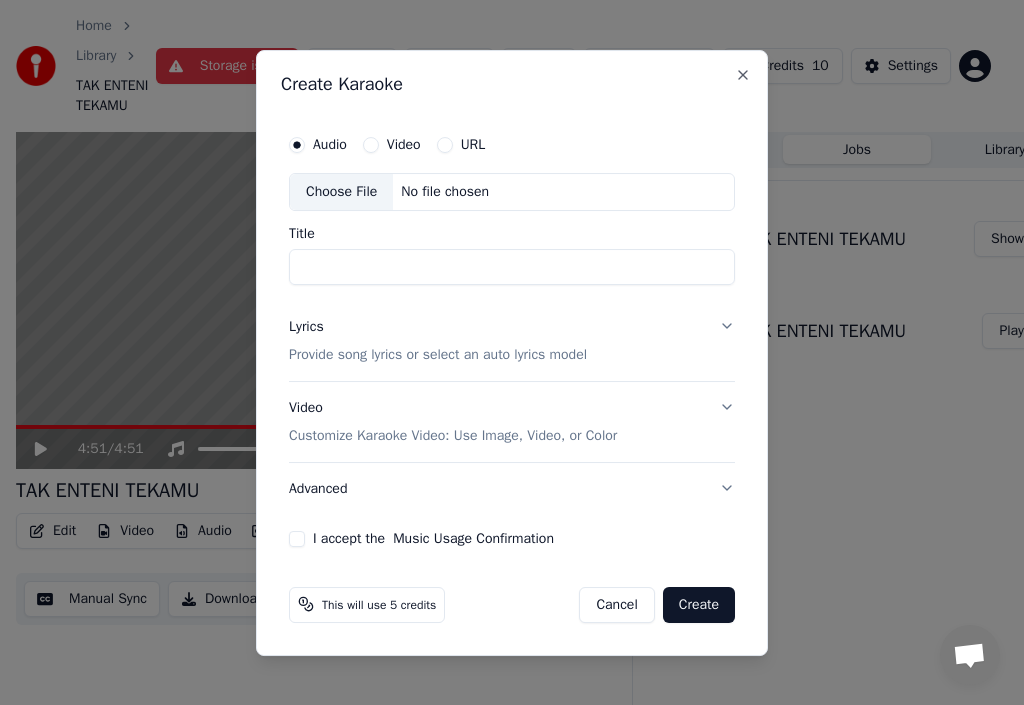 click on "Choose File" at bounding box center (341, 192) 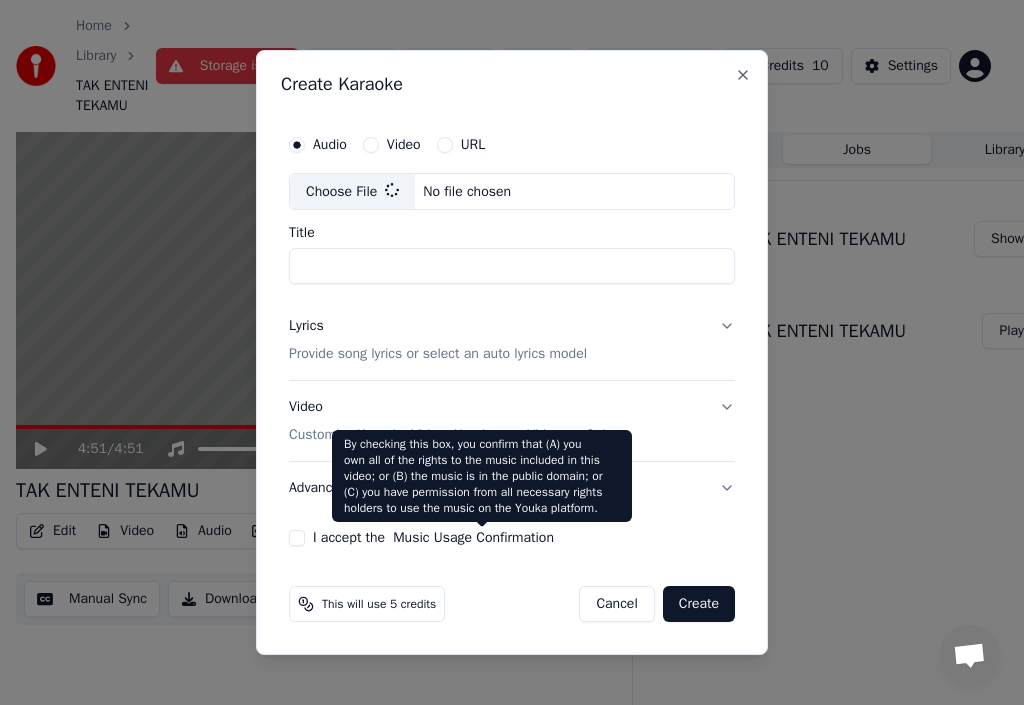 type on "*********" 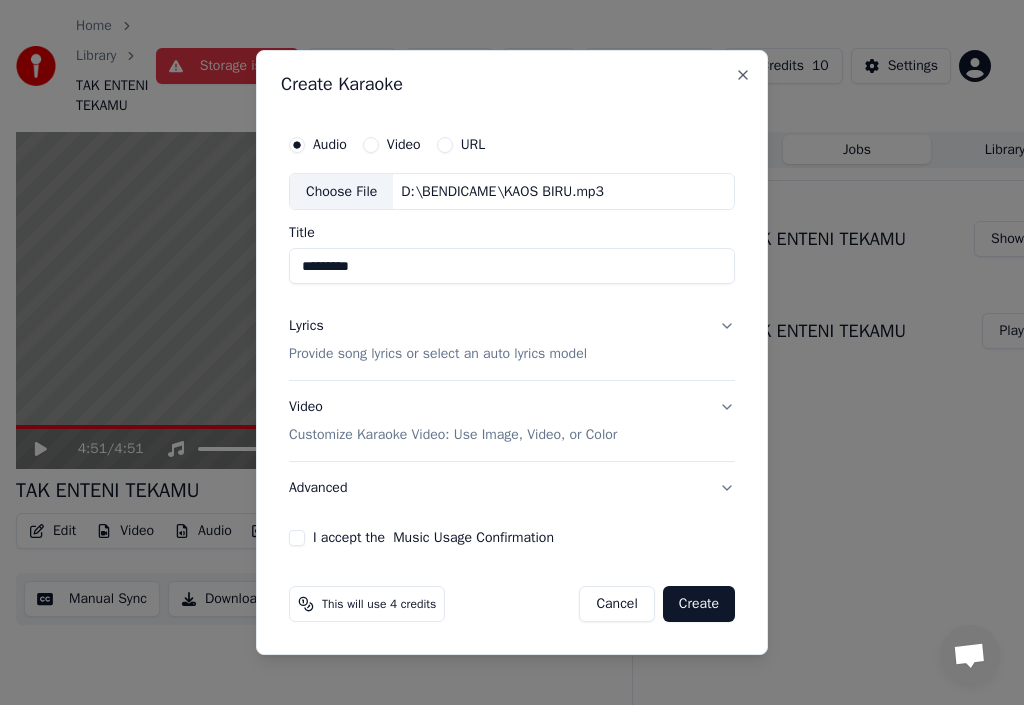 click on "Provide song lyrics or select an auto lyrics model" at bounding box center [438, 355] 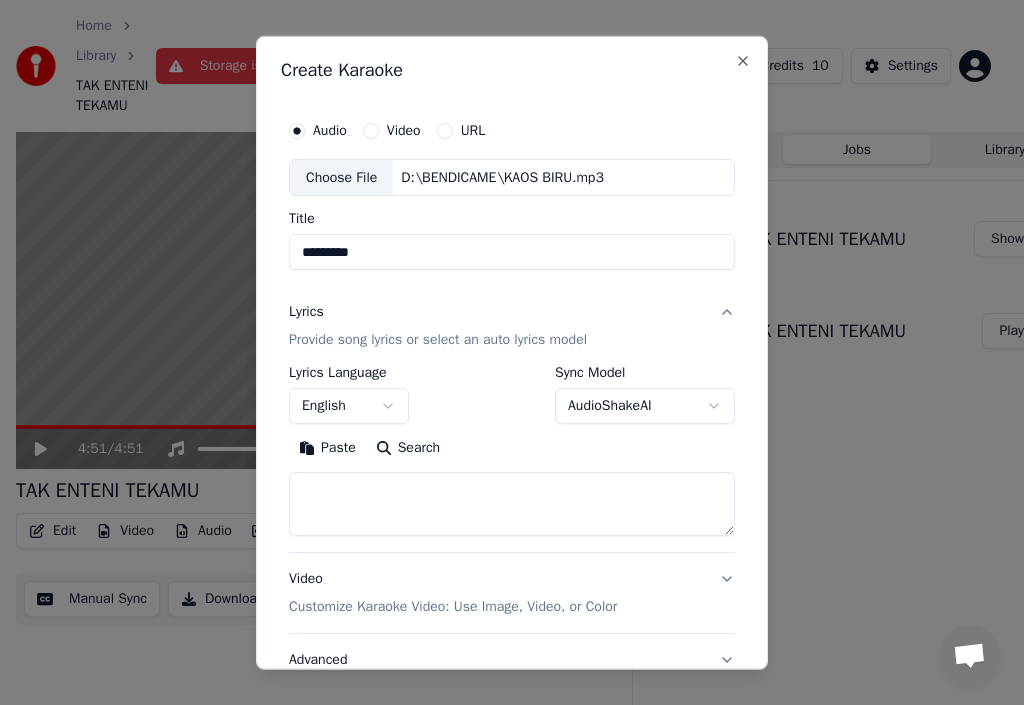 click on "Paste" at bounding box center [327, 448] 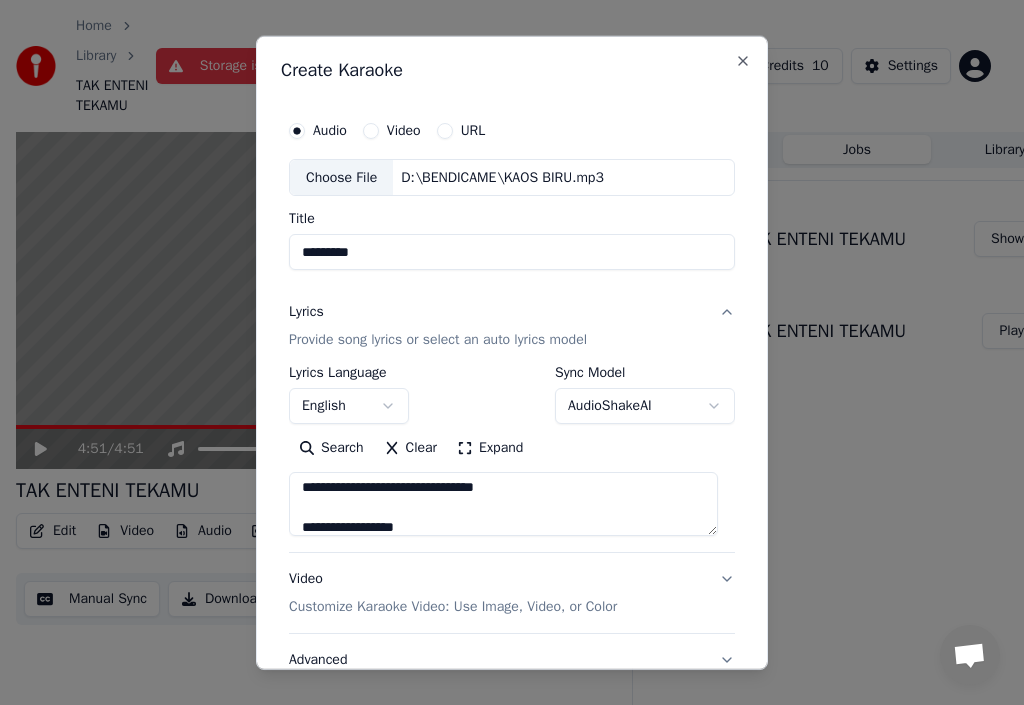 scroll, scrollTop: 300, scrollLeft: 0, axis: vertical 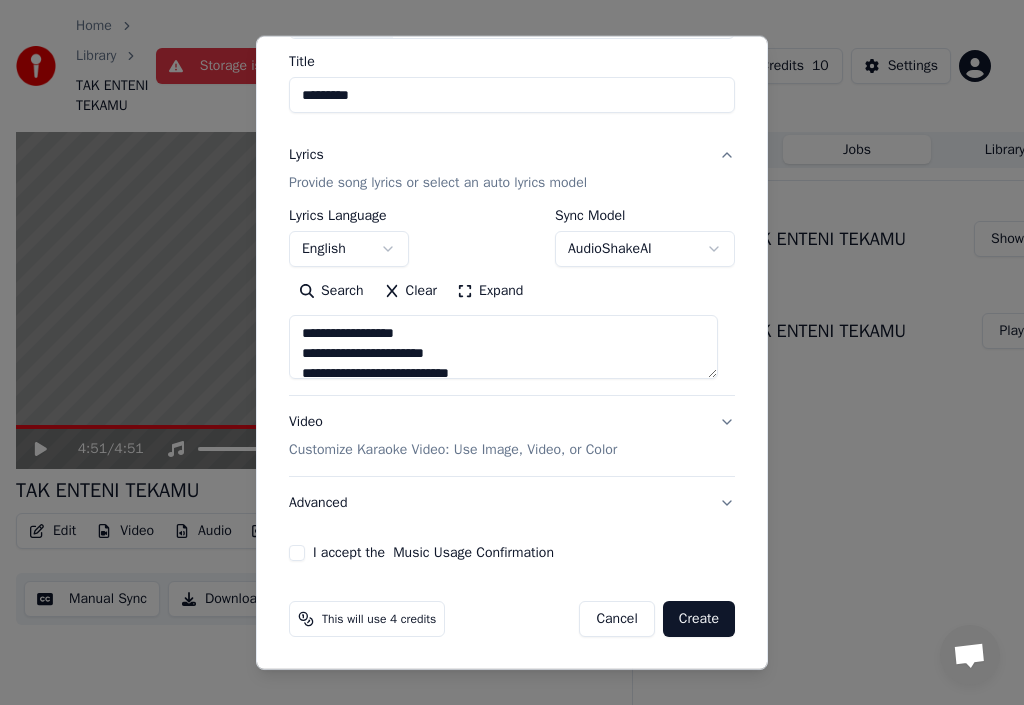 click on "Customize Karaoke Video: Use Image, Video, or Color" at bounding box center (453, 450) 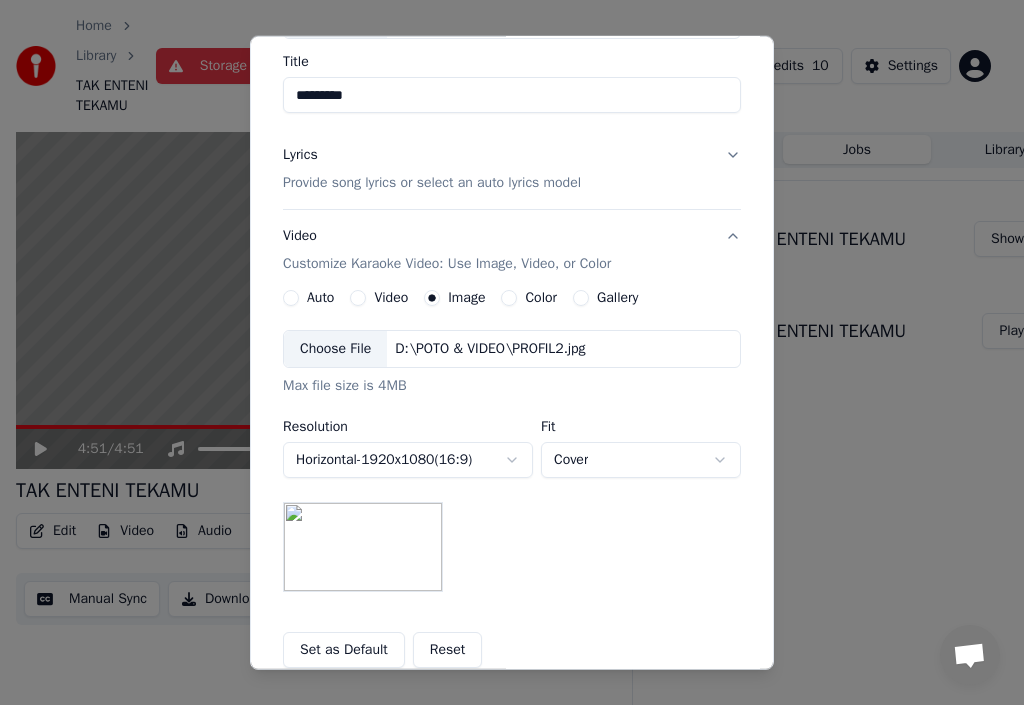 drag, startPoint x: 434, startPoint y: 649, endPoint x: 428, endPoint y: 631, distance: 18.973665 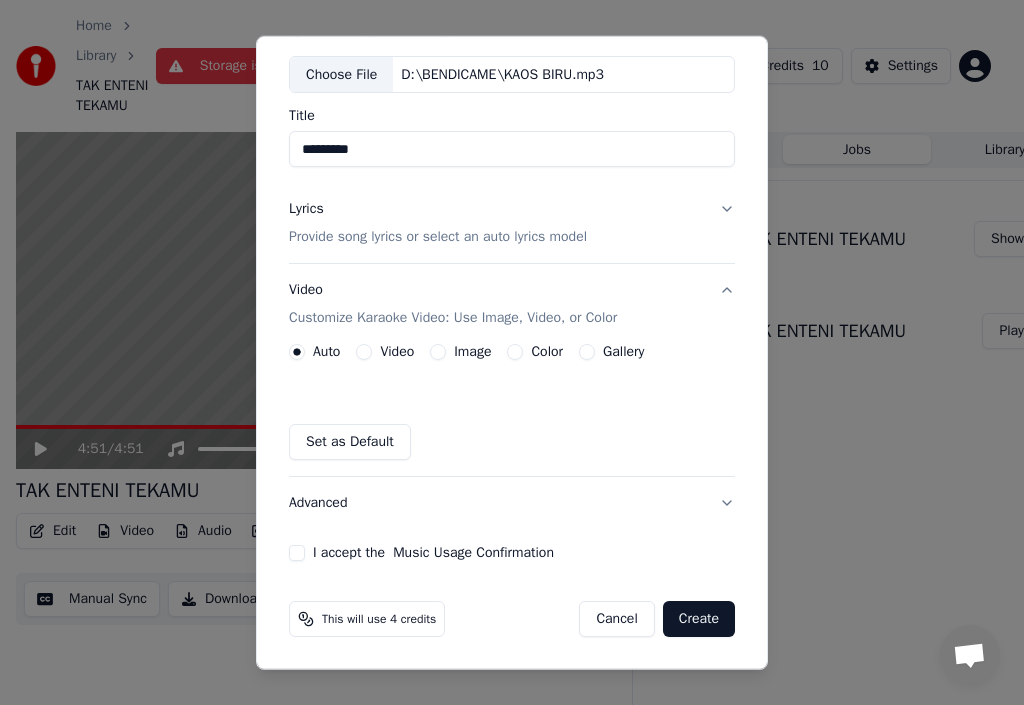 scroll, scrollTop: 103, scrollLeft: 0, axis: vertical 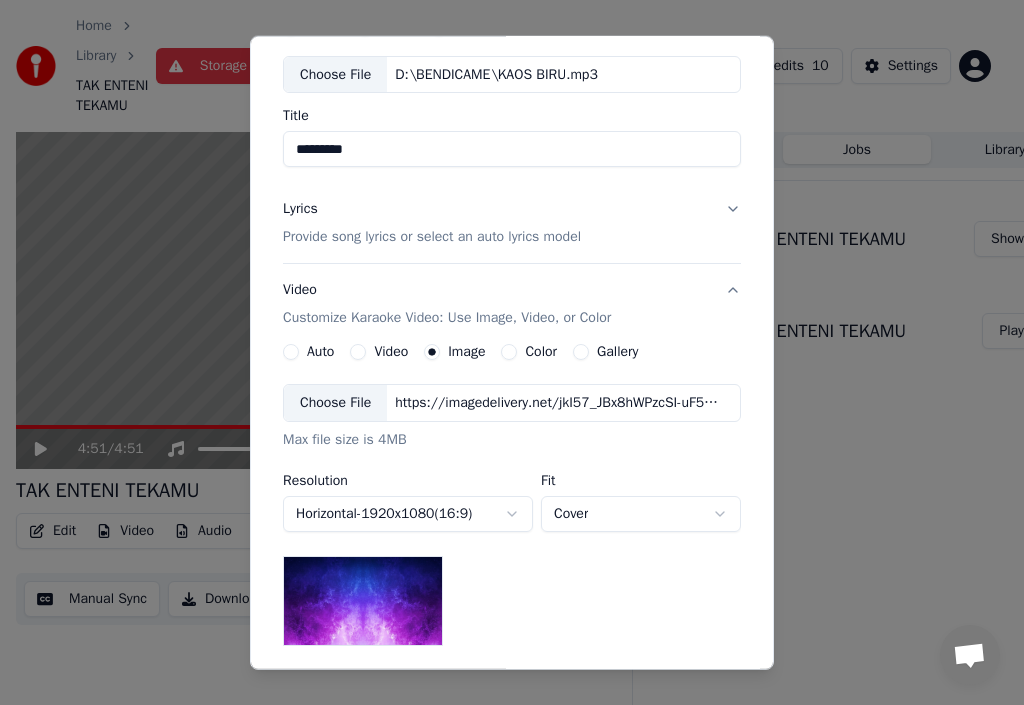 click on "Choose File" at bounding box center [335, 403] 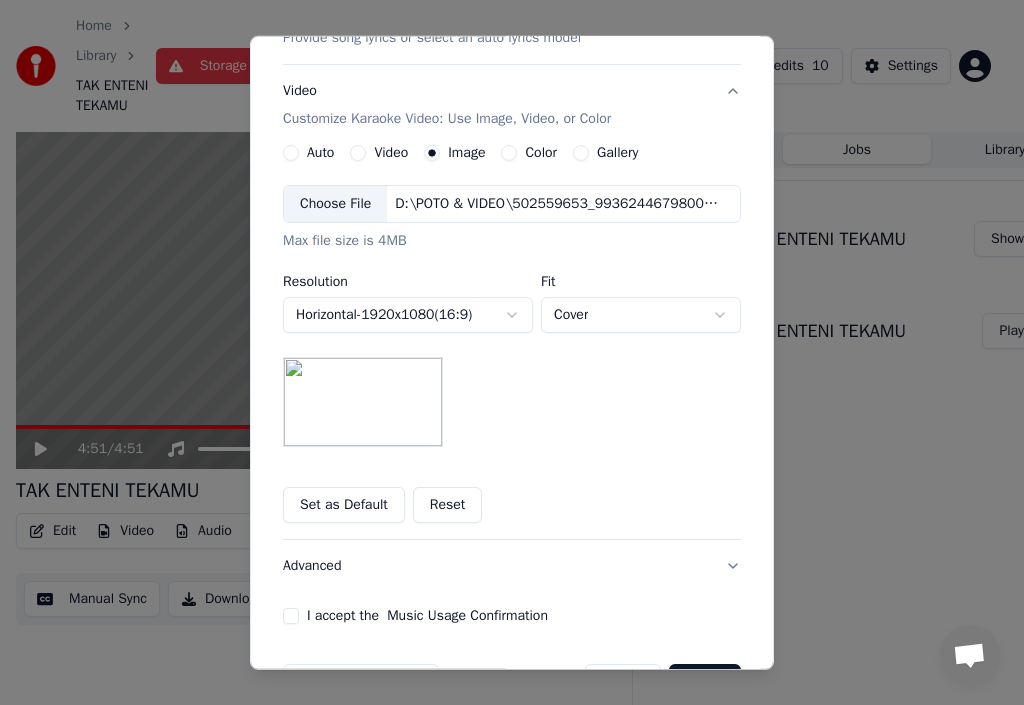 scroll, scrollTop: 303, scrollLeft: 0, axis: vertical 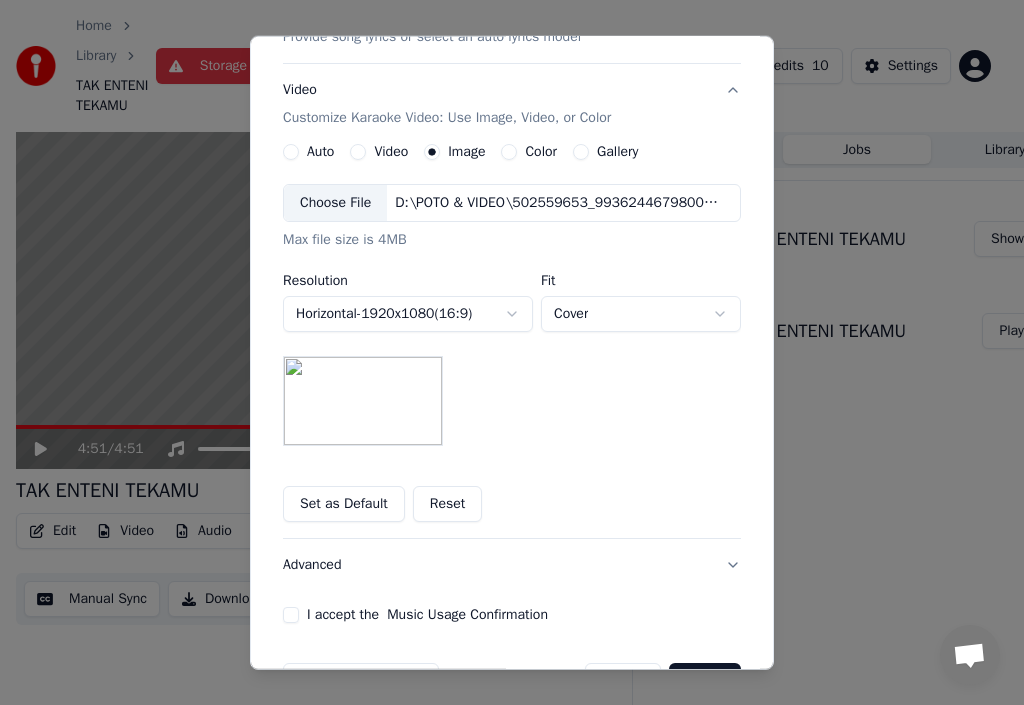click on "Choose File" at bounding box center [335, 203] 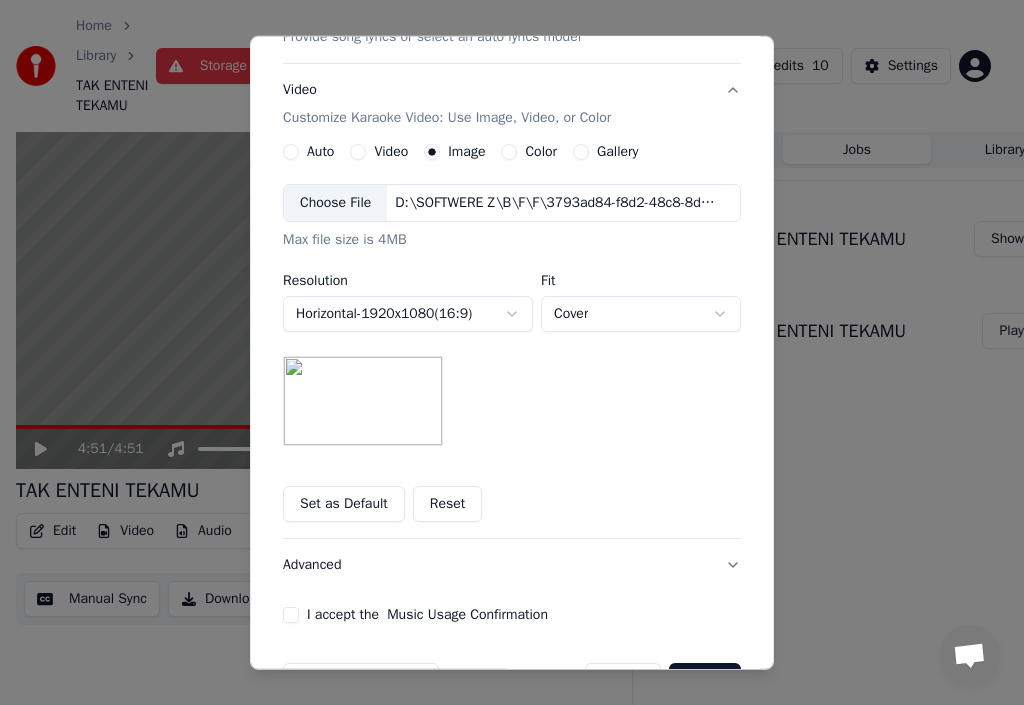 click on "Choose File" at bounding box center (335, 203) 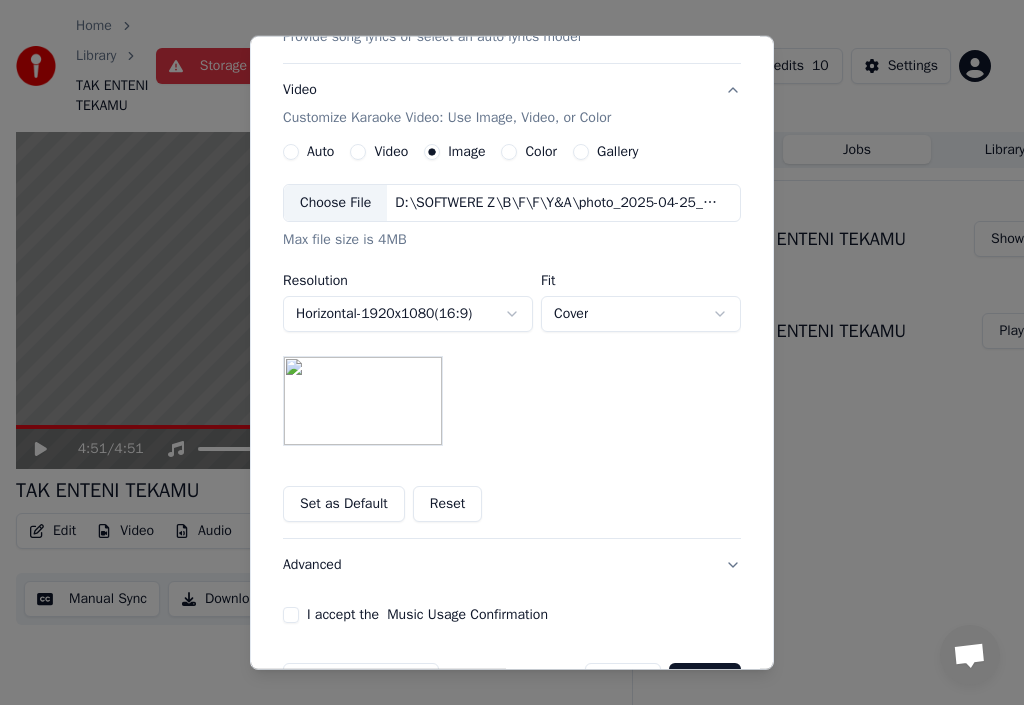 click on "Choose File" at bounding box center [335, 203] 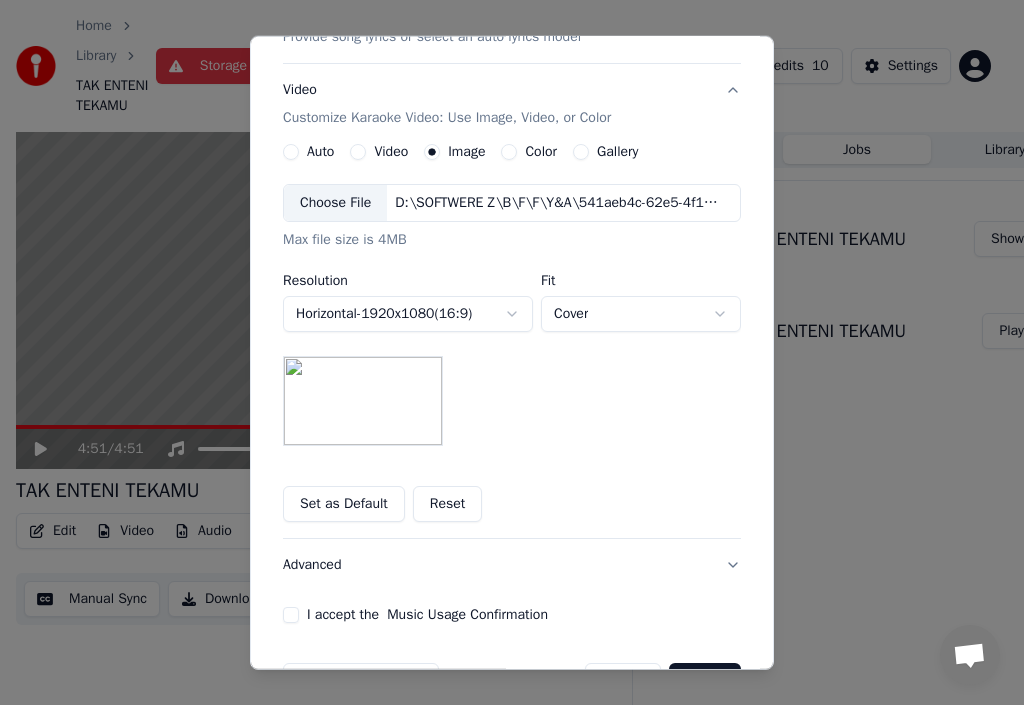click on "Choose File" at bounding box center [335, 203] 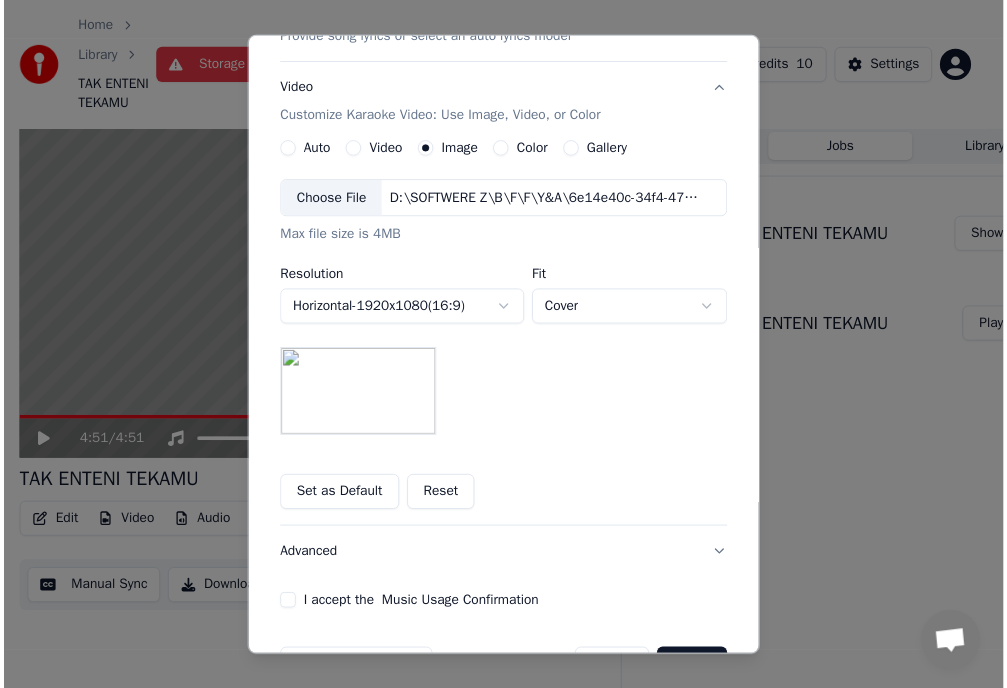scroll, scrollTop: 365, scrollLeft: 0, axis: vertical 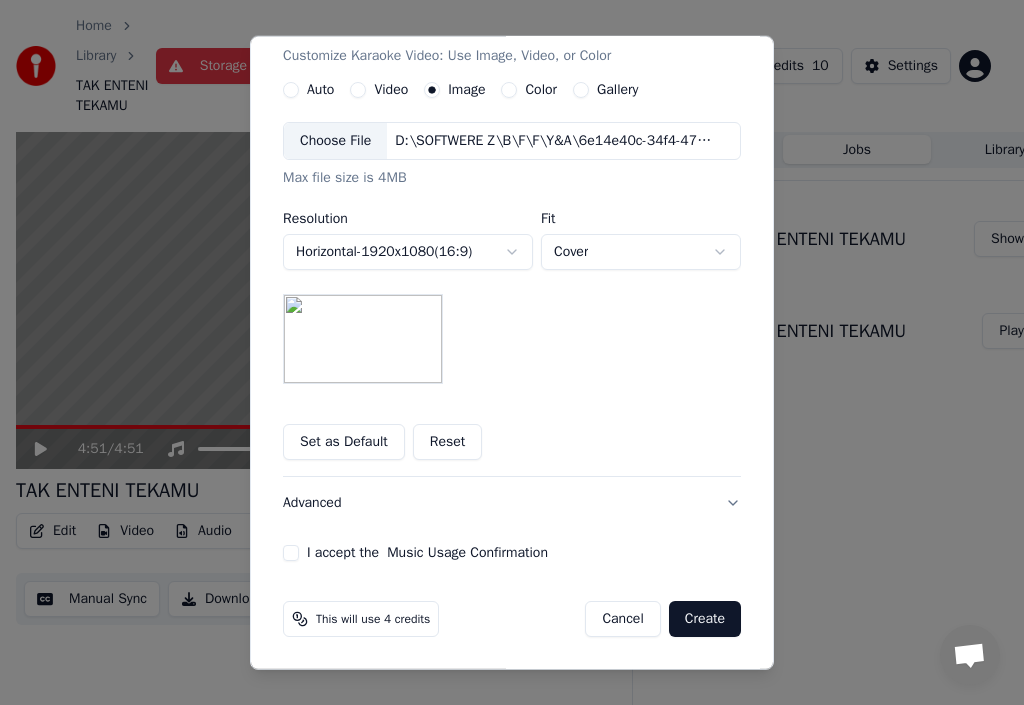 click on "I accept the   Music Usage Confirmation" at bounding box center [512, 553] 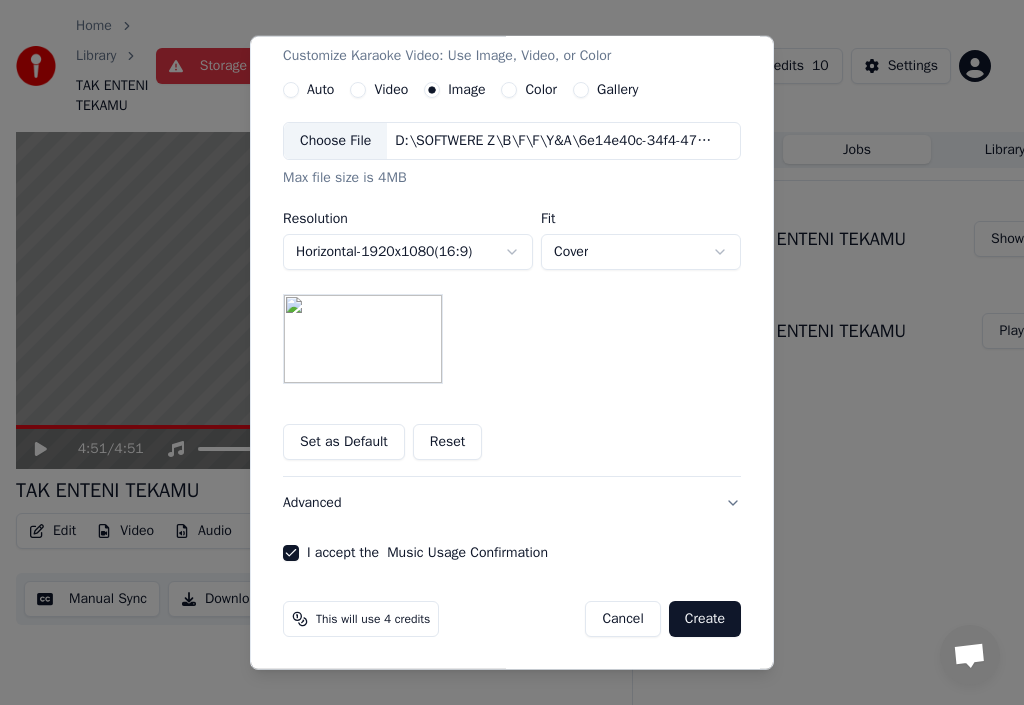 click on "Create" at bounding box center [705, 619] 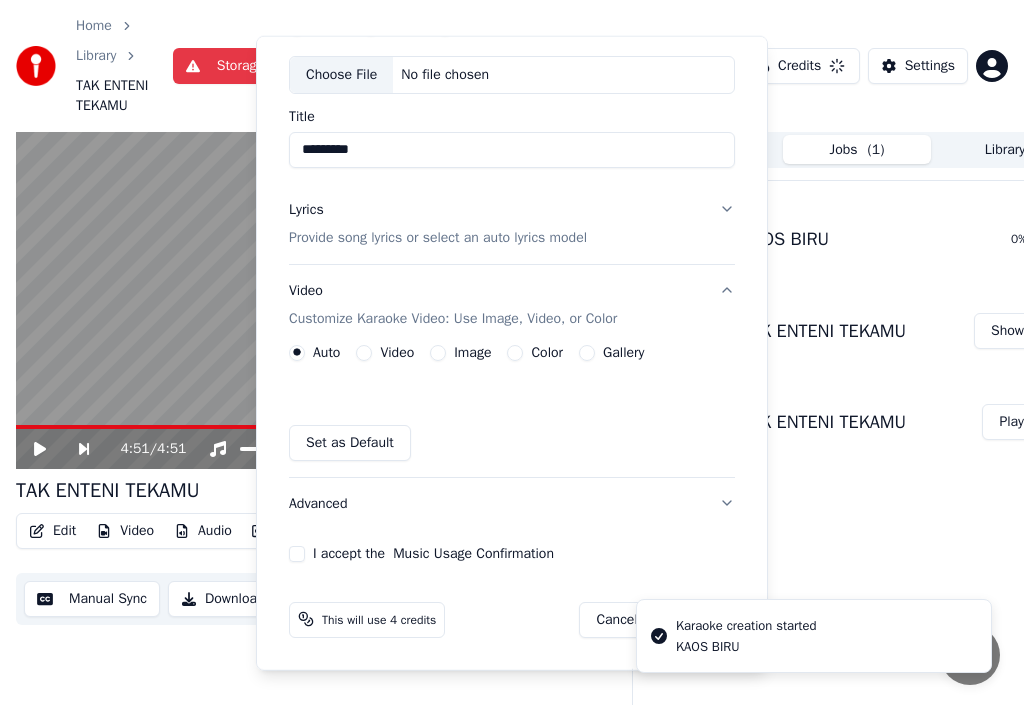 type 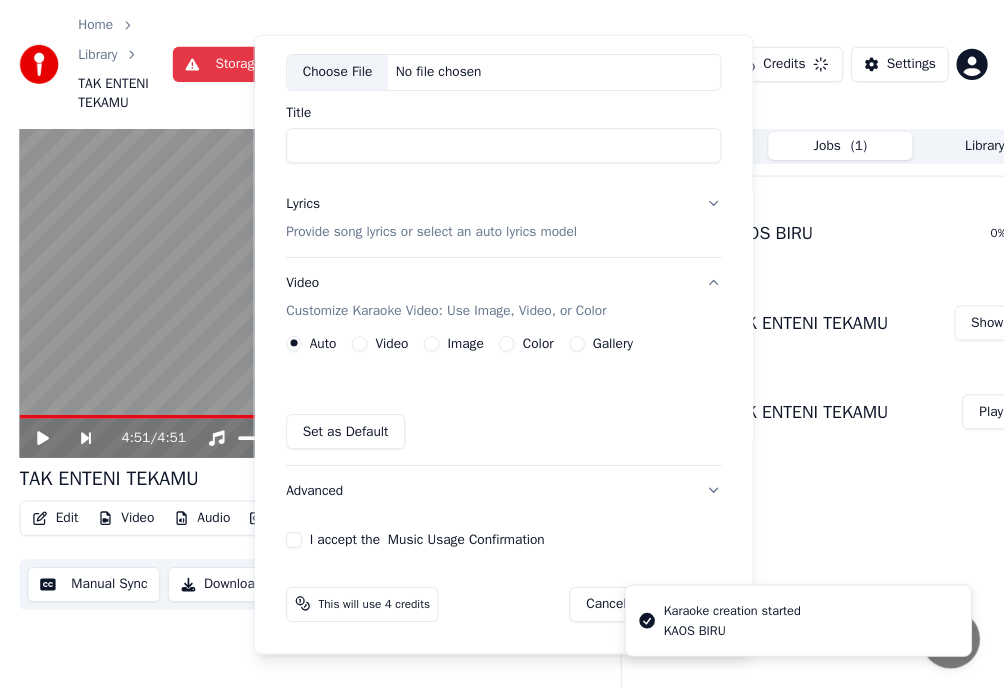 scroll, scrollTop: 103, scrollLeft: 0, axis: vertical 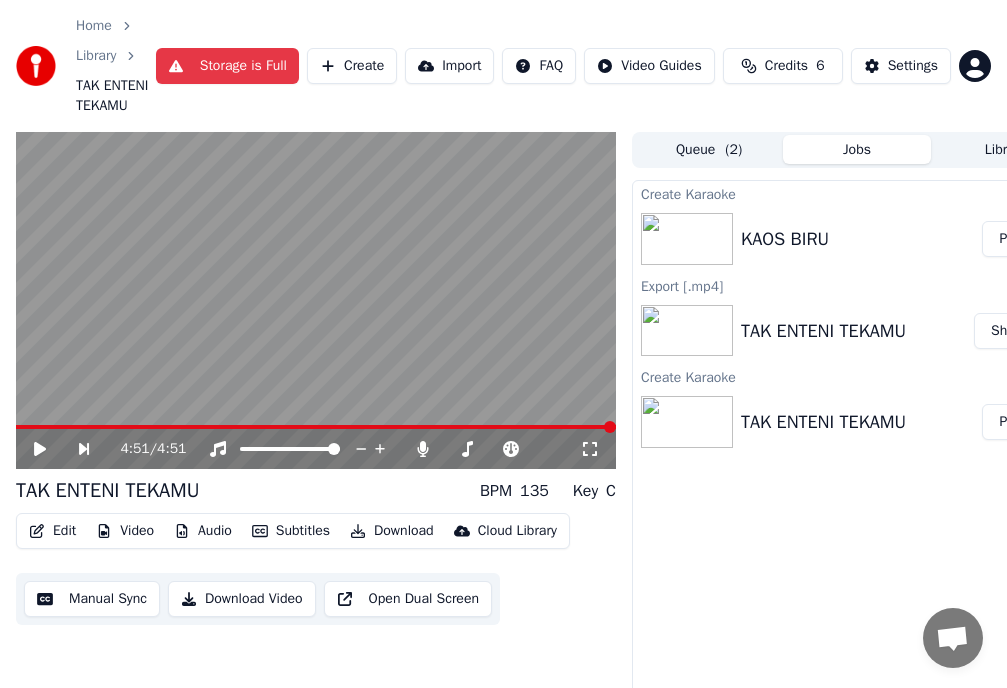 click on "KAOS BIRU" at bounding box center (861, 239) 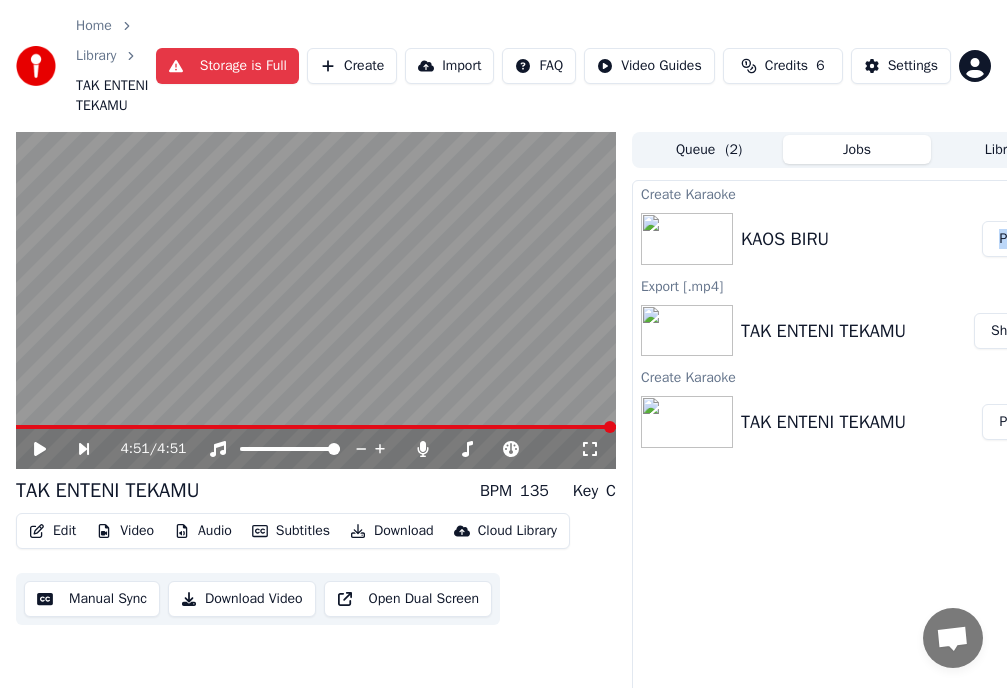 click on "KAOS BIRU" at bounding box center (861, 239) 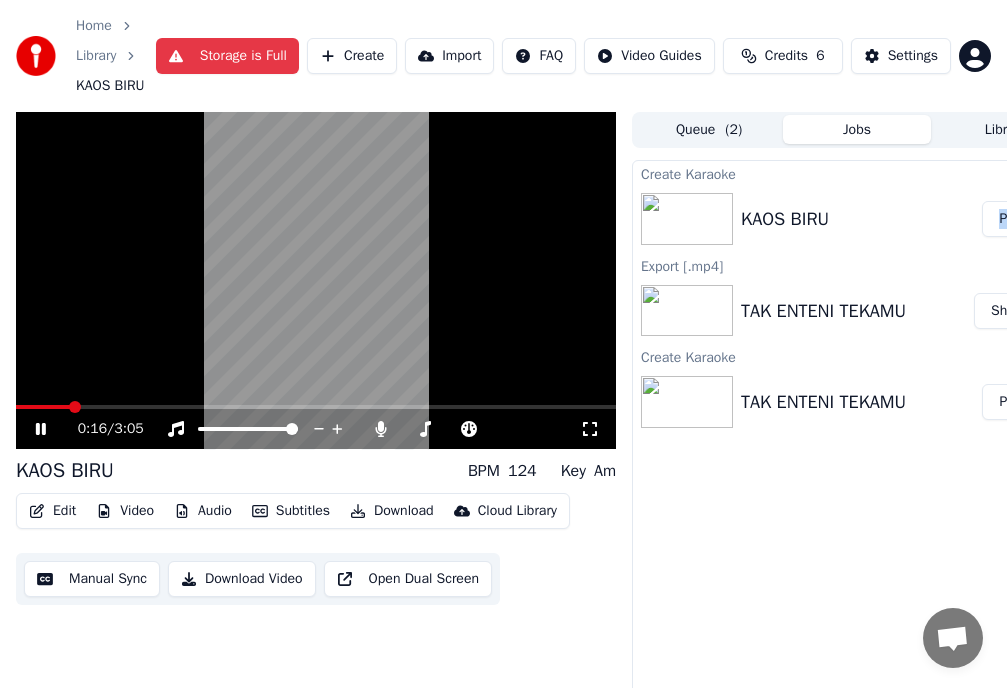 click 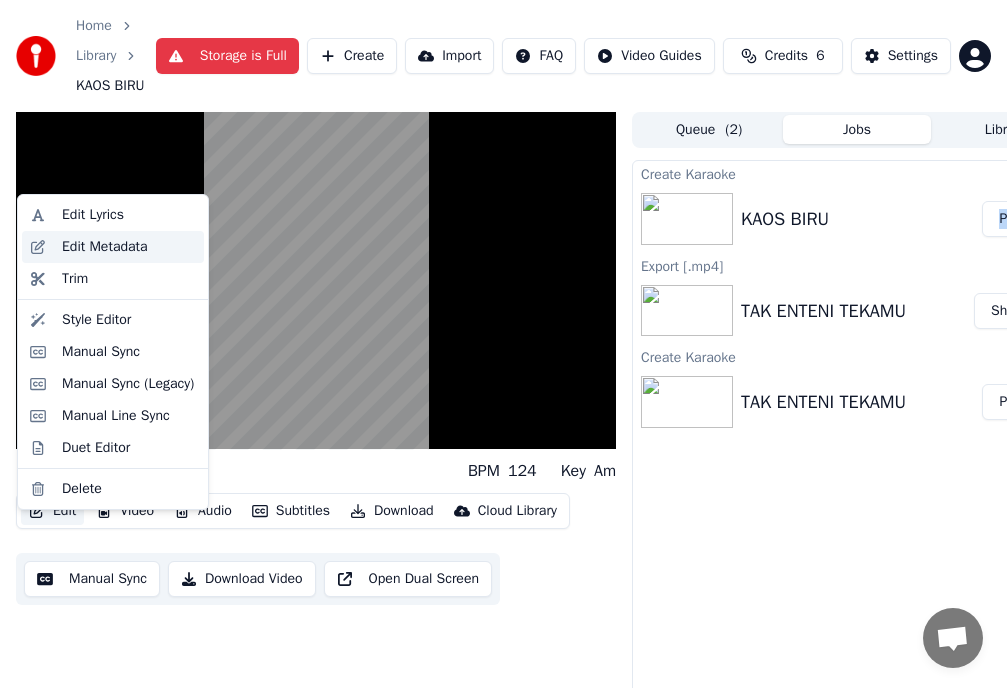 click on "Edit Metadata" at bounding box center (105, 247) 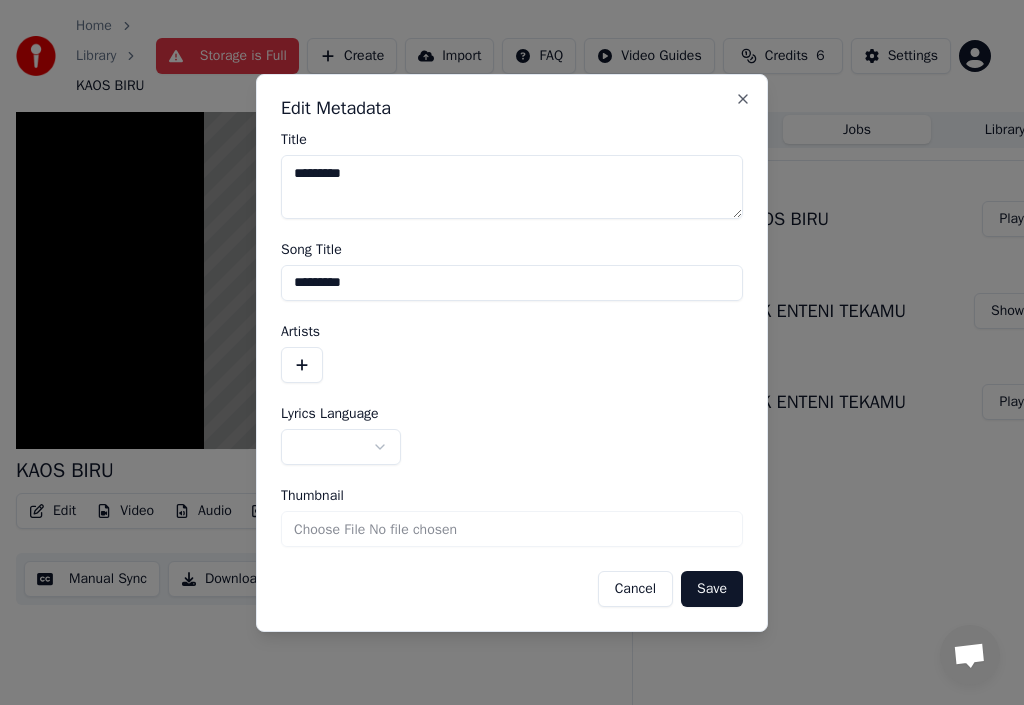 click on "Thumbnail" at bounding box center [312, 496] 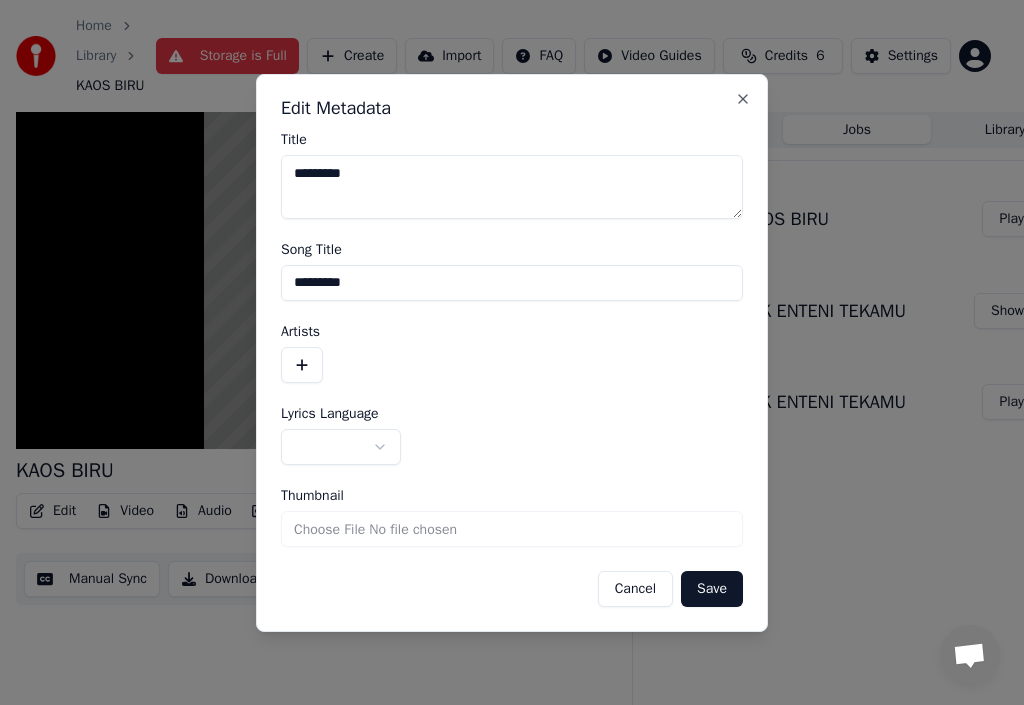 type on "**********" 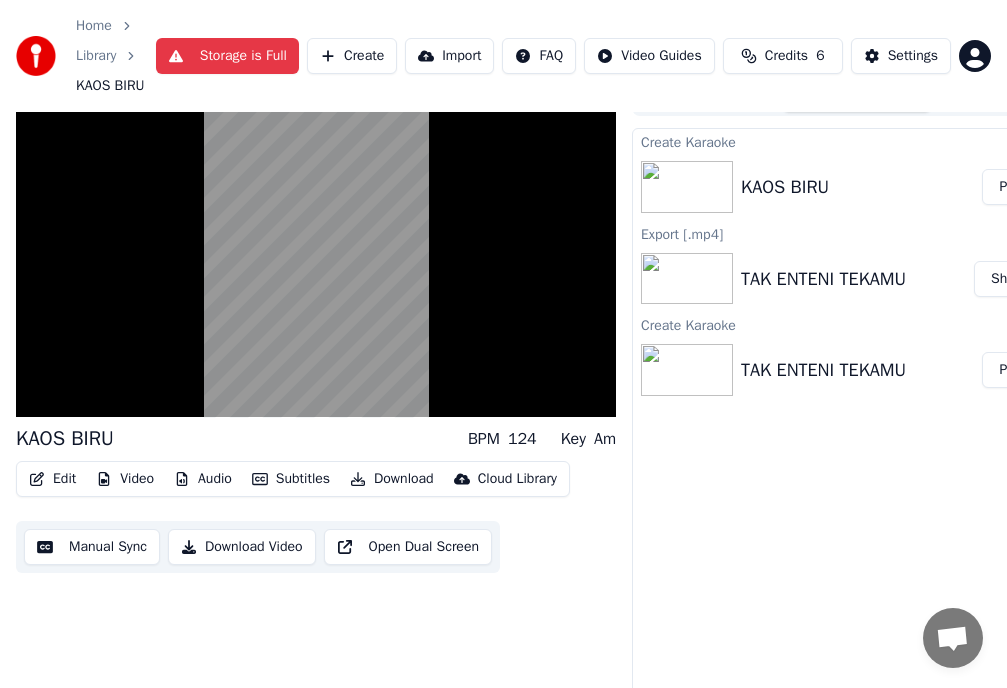 scroll, scrollTop: 0, scrollLeft: 0, axis: both 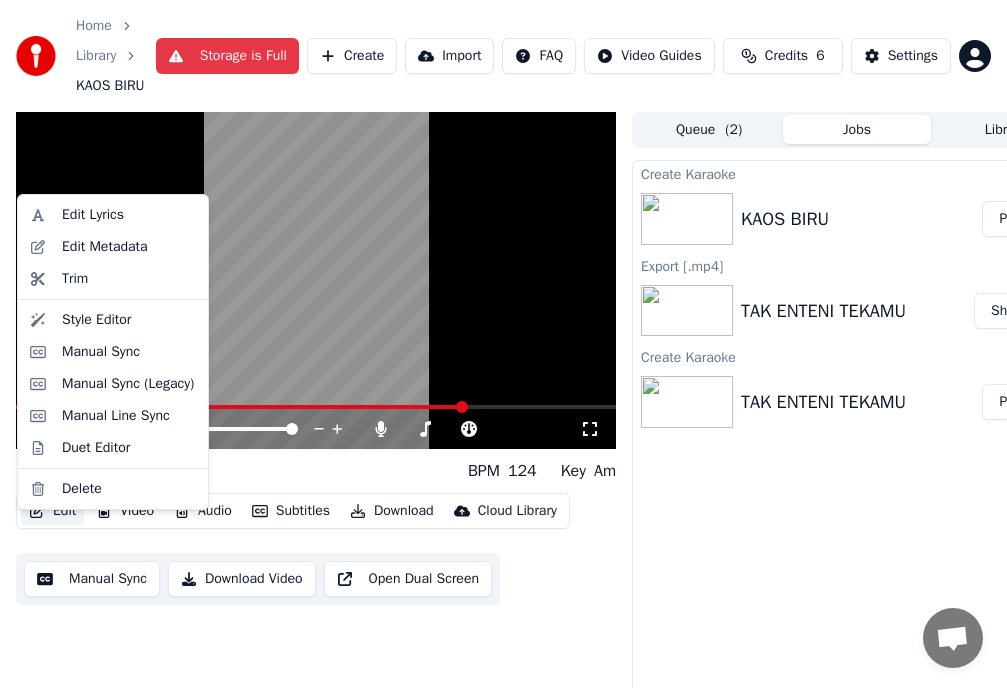 click on "Edit" at bounding box center (52, 511) 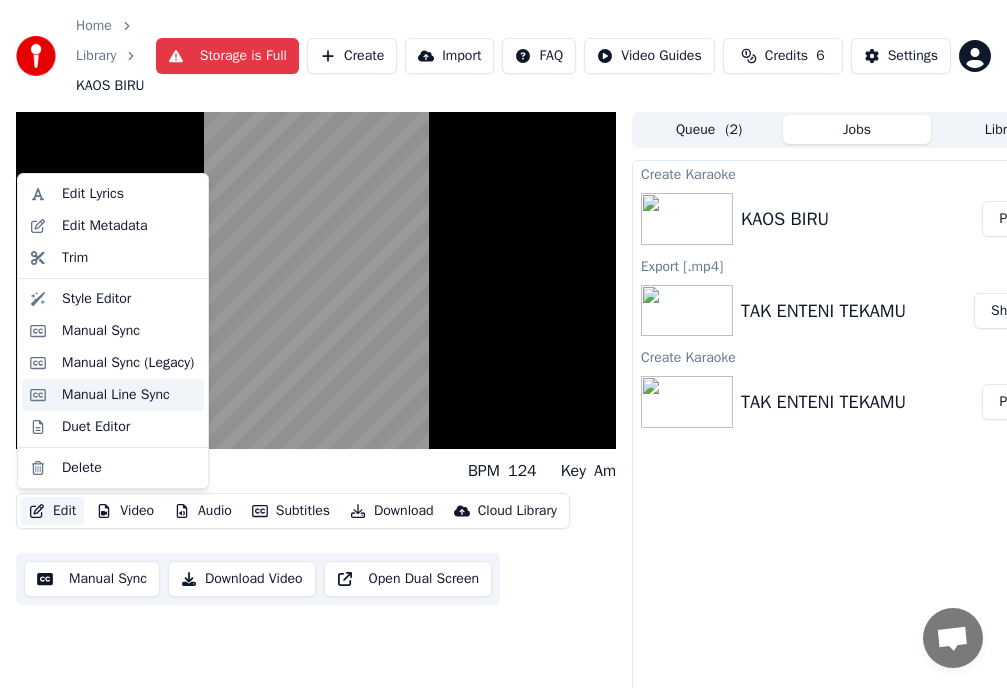 scroll, scrollTop: 91, scrollLeft: 0, axis: vertical 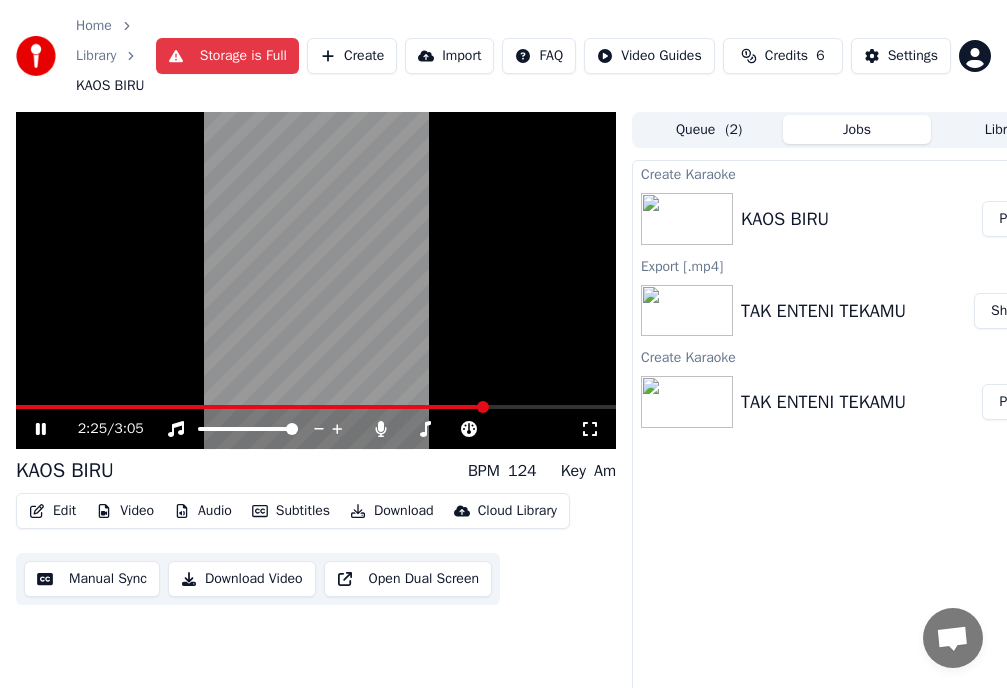 click 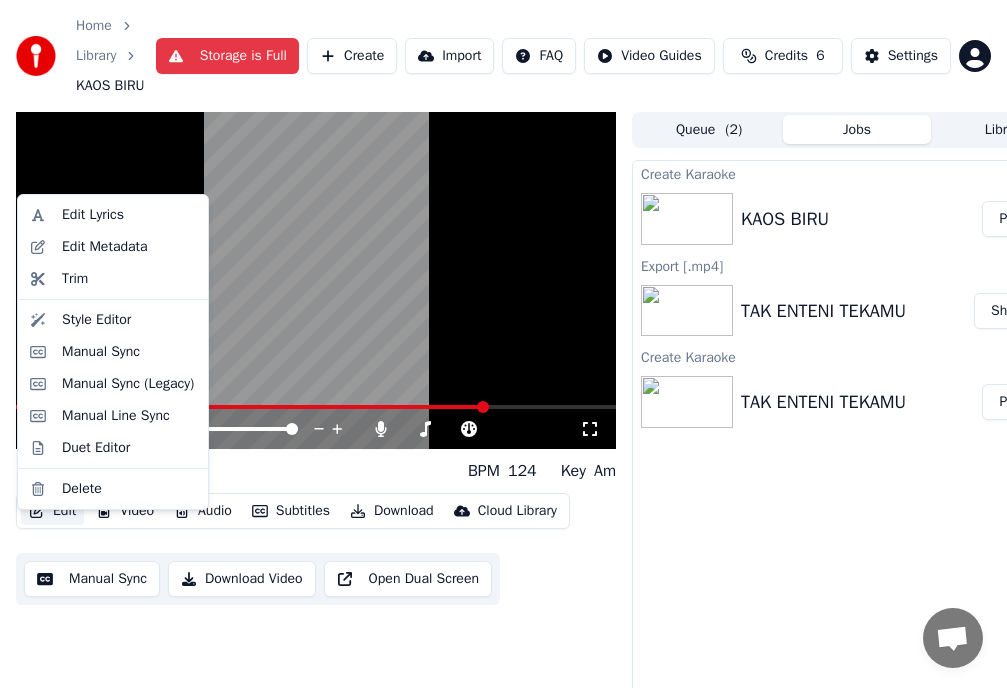 click 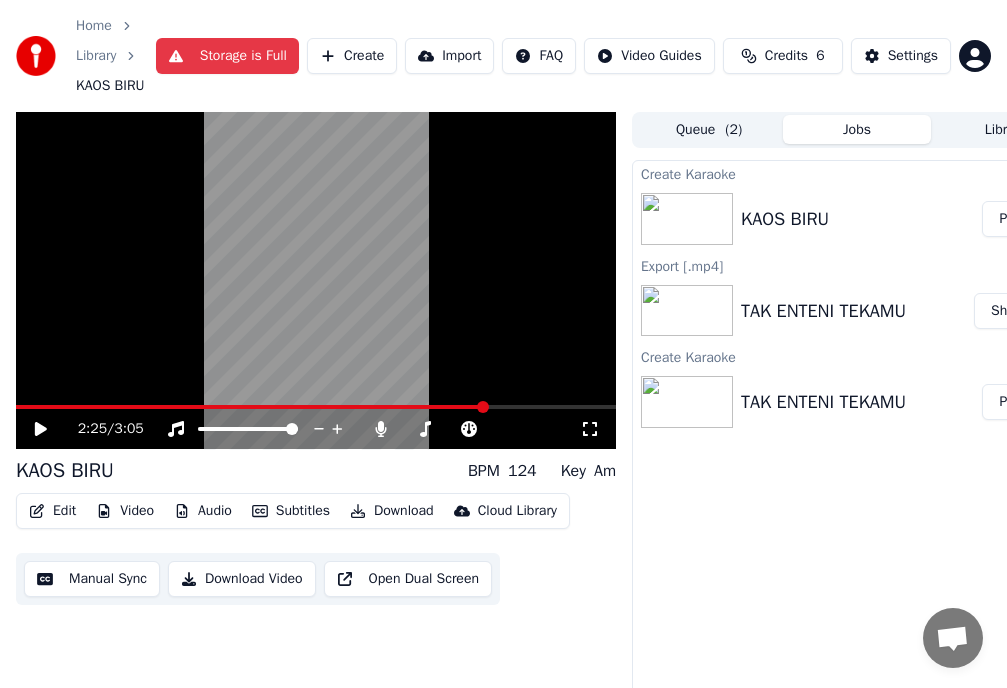 click on "2:25  /  3:05 KAOS BIRU BPM 124 Key Am Edit Video Audio Subtitles Download Cloud Library Manual Sync Download Video Open Dual Screen" at bounding box center (316, 428) 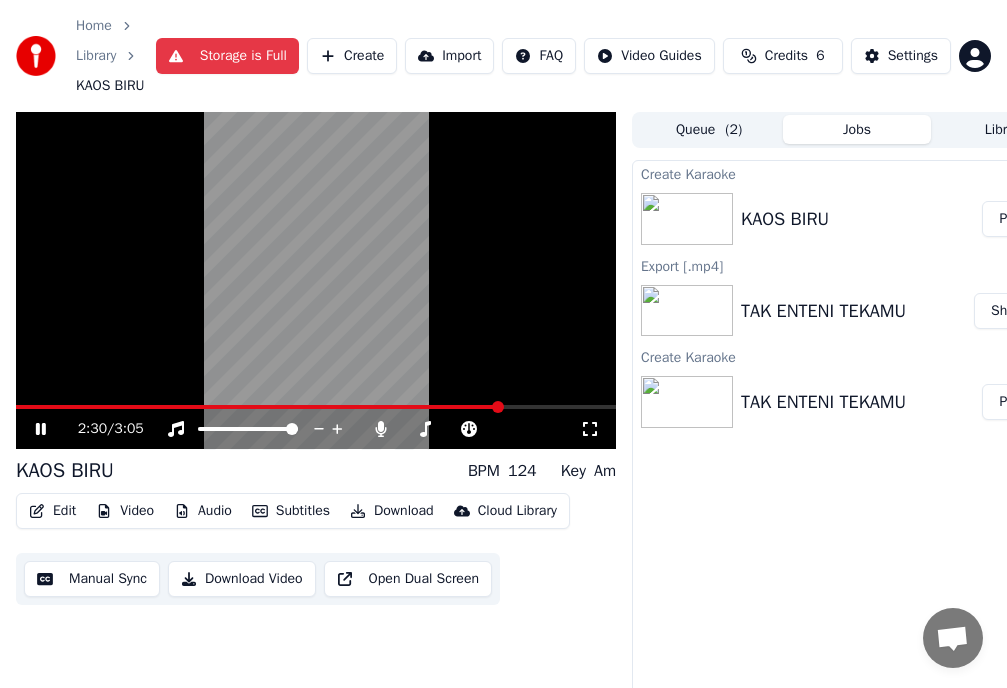 click 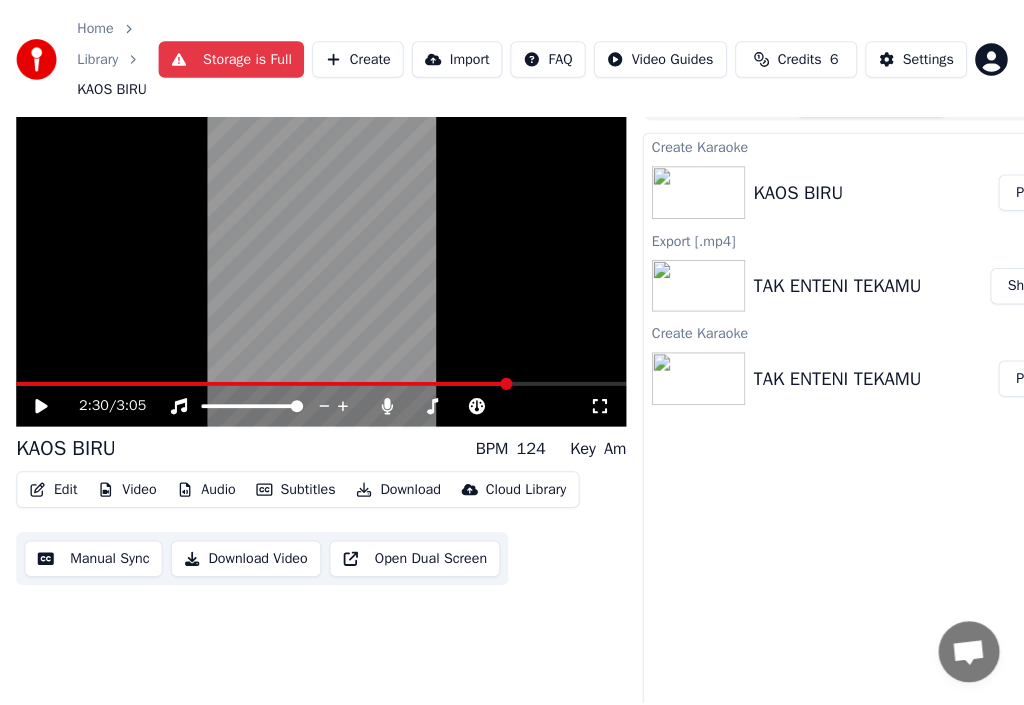 scroll, scrollTop: 0, scrollLeft: 0, axis: both 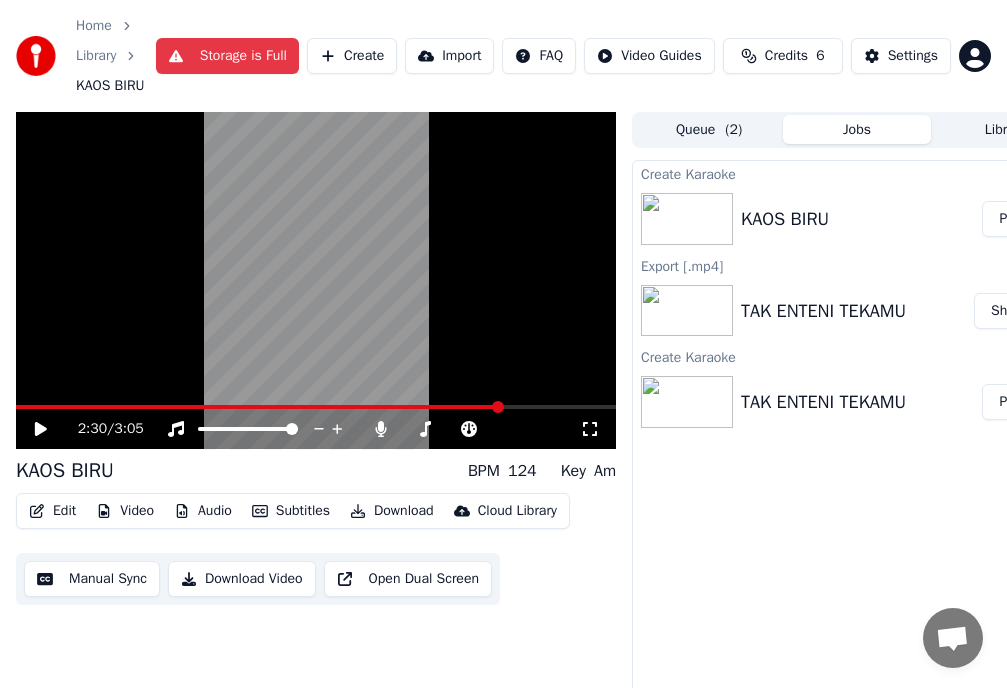 click on "KAOS BIRU" at bounding box center (861, 219) 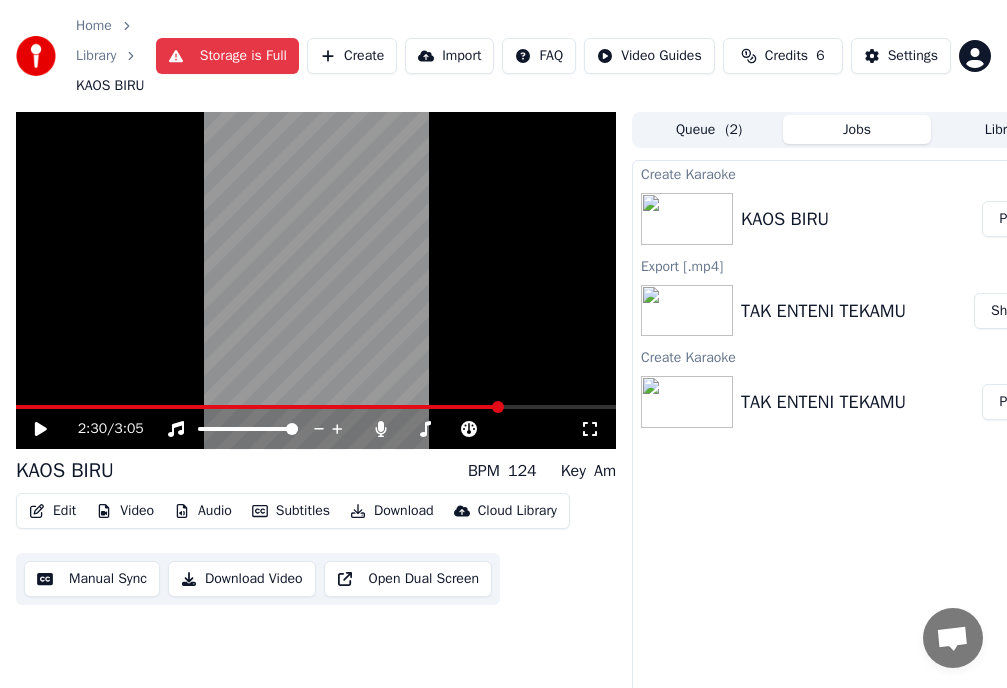 click on "KAOS BIRU" at bounding box center (861, 219) 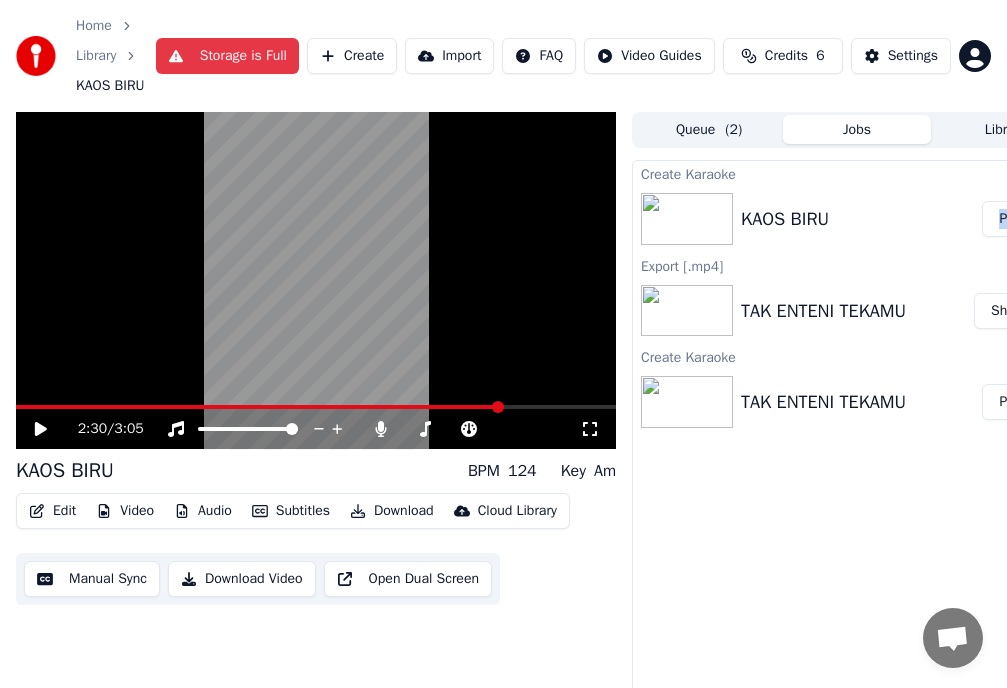 click on "KAOS BIRU" at bounding box center [861, 219] 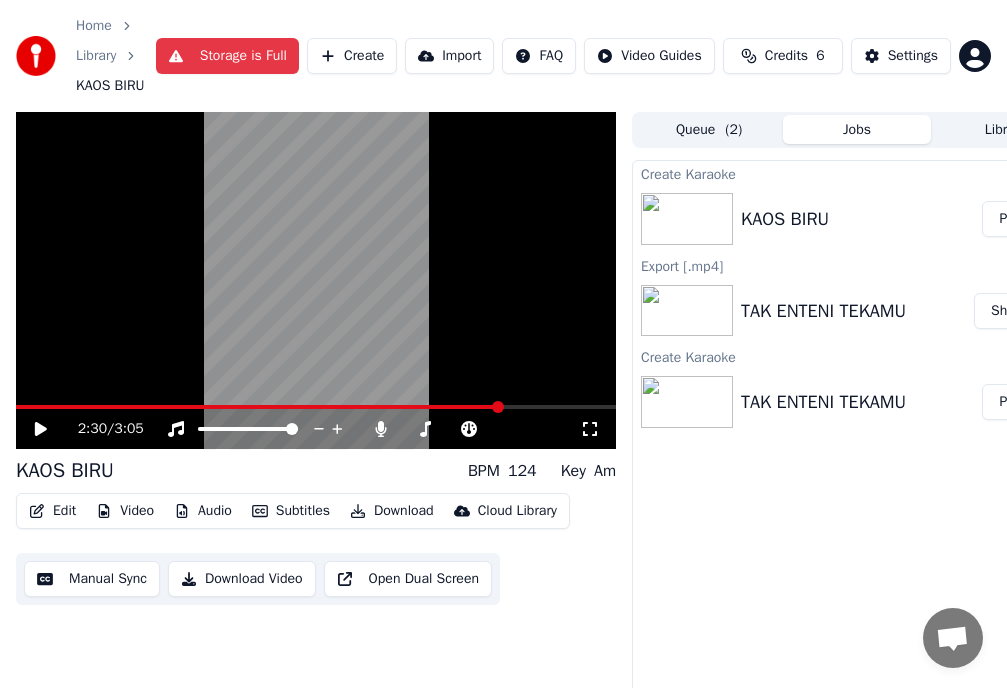 click on "KAOS BIRU" at bounding box center (861, 219) 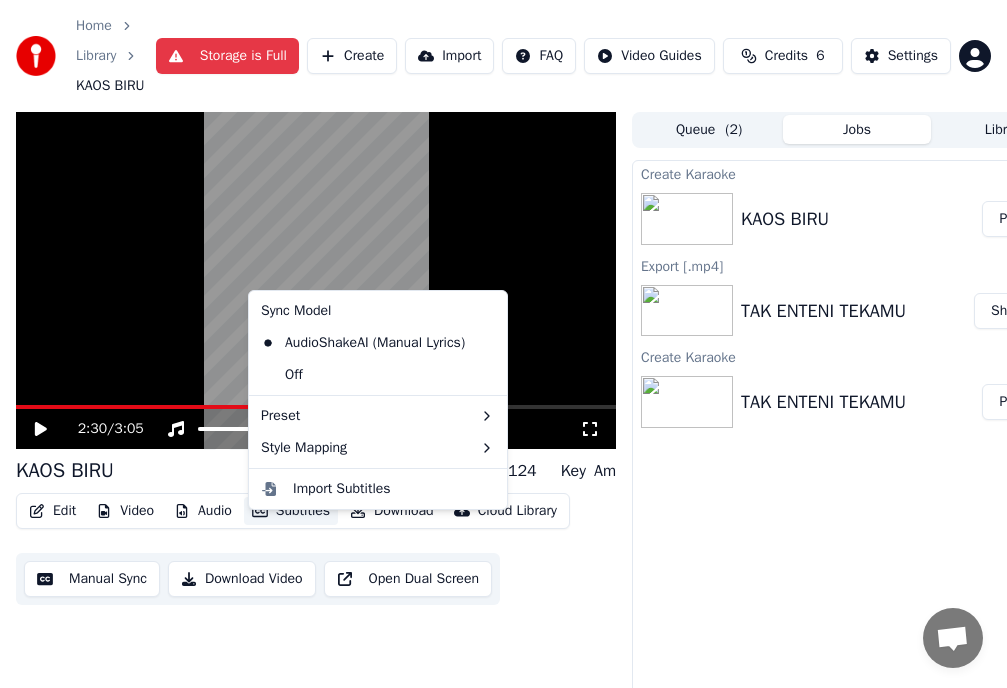click 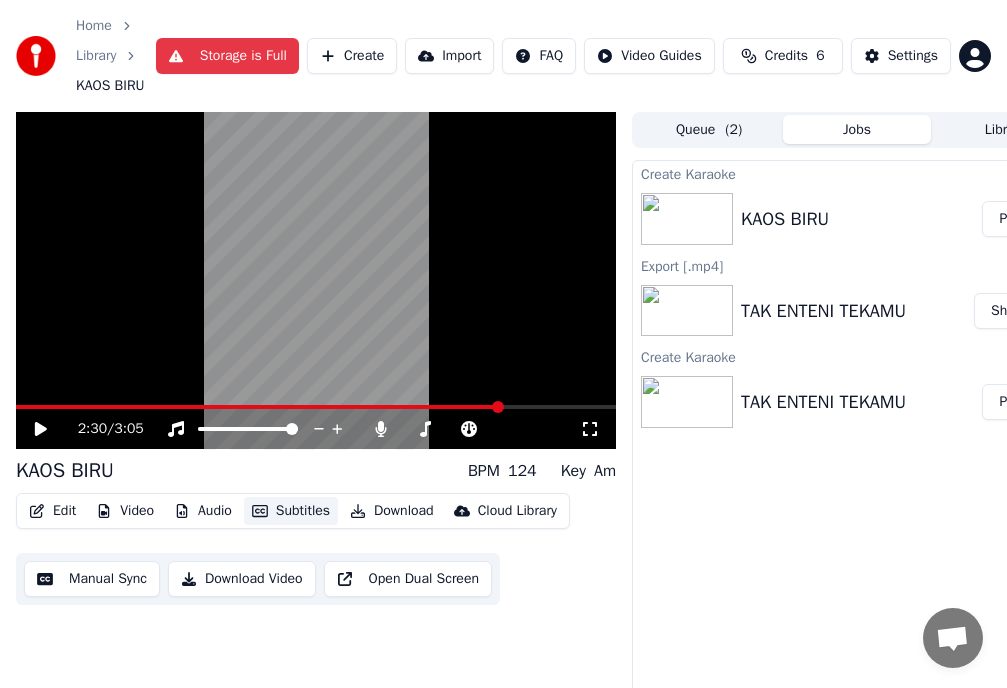 click 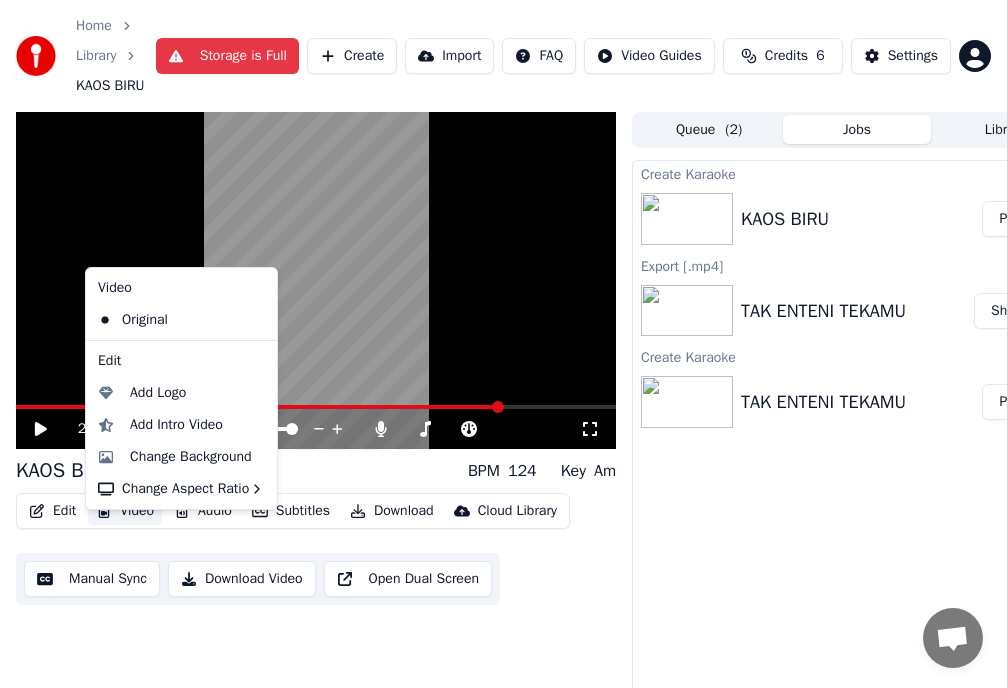 click 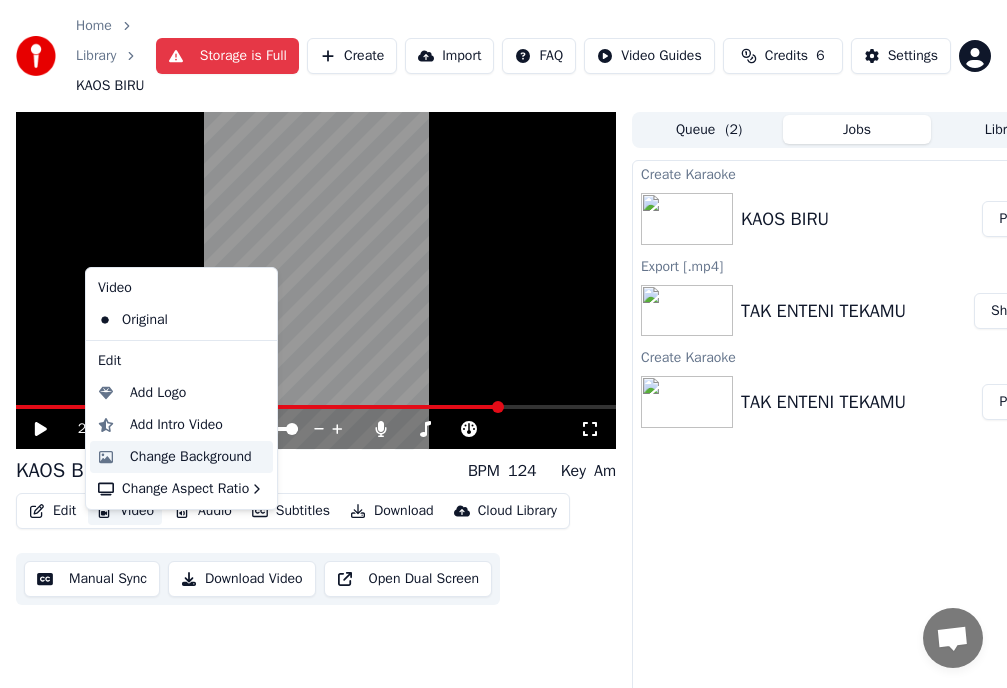 click on "Change Background" at bounding box center [191, 457] 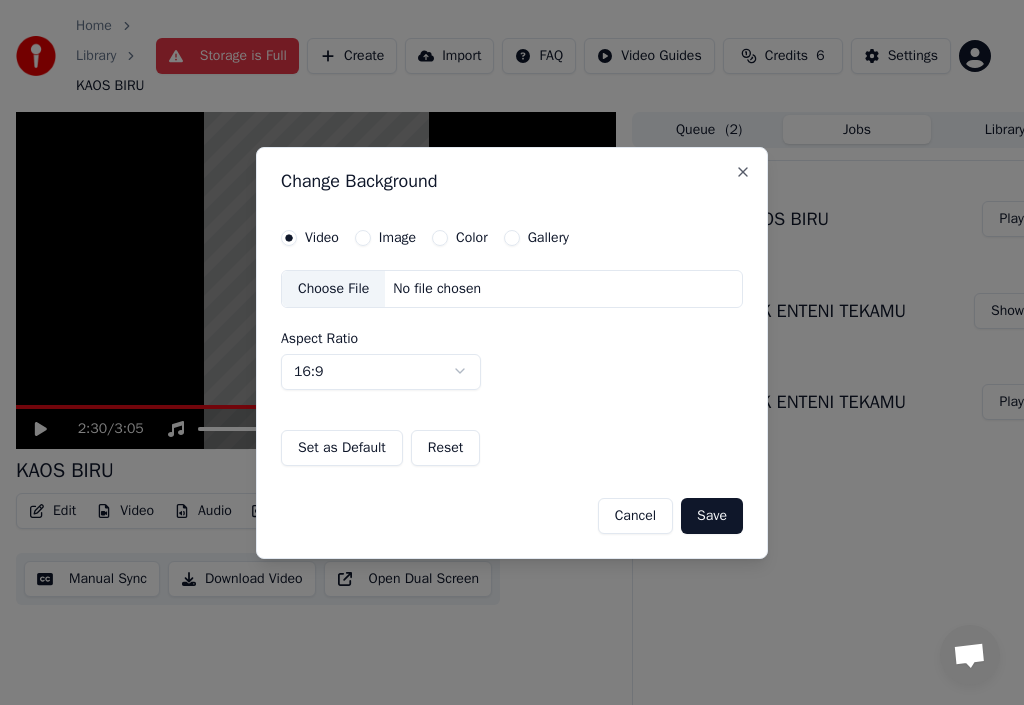 click on "Choose File" at bounding box center (333, 289) 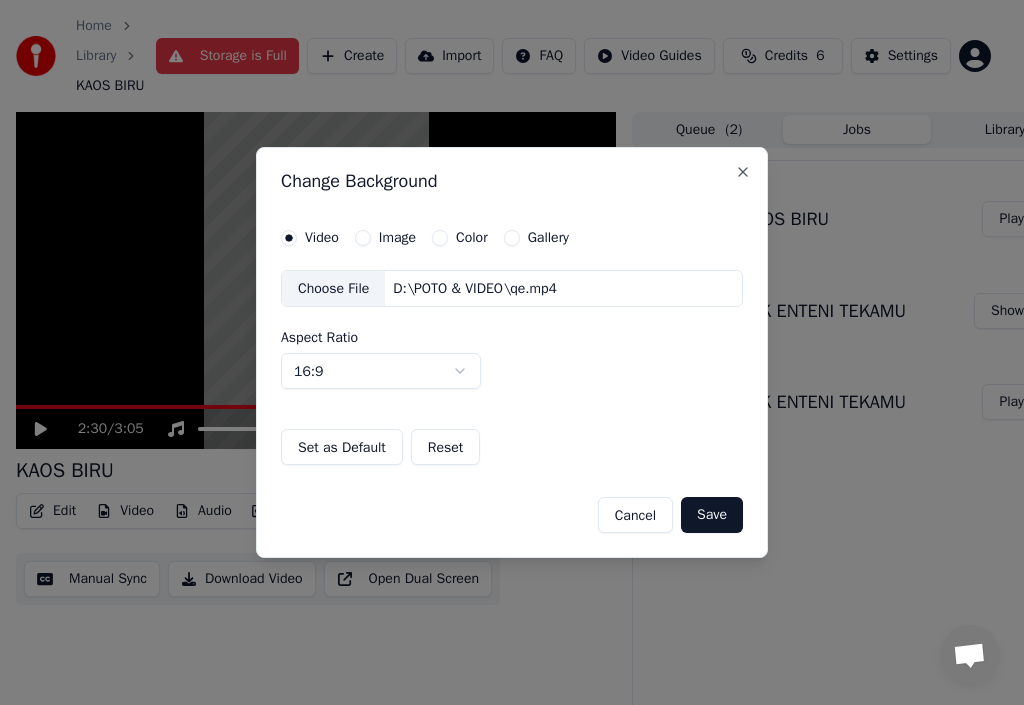 click on "Save" at bounding box center [712, 515] 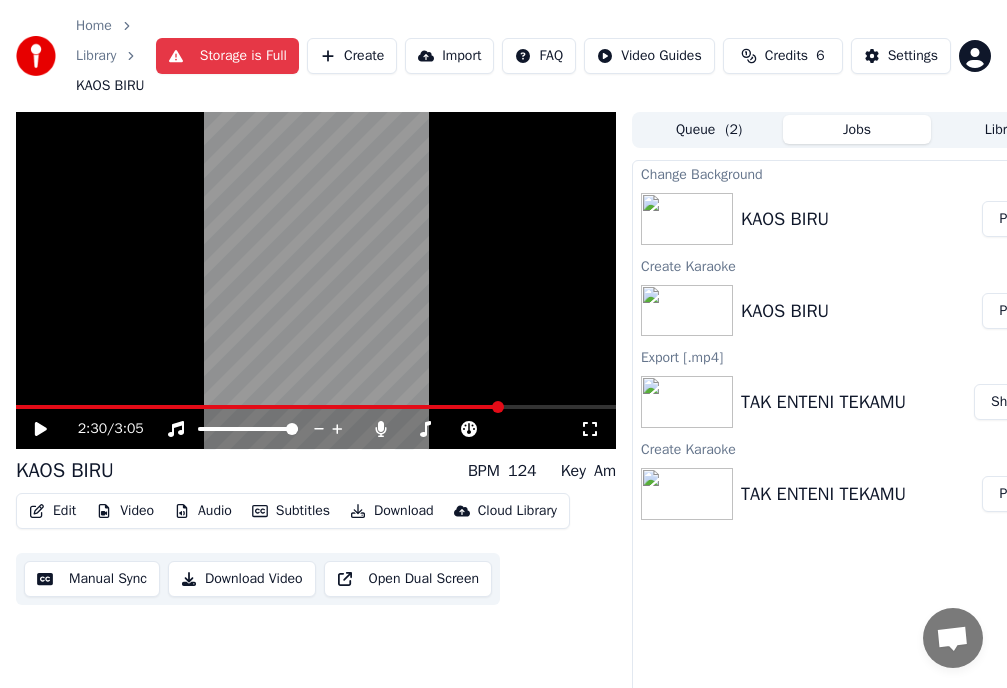 click on "KAOS BIRU" at bounding box center [861, 219] 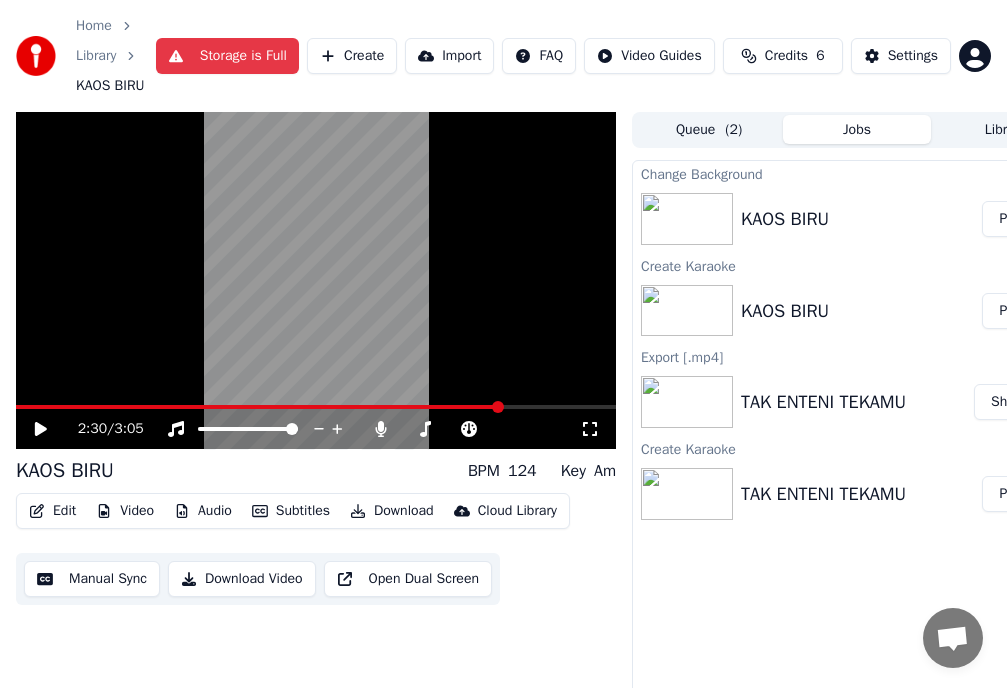 click on "KAOS BIRU" at bounding box center (861, 219) 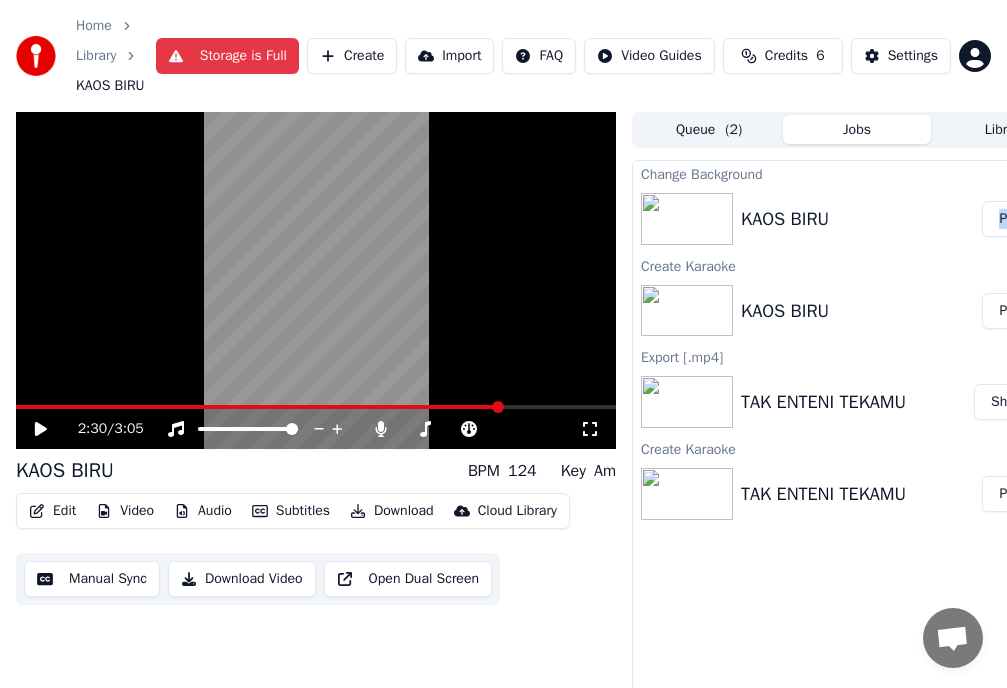 click on "KAOS BIRU" at bounding box center [861, 219] 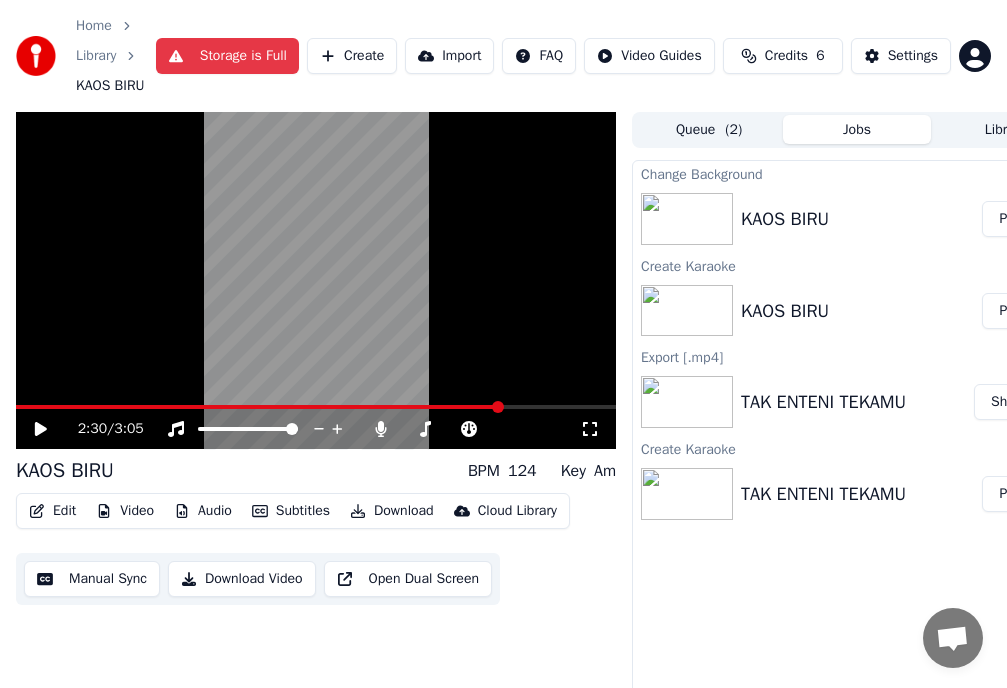 click on "KAOS BIRU" at bounding box center (861, 219) 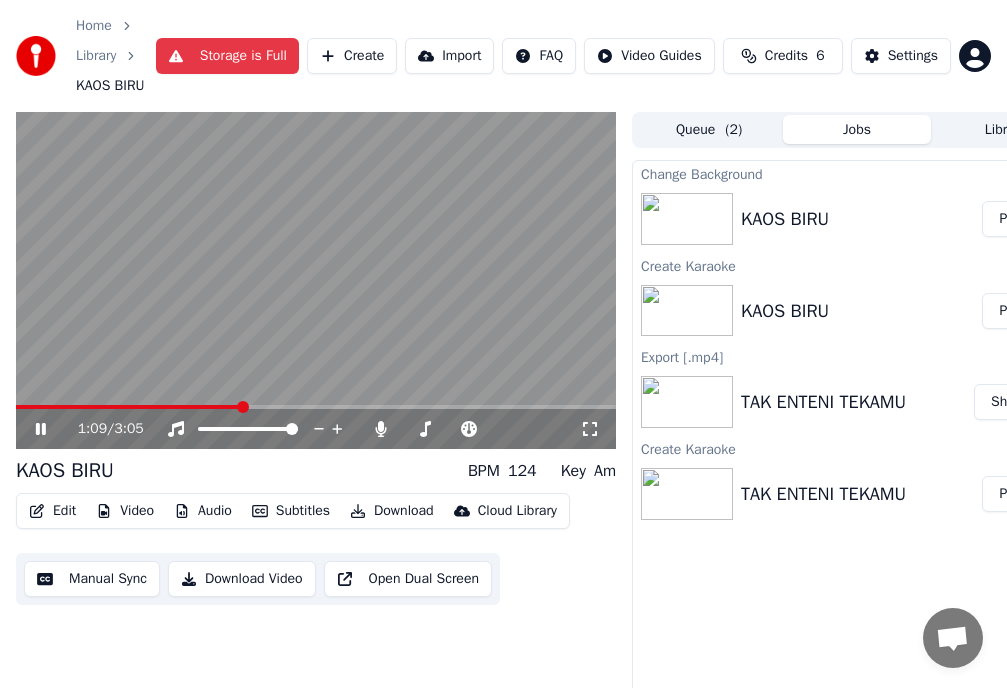 click on "Download Video" at bounding box center [242, 579] 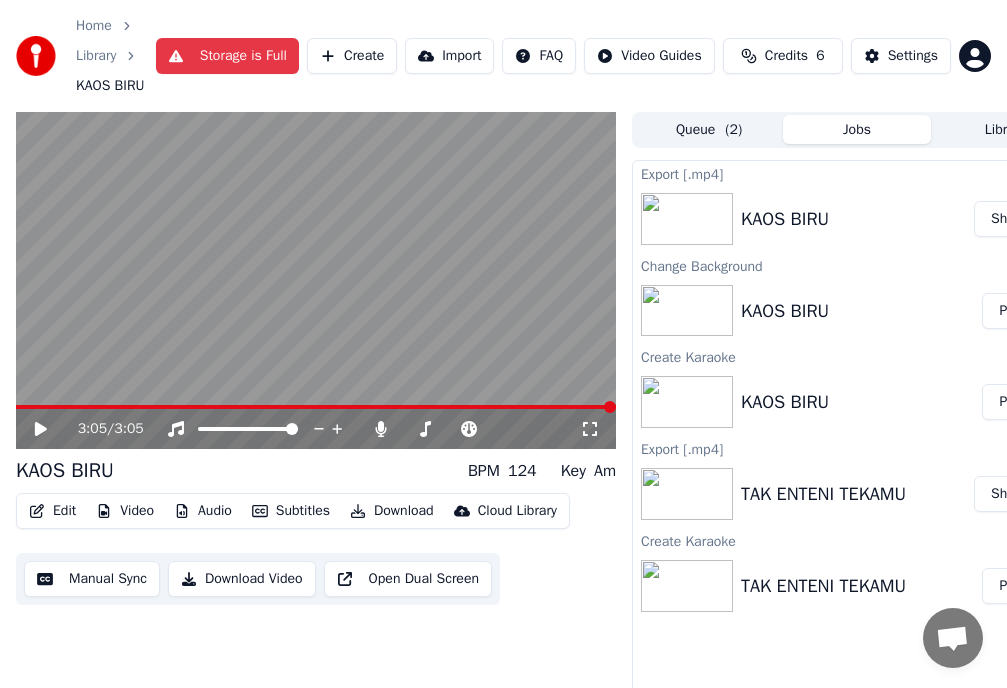 click on "Show" at bounding box center [1007, 219] 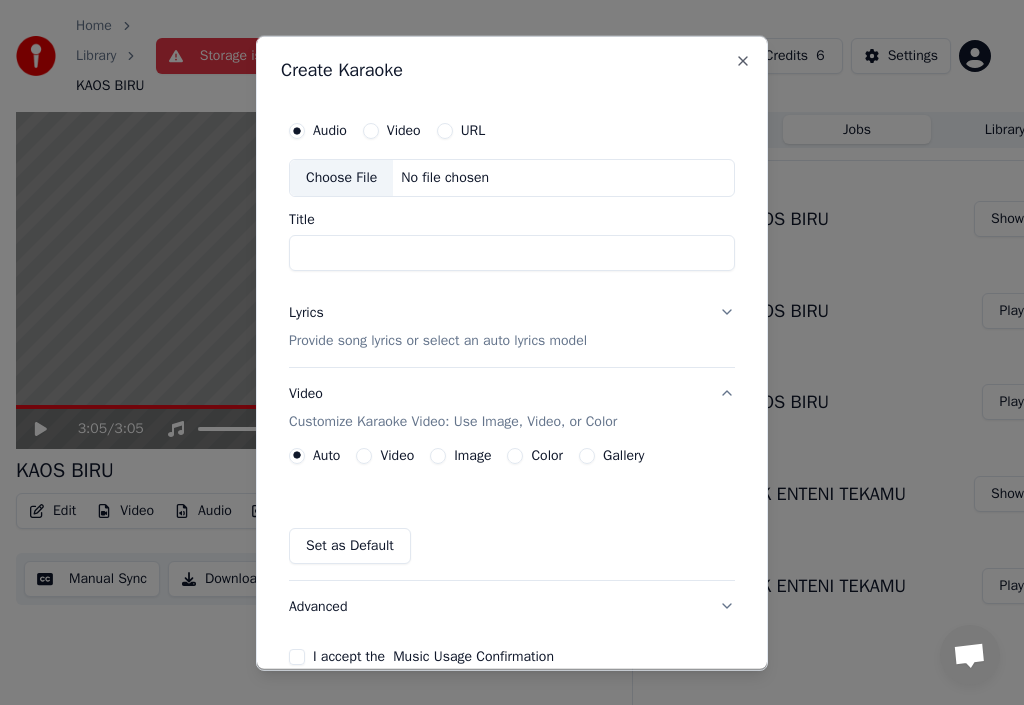 click on "Choose File" at bounding box center (341, 177) 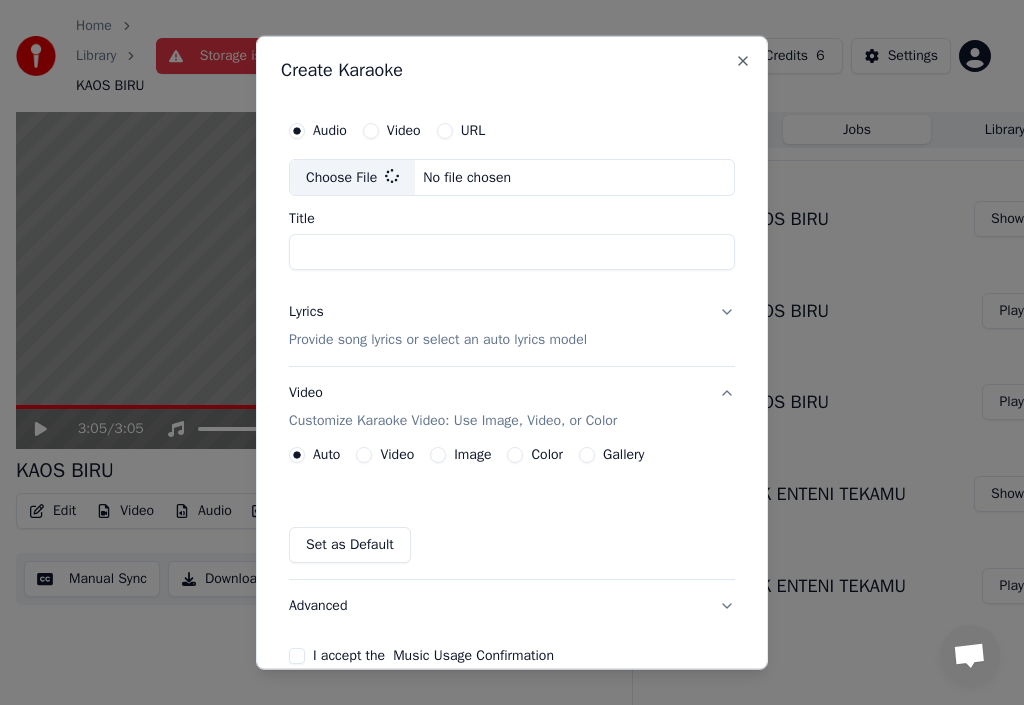 type on "**********" 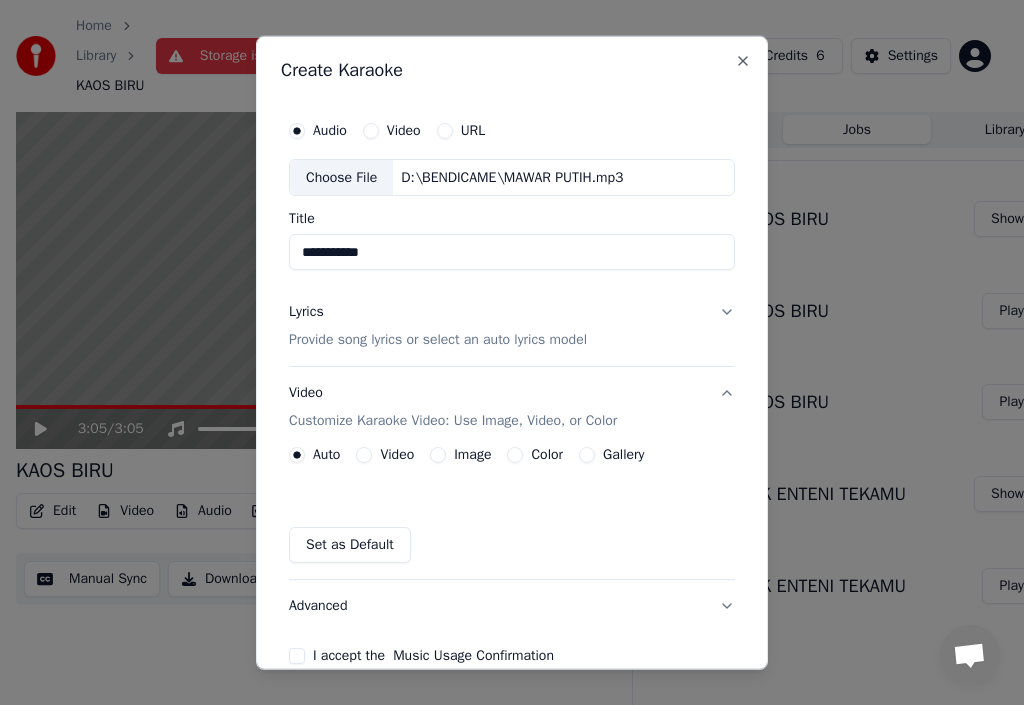 click on "Provide song lyrics or select an auto lyrics model" at bounding box center (438, 340) 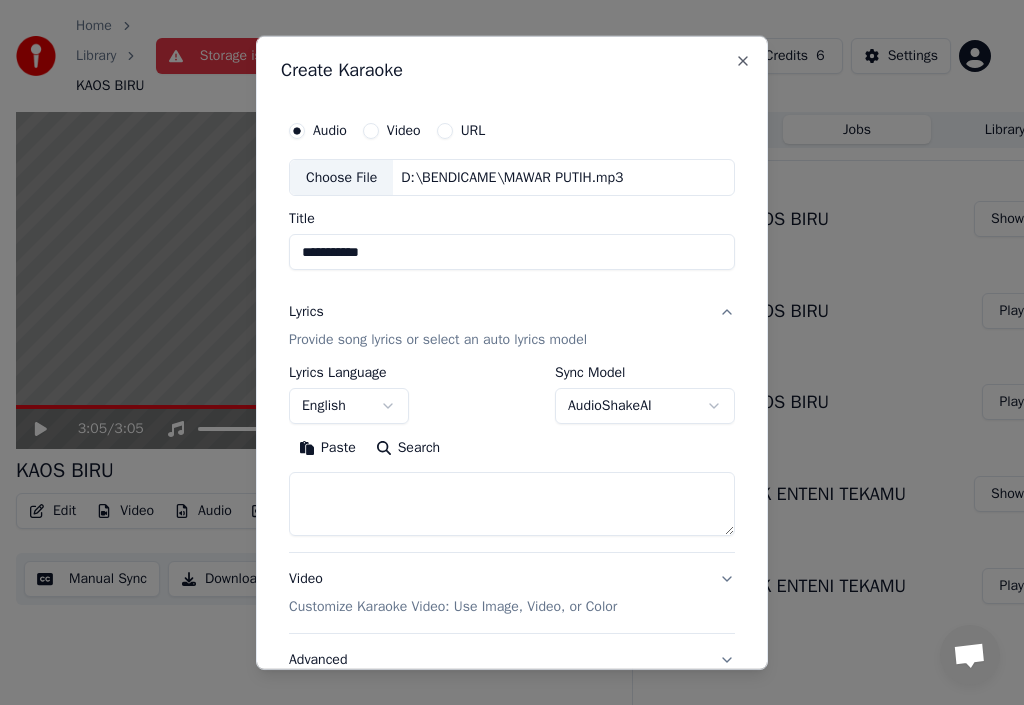 click on "Paste" at bounding box center (327, 448) 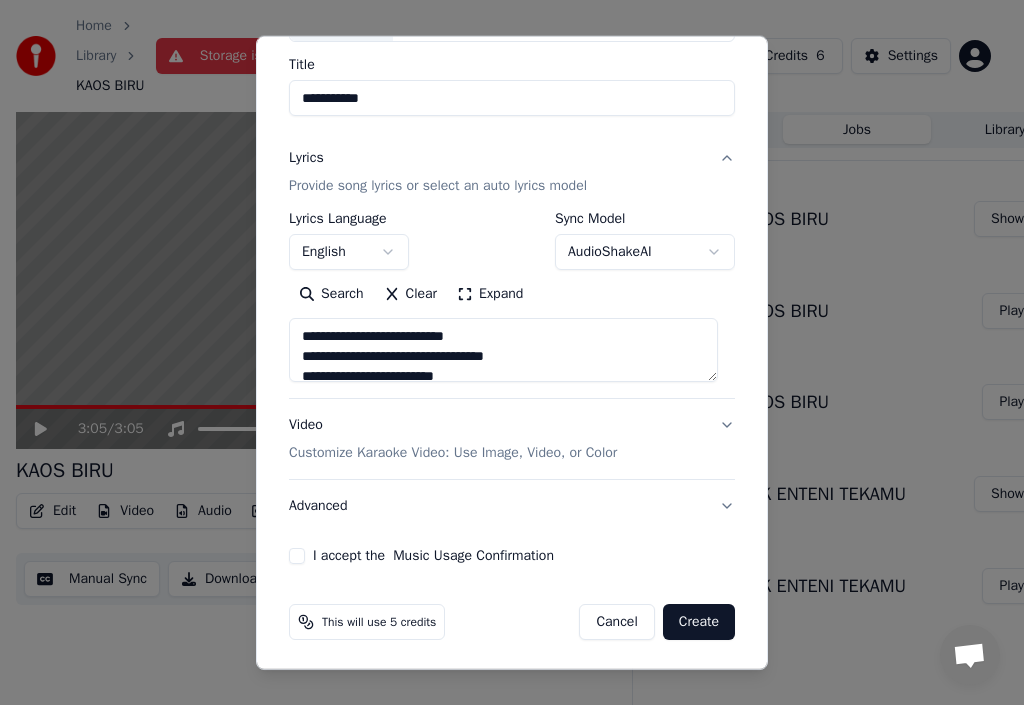 scroll, scrollTop: 157, scrollLeft: 0, axis: vertical 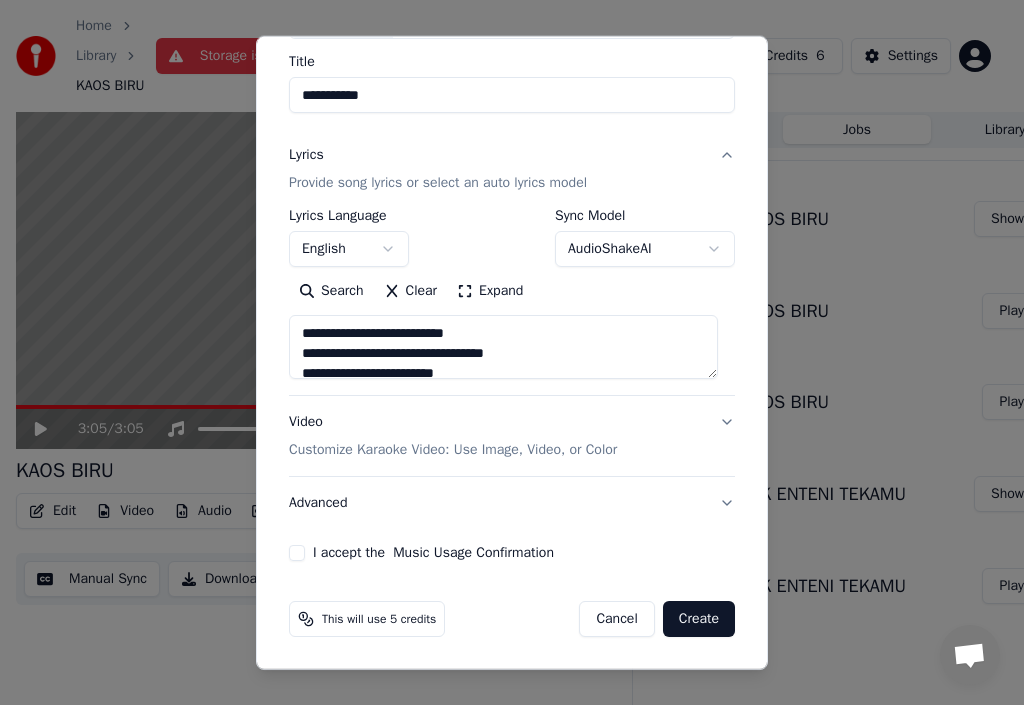 click on "Customize Karaoke Video: Use Image, Video, or Color" at bounding box center [453, 450] 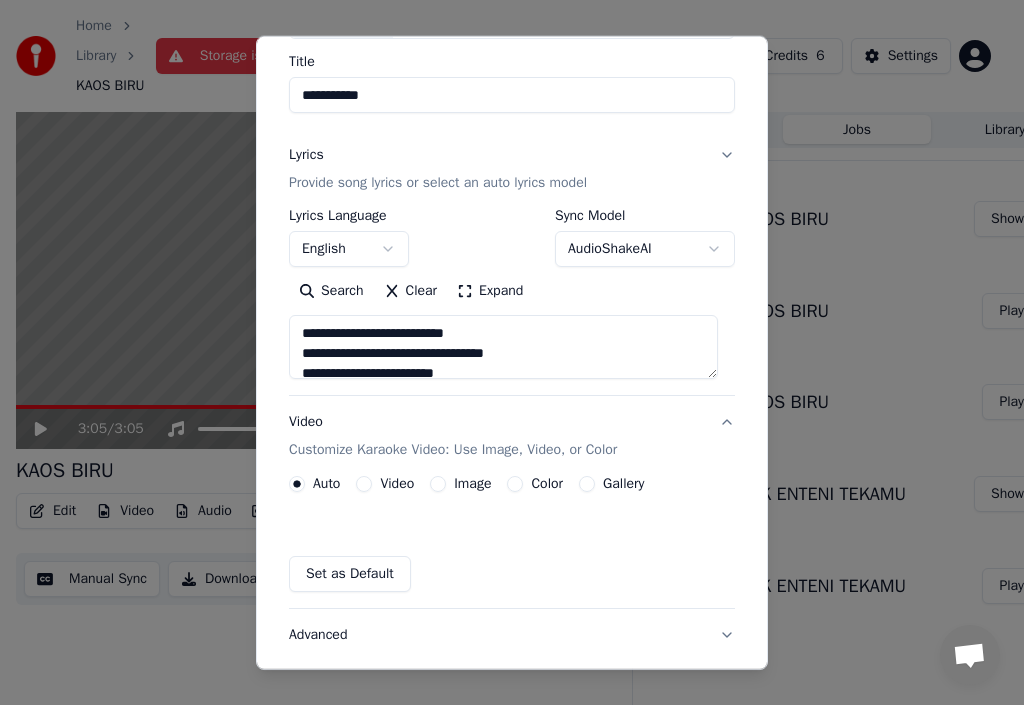 scroll, scrollTop: 103, scrollLeft: 0, axis: vertical 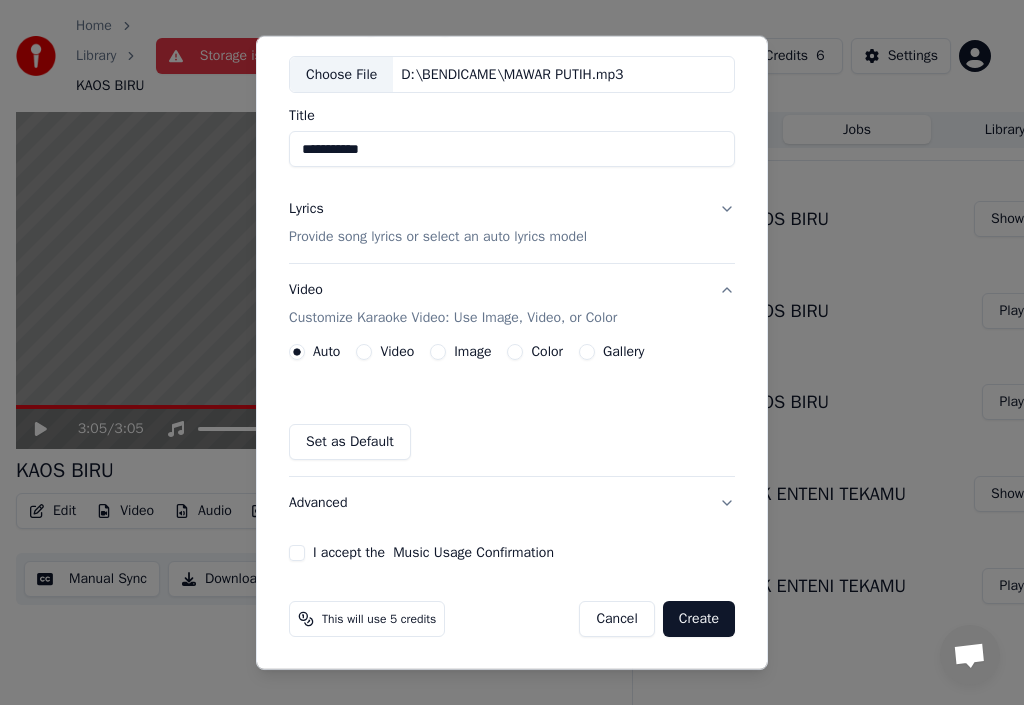 click on "Image" at bounding box center (472, 352) 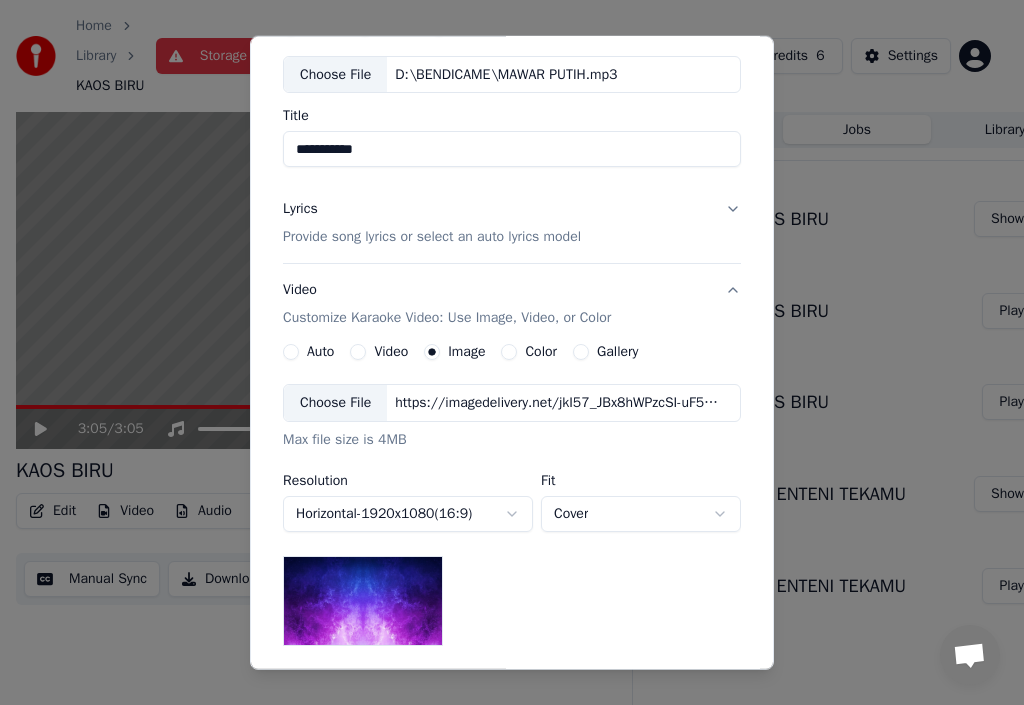 click on "Choose File" at bounding box center (335, 403) 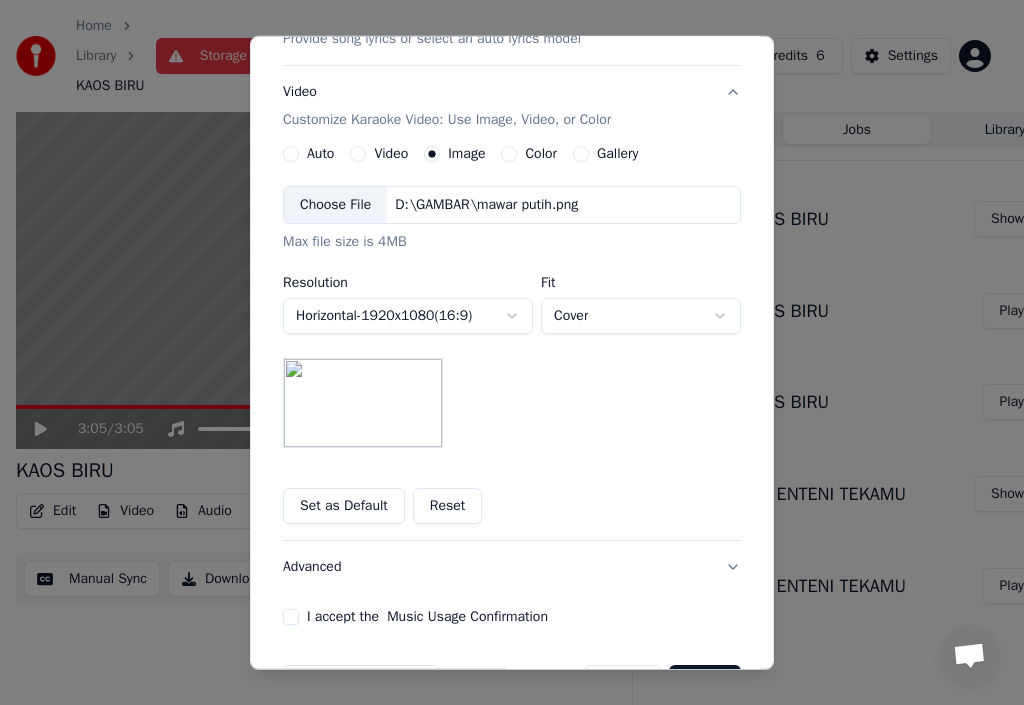 scroll, scrollTop: 303, scrollLeft: 0, axis: vertical 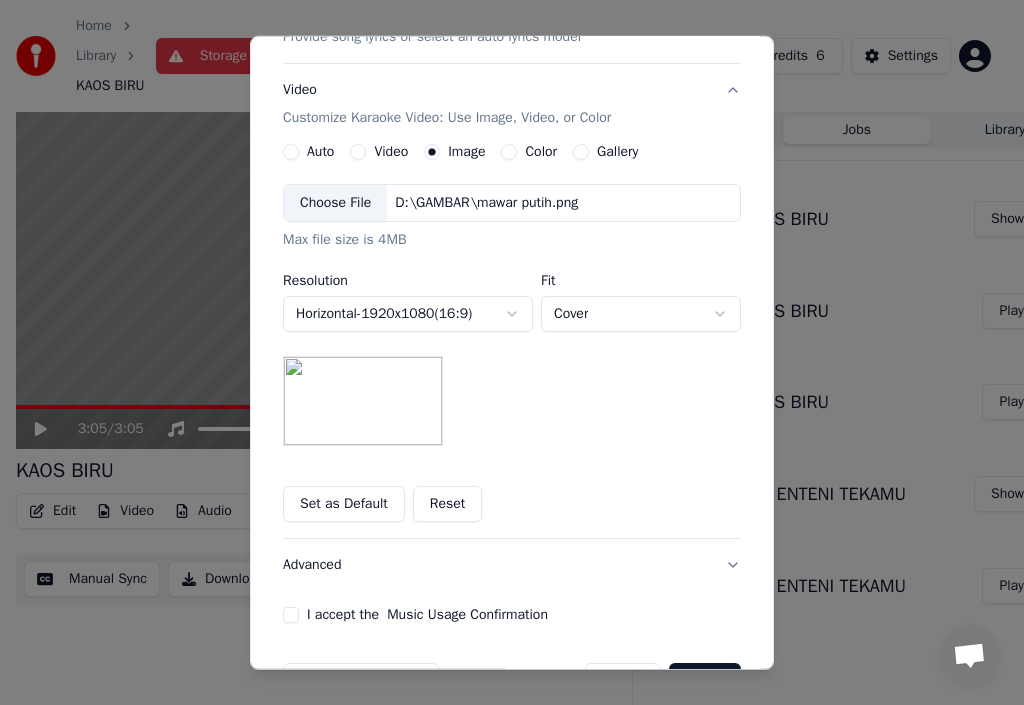 click on "Set as Default" at bounding box center (344, 504) 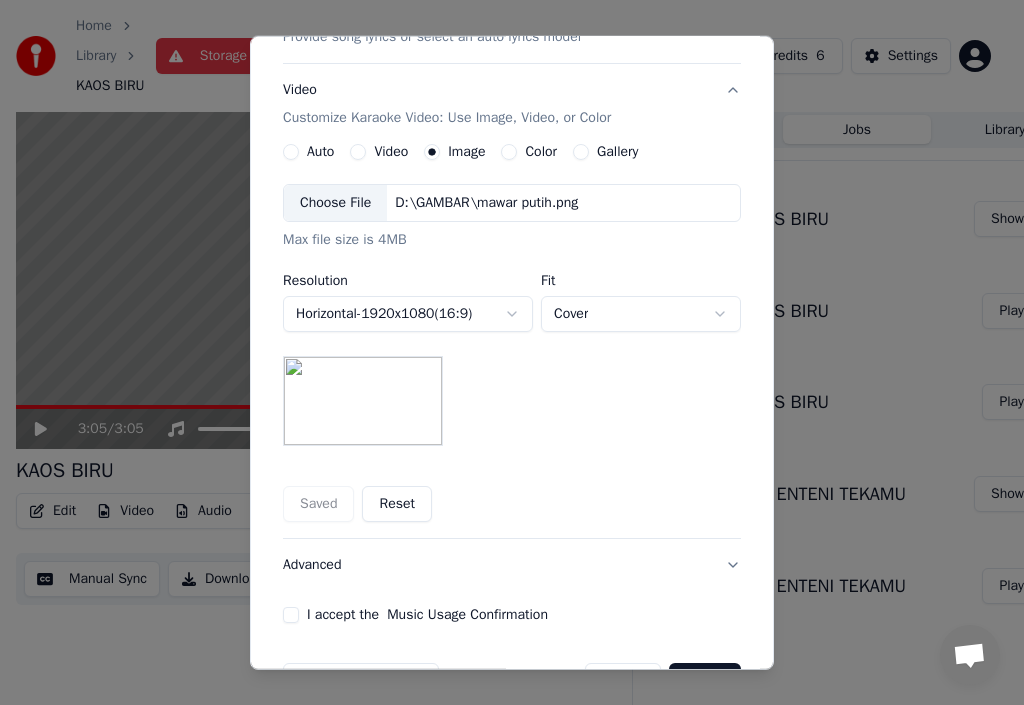 click on "Saved Reset" at bounding box center [512, 504] 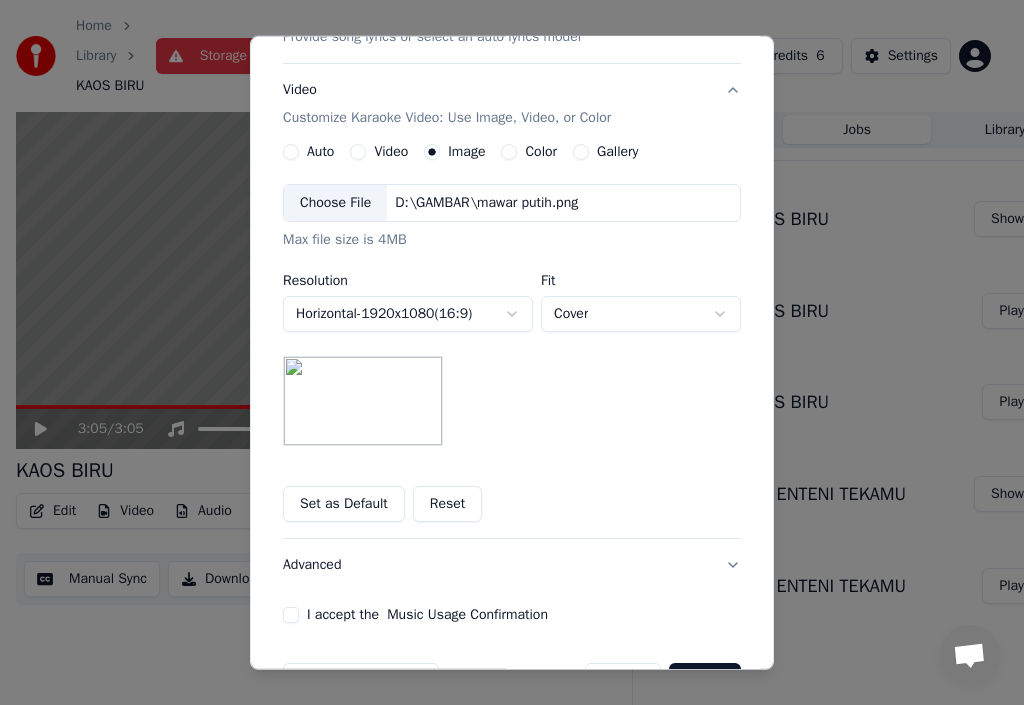 click on "**********" at bounding box center (512, 215) 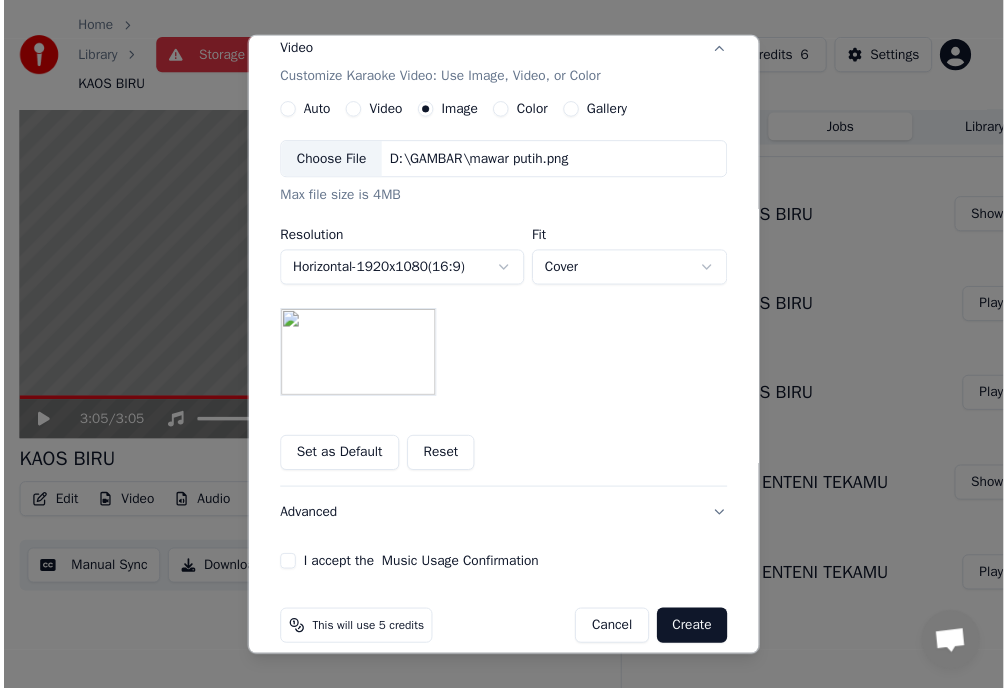 scroll, scrollTop: 365, scrollLeft: 0, axis: vertical 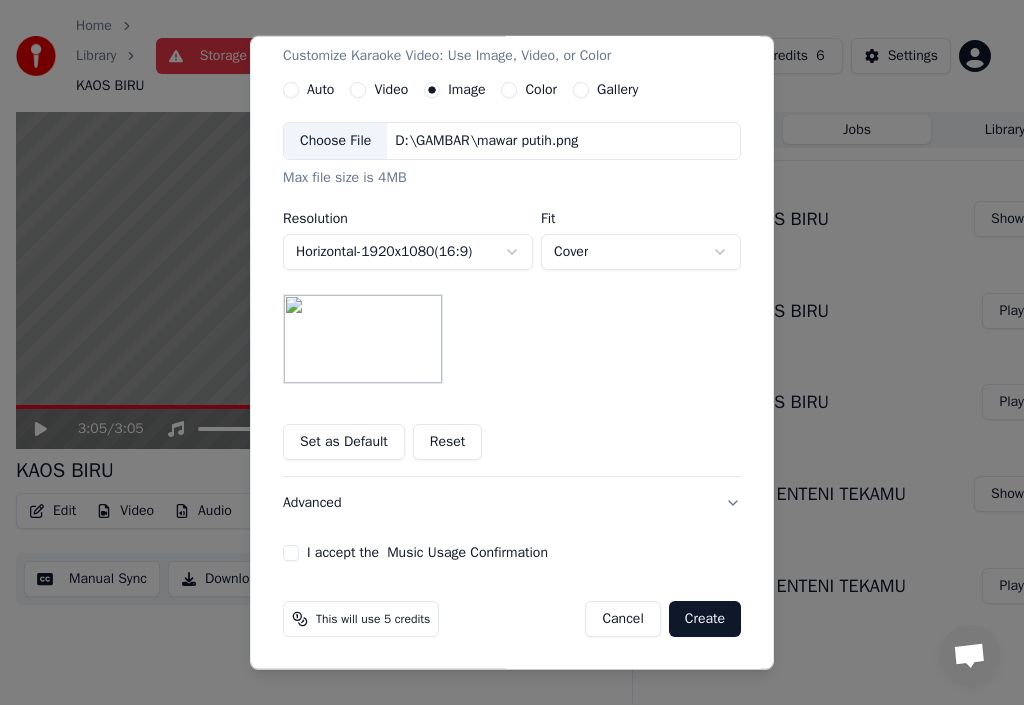click on "I accept the   Music Usage Confirmation" at bounding box center [291, 553] 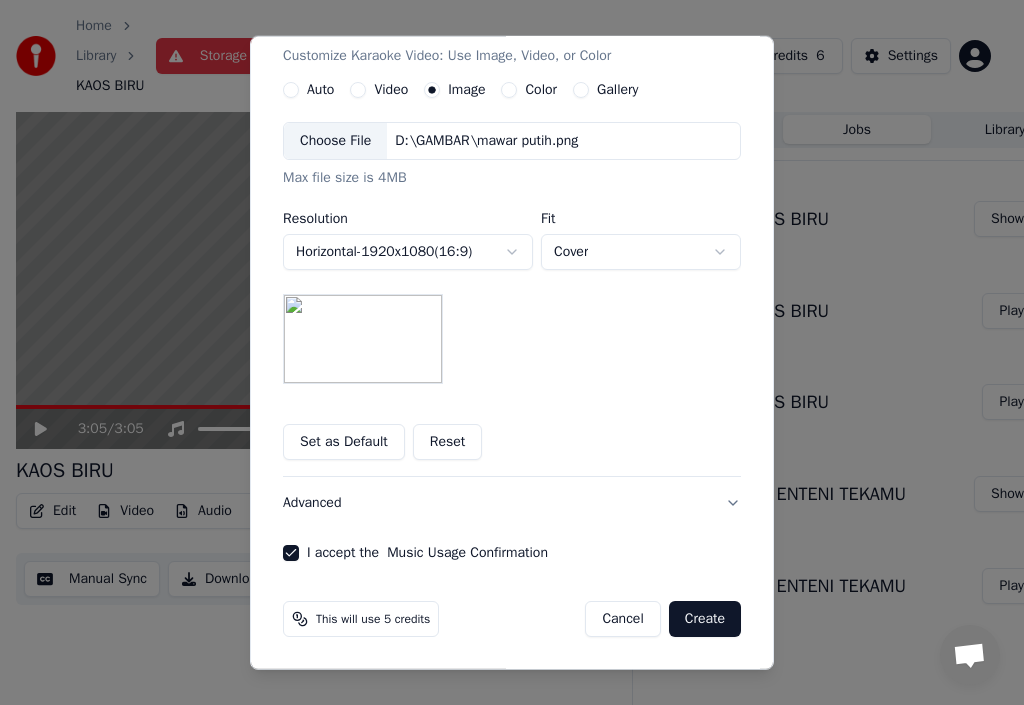 click on "Create" at bounding box center (705, 619) 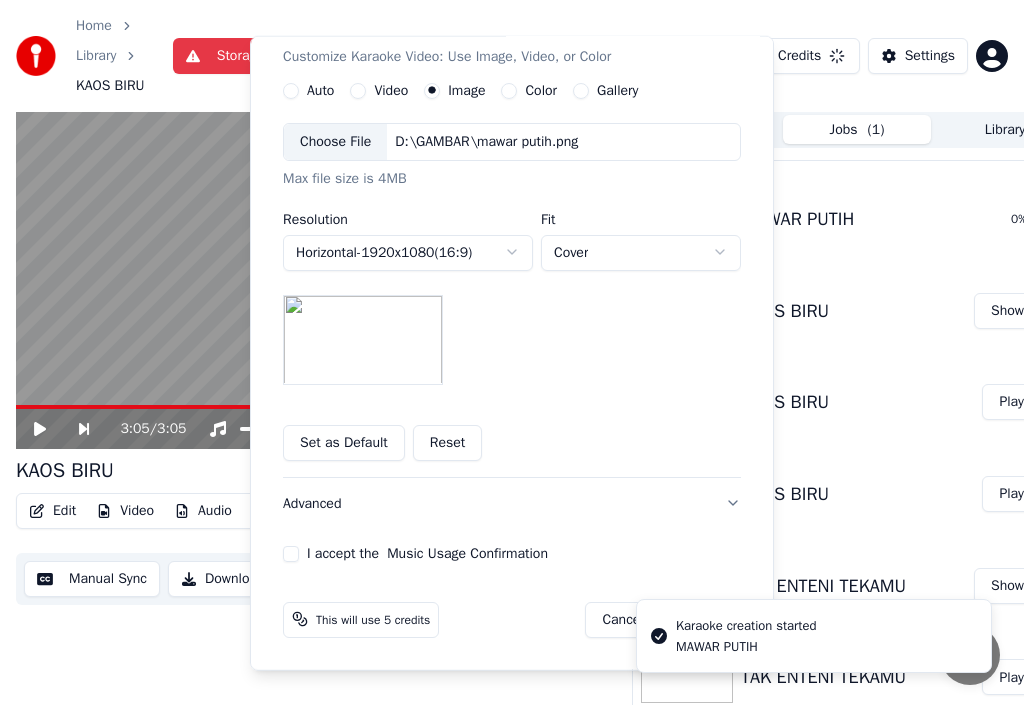 type 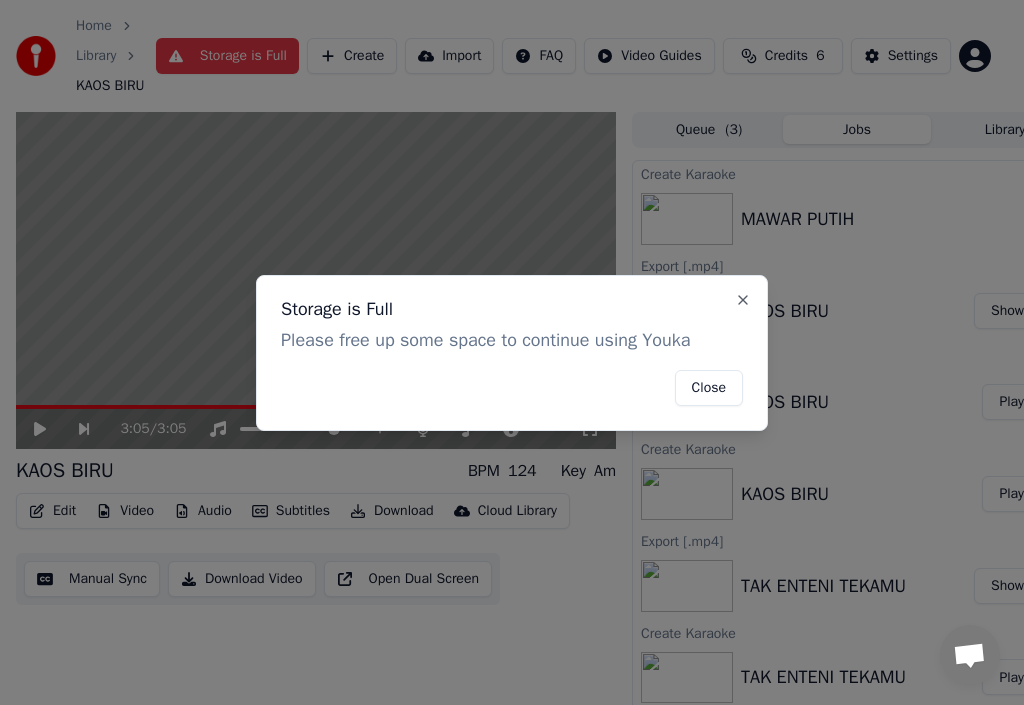 click on "Close" at bounding box center [709, 388] 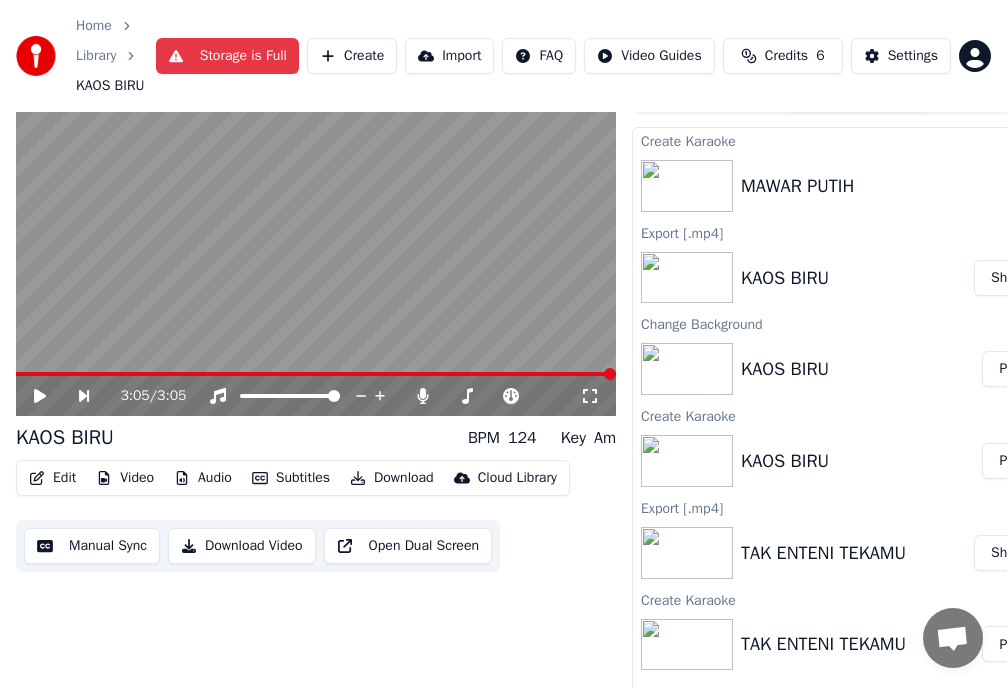 scroll, scrollTop: 0, scrollLeft: 0, axis: both 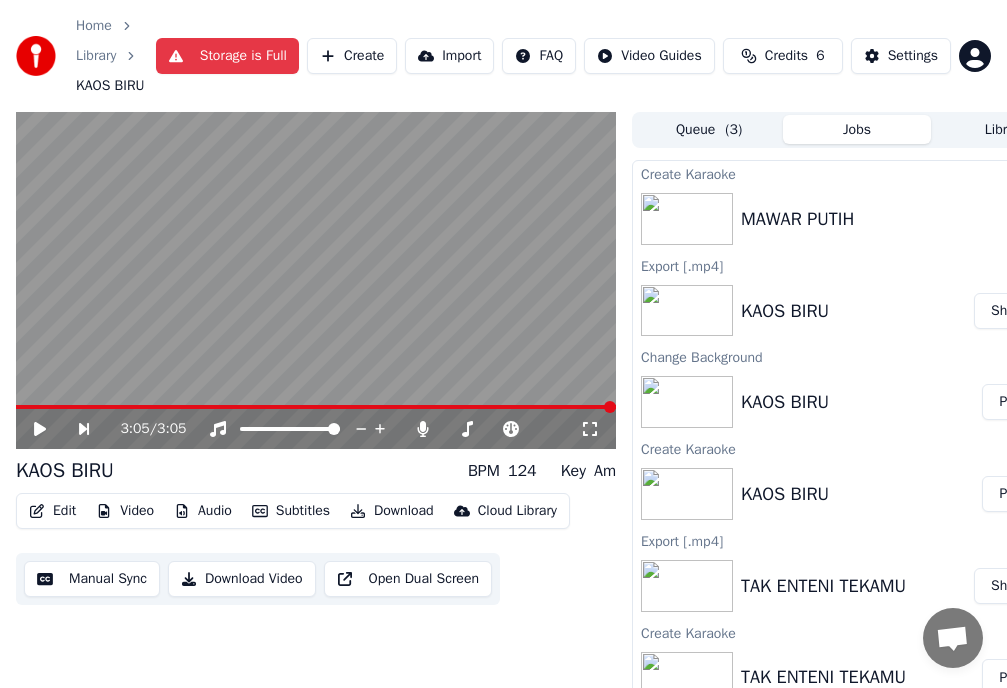 click on "Storage is Full" at bounding box center (227, 56) 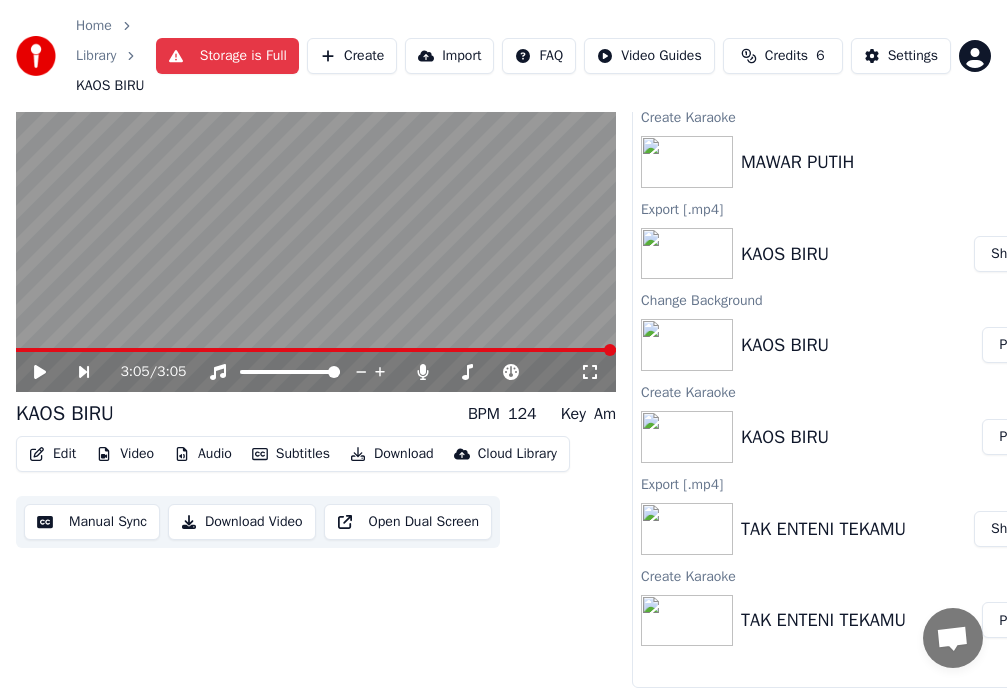 scroll, scrollTop: 91, scrollLeft: 0, axis: vertical 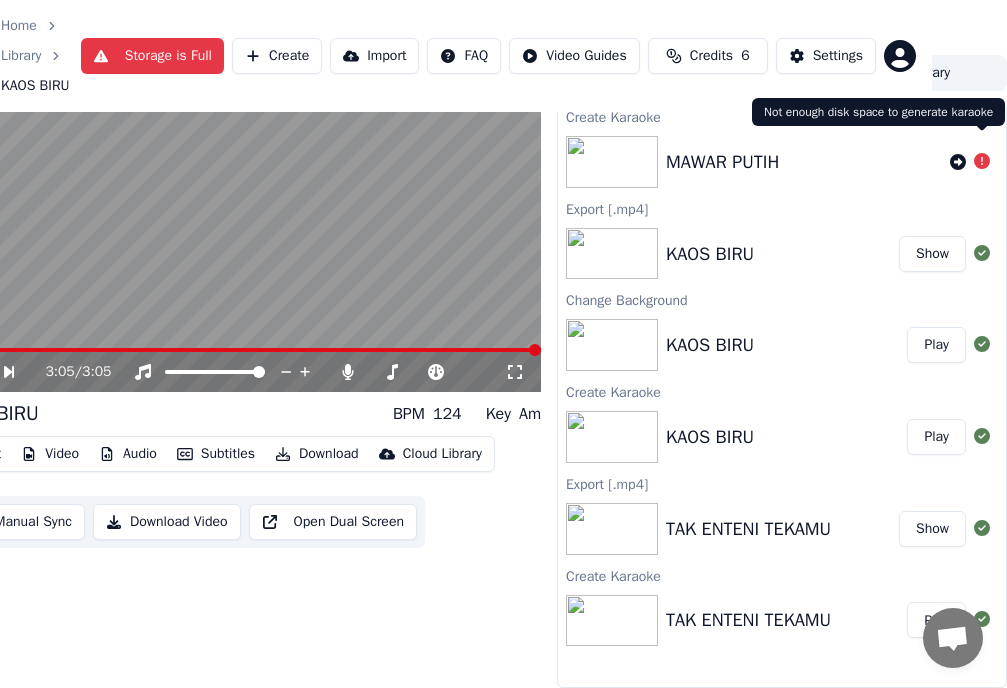 click 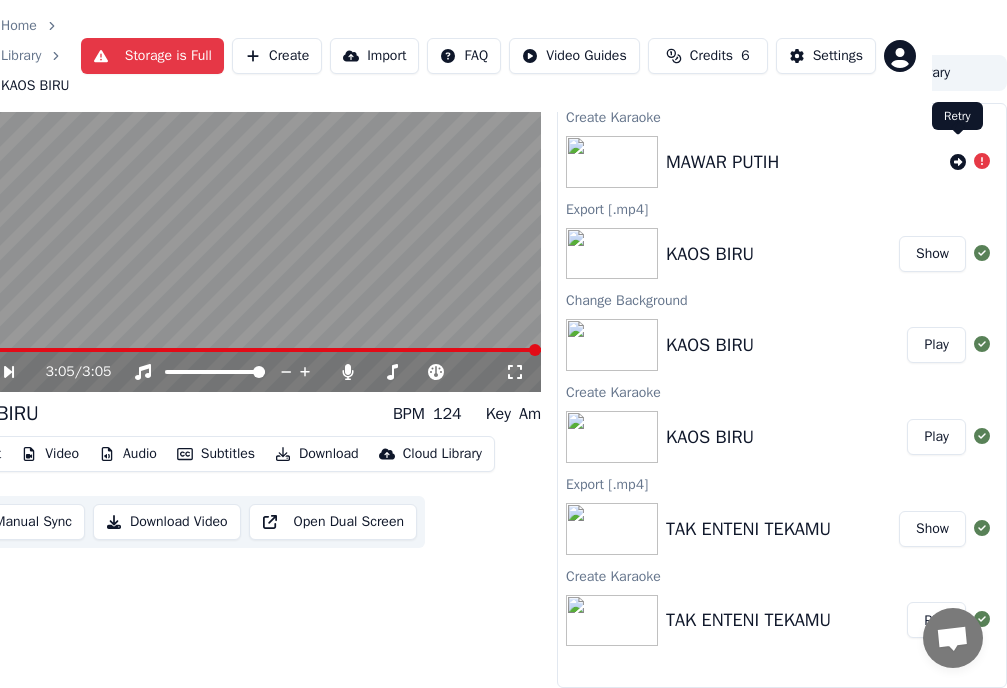 click 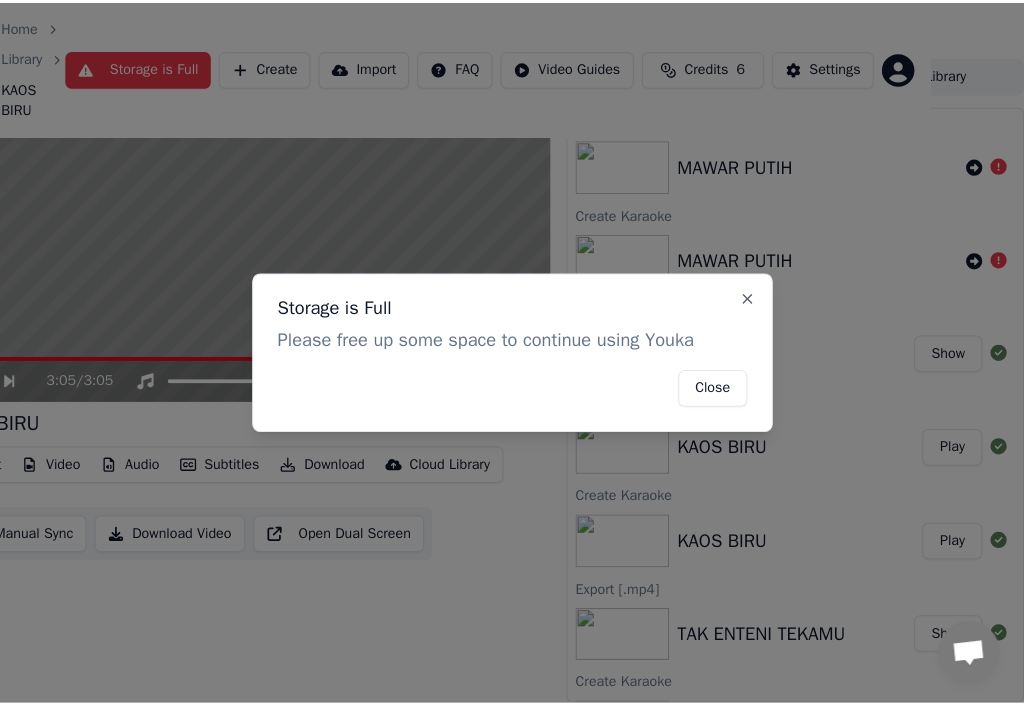 scroll, scrollTop: 74, scrollLeft: 58, axis: both 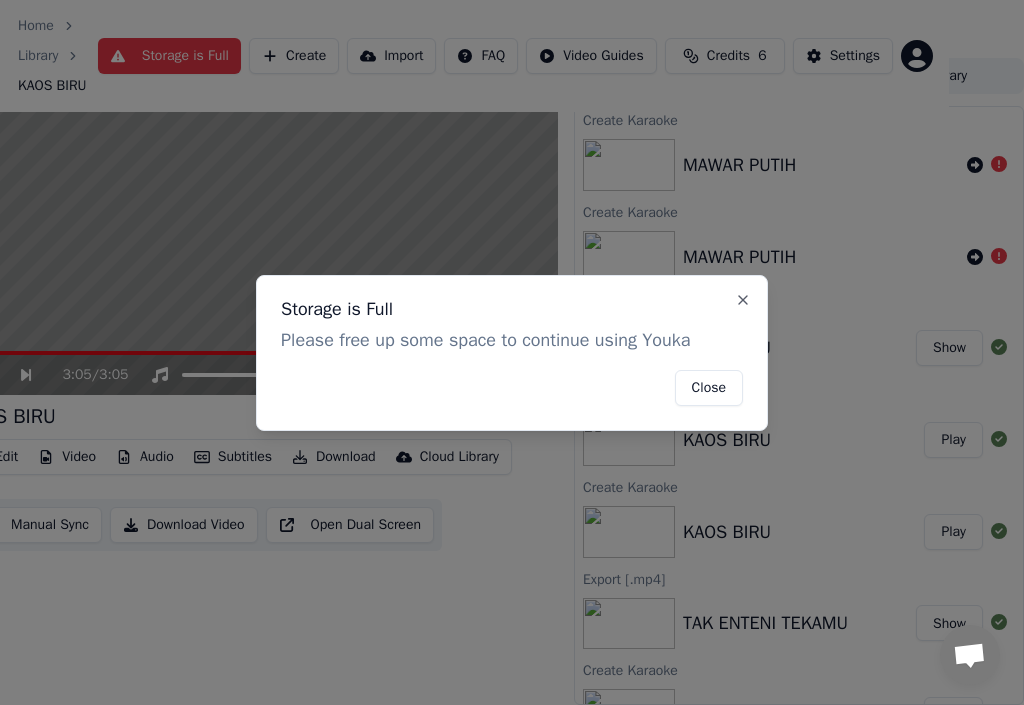 click on "Close" at bounding box center [709, 388] 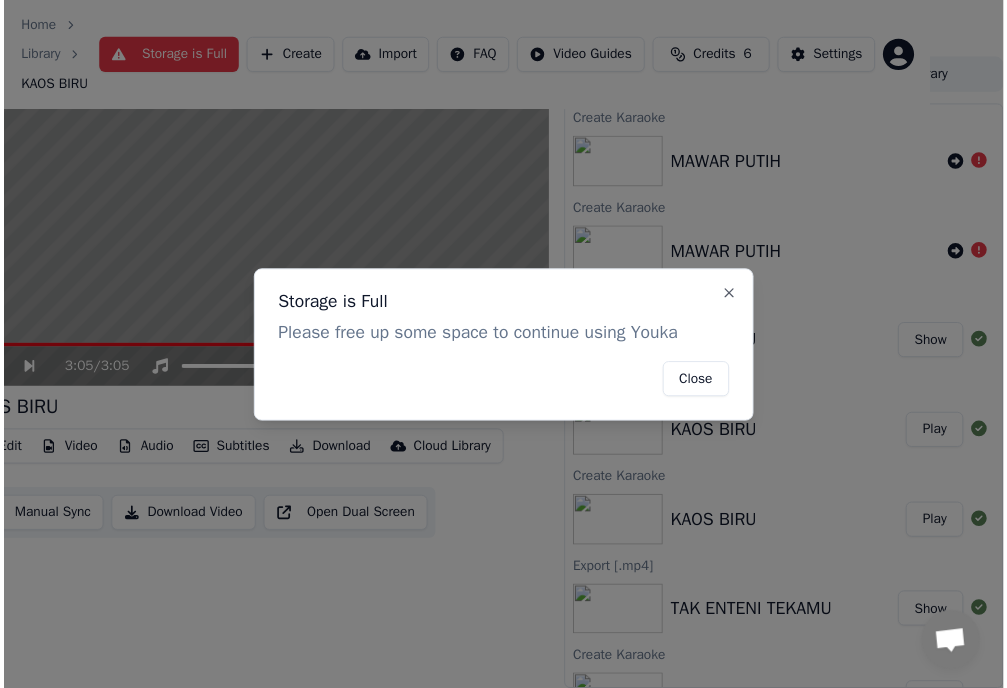 scroll, scrollTop: 54, scrollLeft: 58, axis: both 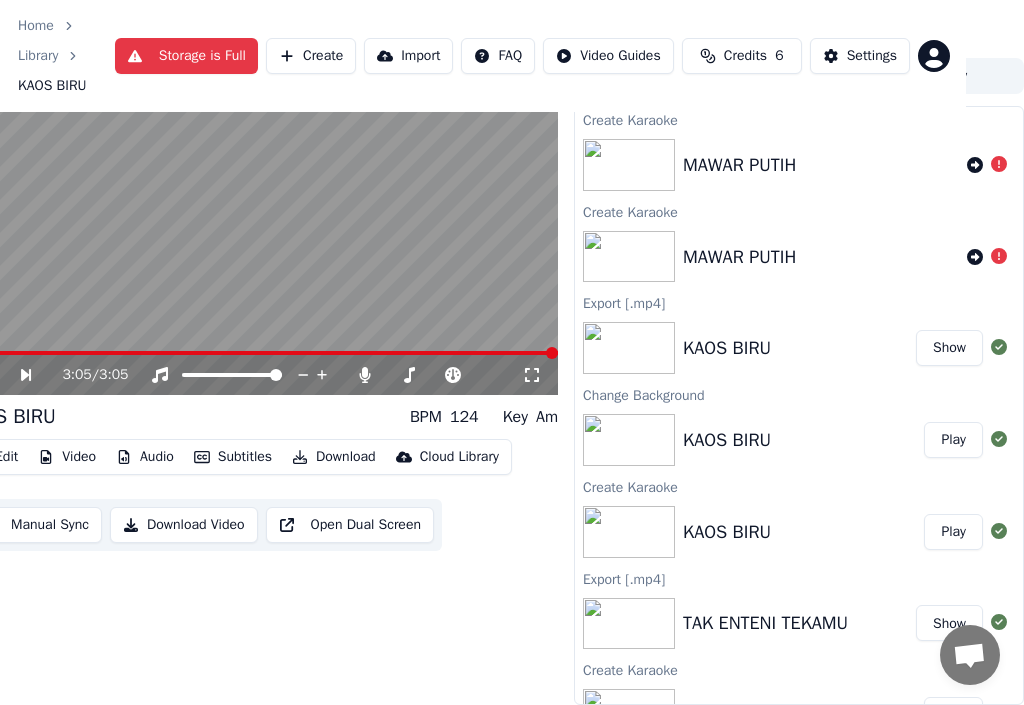 click on "Home Library KAOS BIRU Storage is Full Create Import FAQ Video Guides Credits 6 Settings 3:05  /  3:05 KAOS BIRU BPM 124 Key Am Edit Video Audio Subtitles Download Cloud Library Manual Sync Download Video Open Dual Screen Queue ( 3 ) Jobs Library Create Karaoke MAWAR PUTIH Create Karaoke MAWAR PUTIH Export [.mp4] KAOS BIRU Show Change Background KAOS BIRU Play Create Karaoke KAOS BIRU Play Export [.mp4] TAK ENTENI TEKAMU Show Create Karaoke TAK ENTENI TEKAMU  Play" at bounding box center [454, 298] 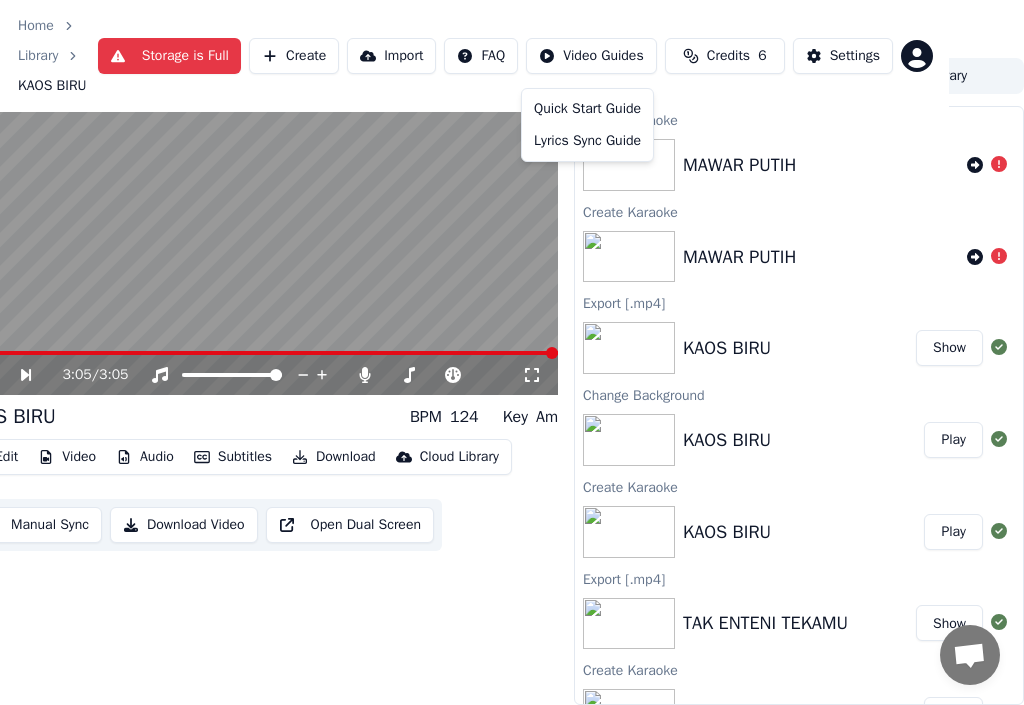 click on "Home Library KAOS BIRU Storage is Full Create Import FAQ Video Guides Credits 6 Settings 3:05  /  3:05 KAOS BIRU BPM 124 Key Am Edit Video Audio Subtitles Download Cloud Library Manual Sync Download Video Open Dual Screen Queue ( 3 ) Jobs Library Create Karaoke MAWAR PUTIH Create Karaoke MAWAR PUTIH Export [.mp4] KAOS BIRU Show Change Background KAOS BIRU Play Create Karaoke KAOS BIRU Play Export [.mp4] TAK ENTENI TEKAMU Show Create Karaoke TAK ENTENI TEKAMU  Play Quick Start Guide Lyrics Sync Guide" at bounding box center (454, 298) 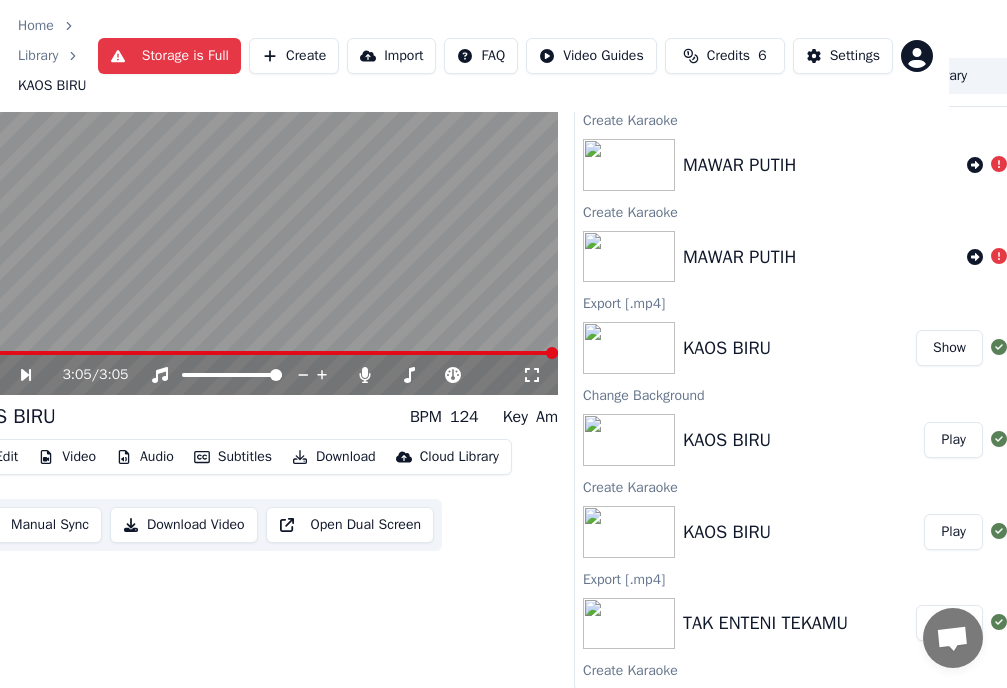 click on "Settings" at bounding box center [843, 56] 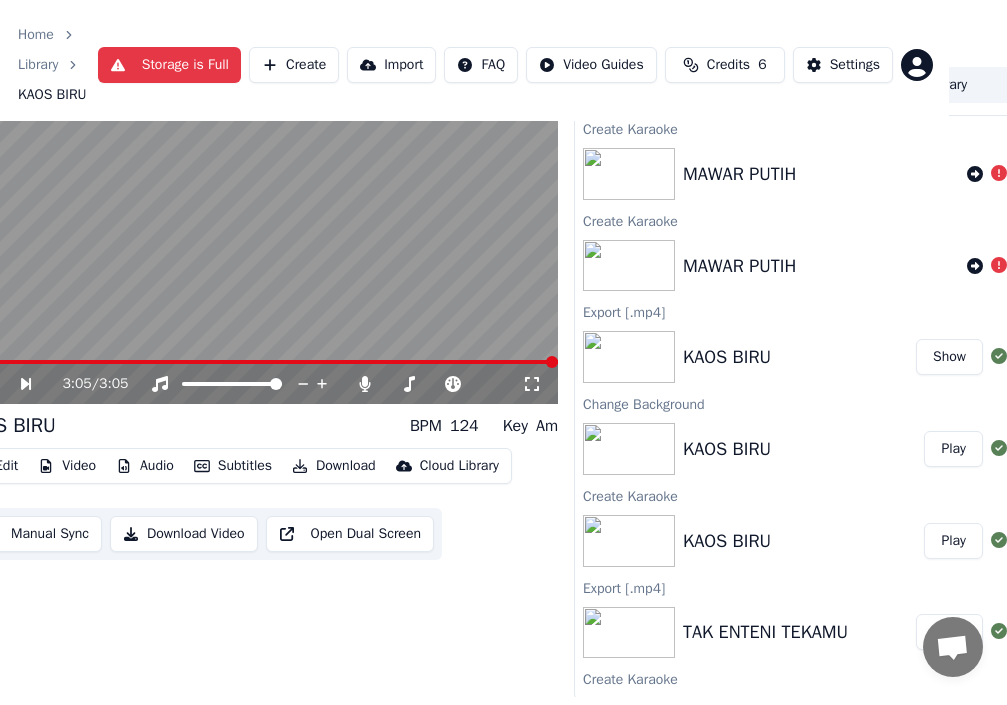 scroll, scrollTop: 0, scrollLeft: 0, axis: both 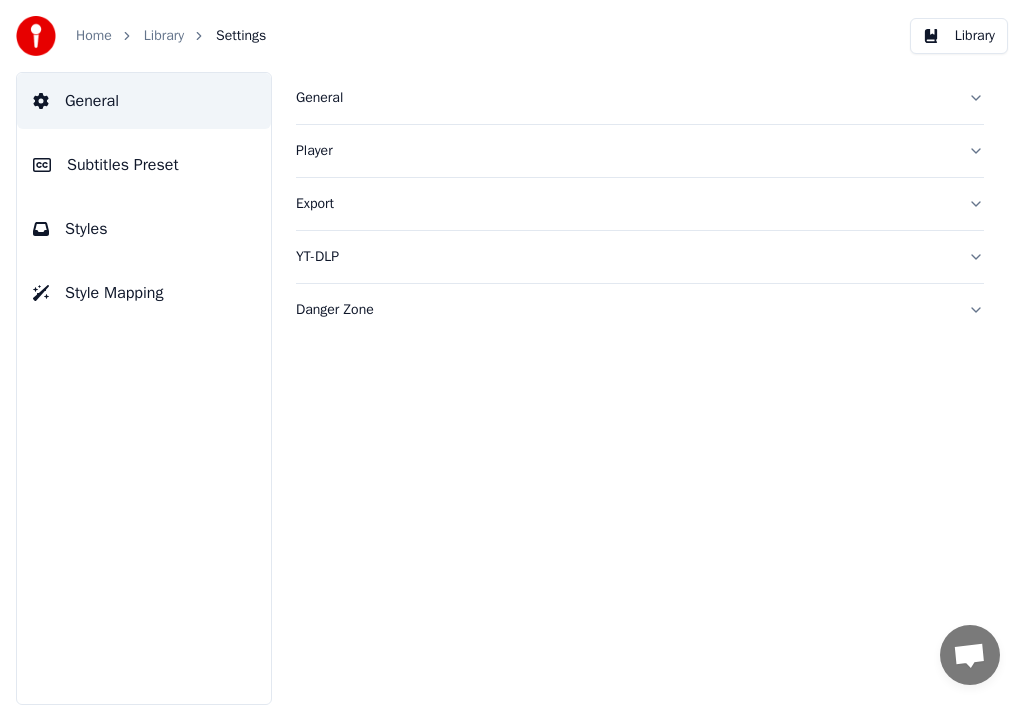 click on "Export" at bounding box center [624, 204] 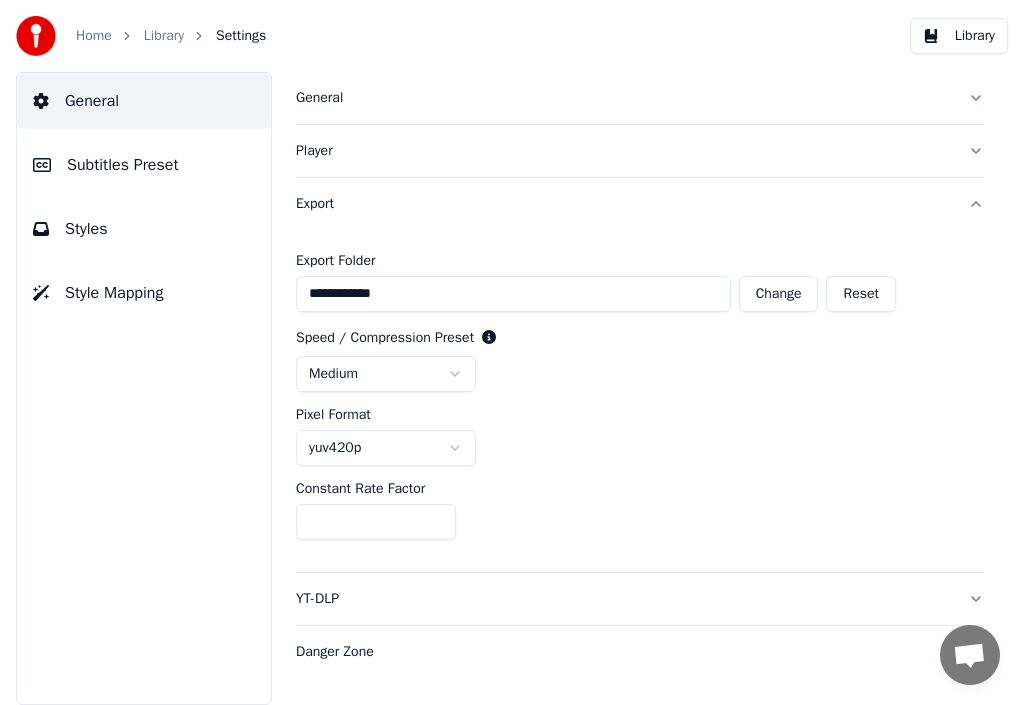 click on "Player" at bounding box center [640, 151] 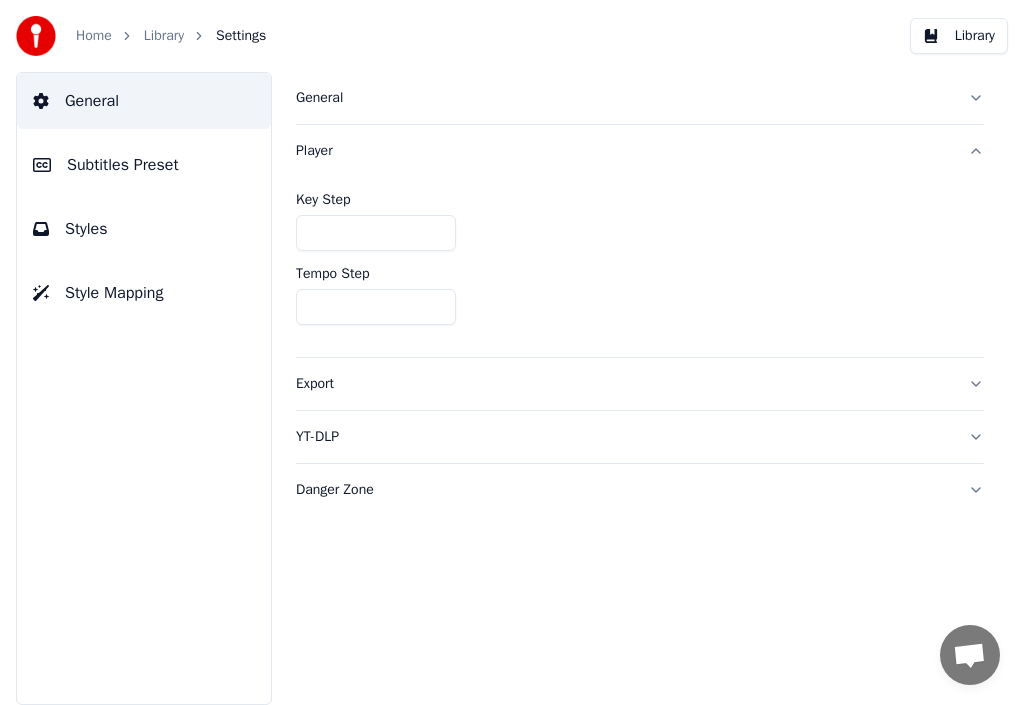 click on "General" at bounding box center (92, 101) 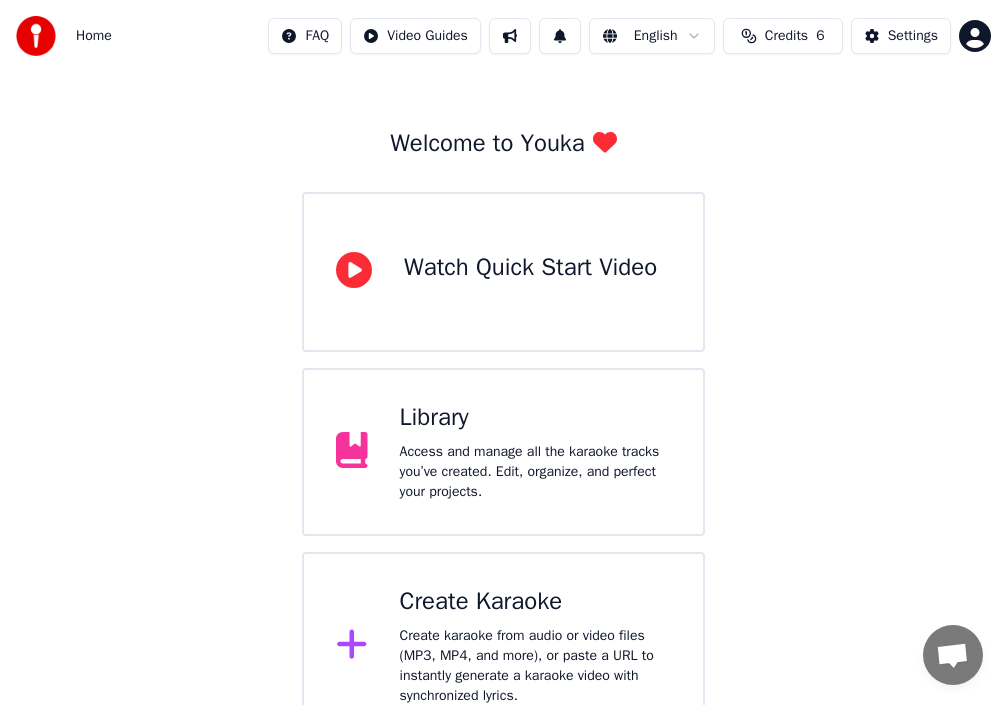 scroll, scrollTop: 99, scrollLeft: 0, axis: vertical 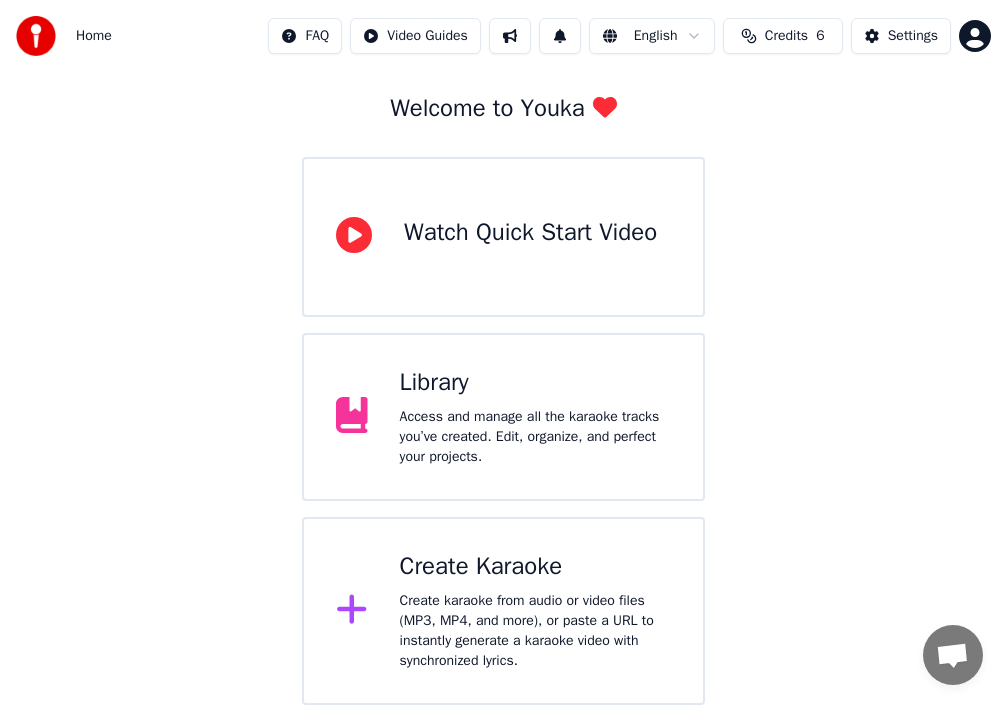 click 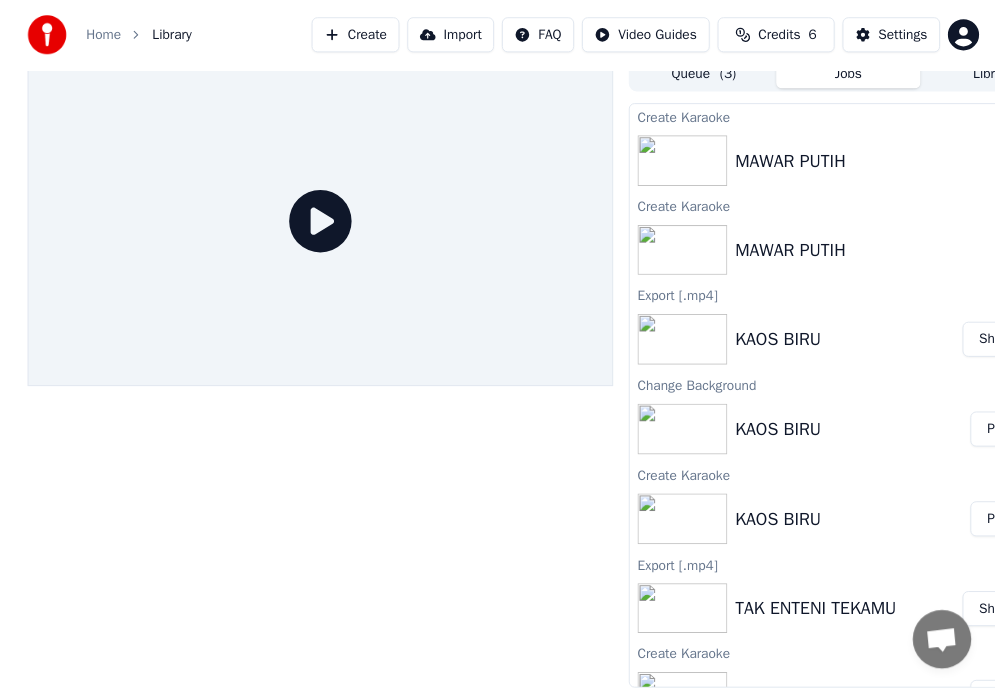 scroll, scrollTop: 31, scrollLeft: 0, axis: vertical 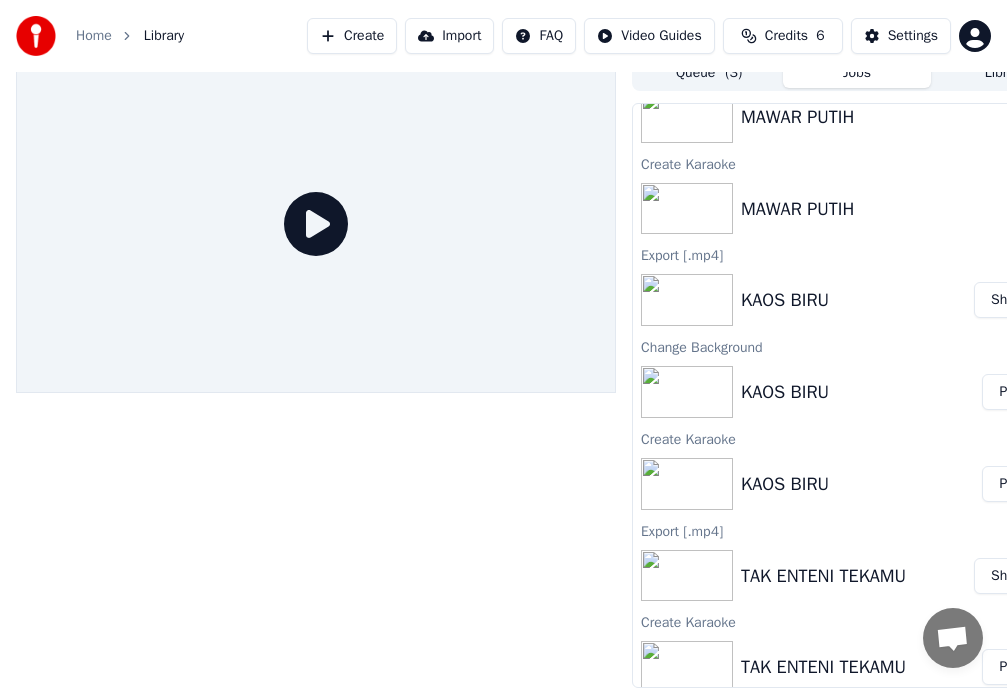 click on "Library" at bounding box center [164, 36] 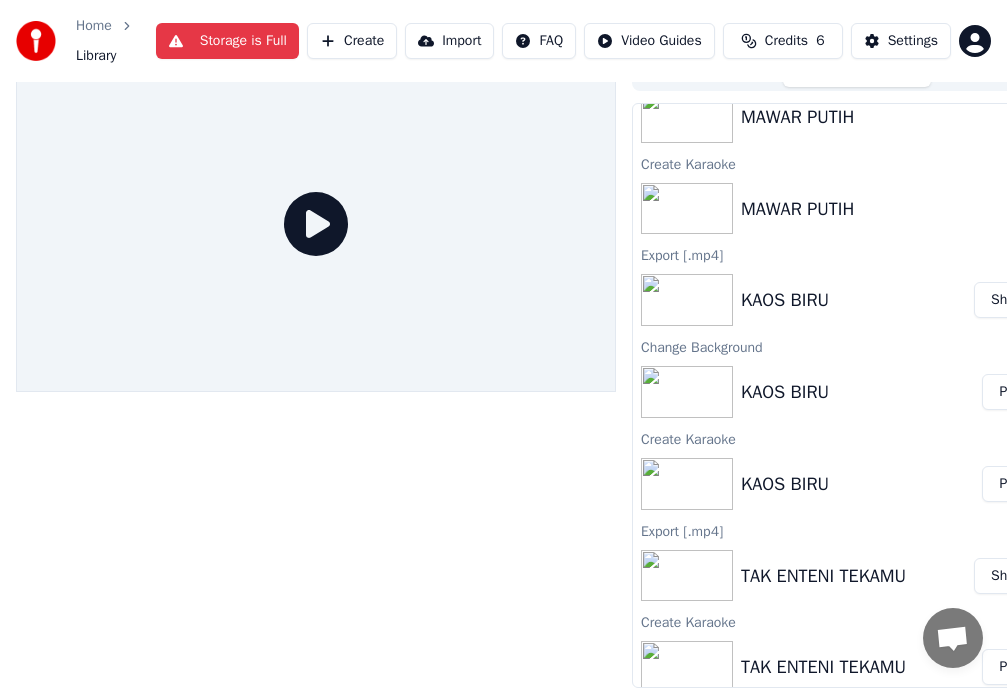 scroll, scrollTop: 41, scrollLeft: 0, axis: vertical 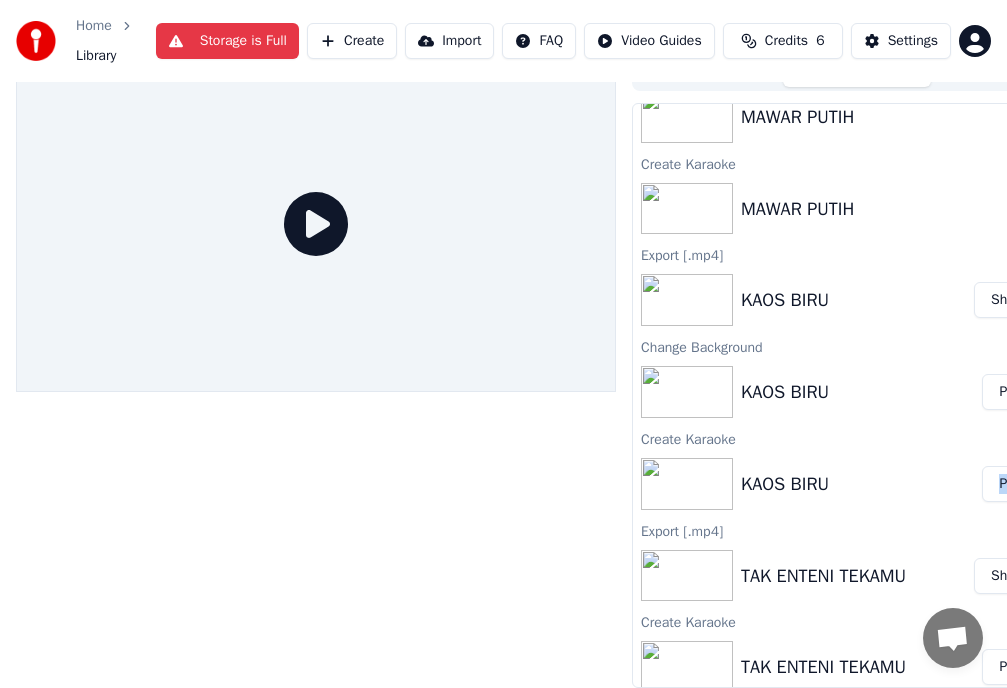 click on "KAOS BIRU" at bounding box center [861, 484] 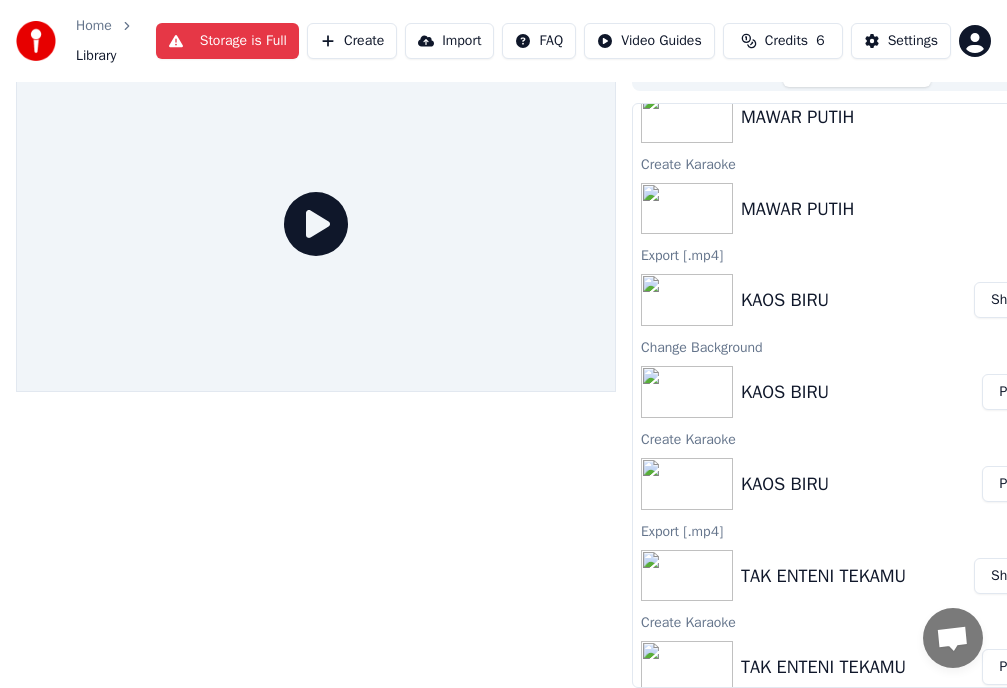 click on "KAOS BIRU" at bounding box center [861, 484] 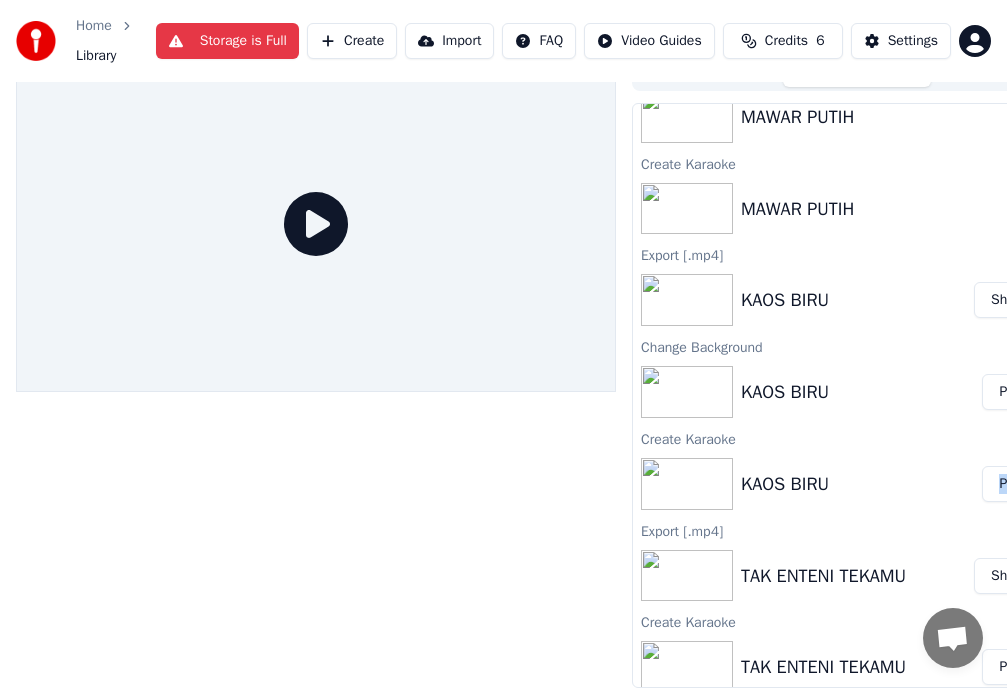 click on "KAOS BIRU" at bounding box center (861, 484) 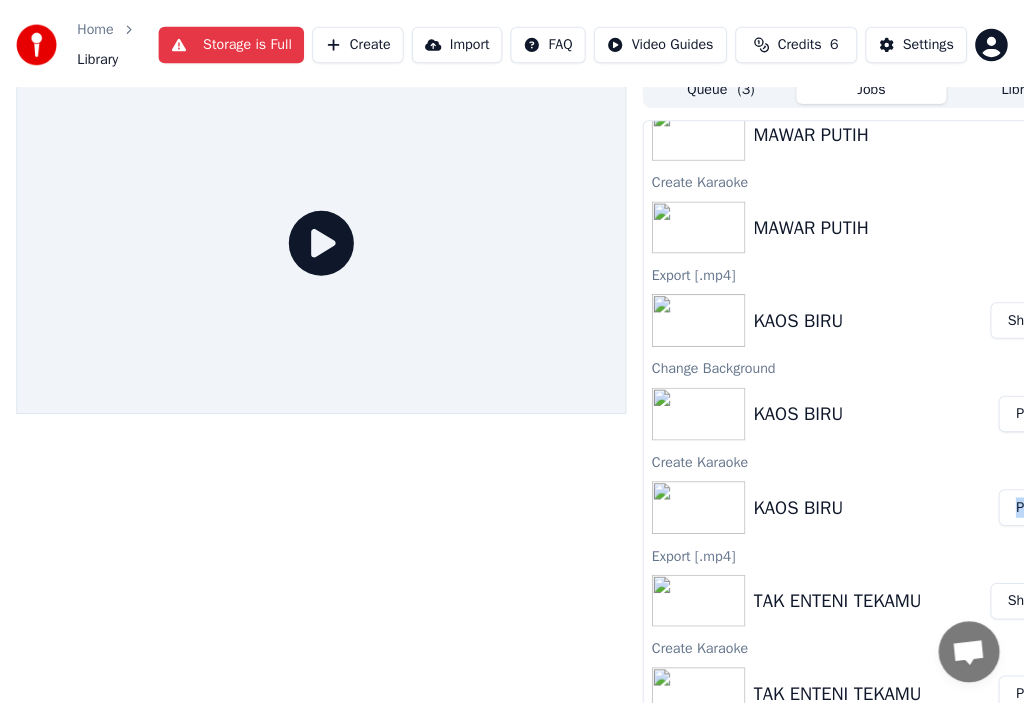 scroll, scrollTop: 0, scrollLeft: 0, axis: both 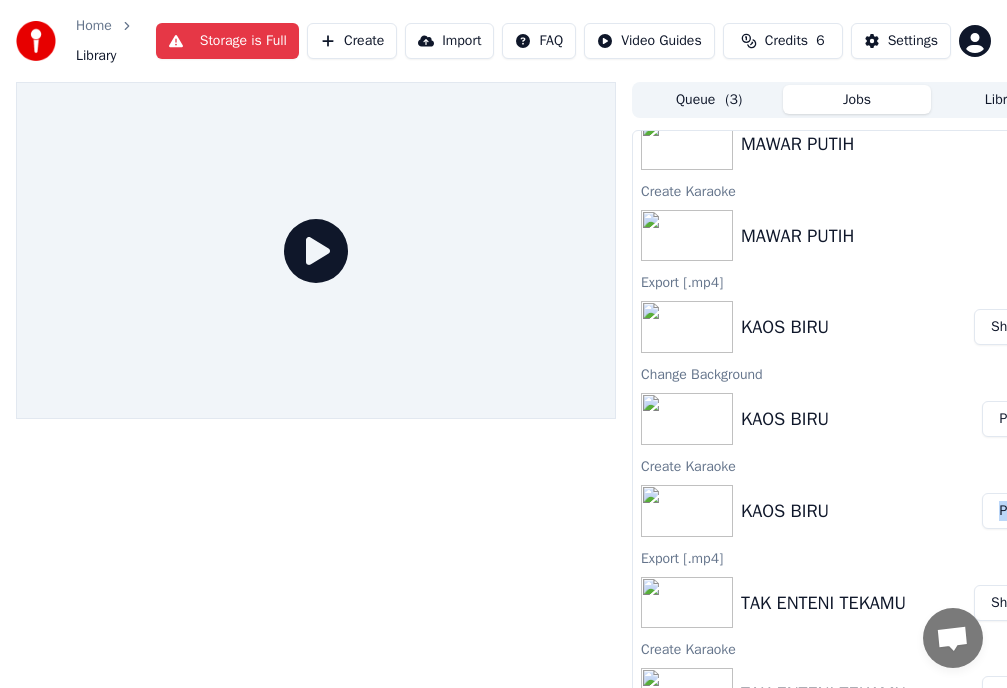 click on "KAOS BIRU" at bounding box center (785, 511) 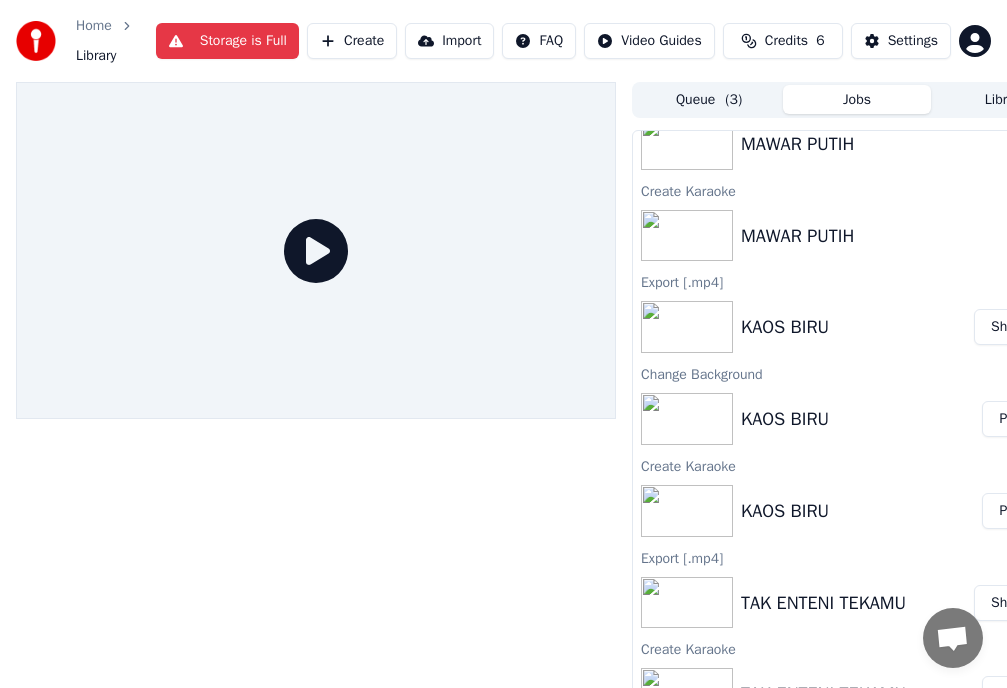 click on "KAOS BIRU" at bounding box center [861, 511] 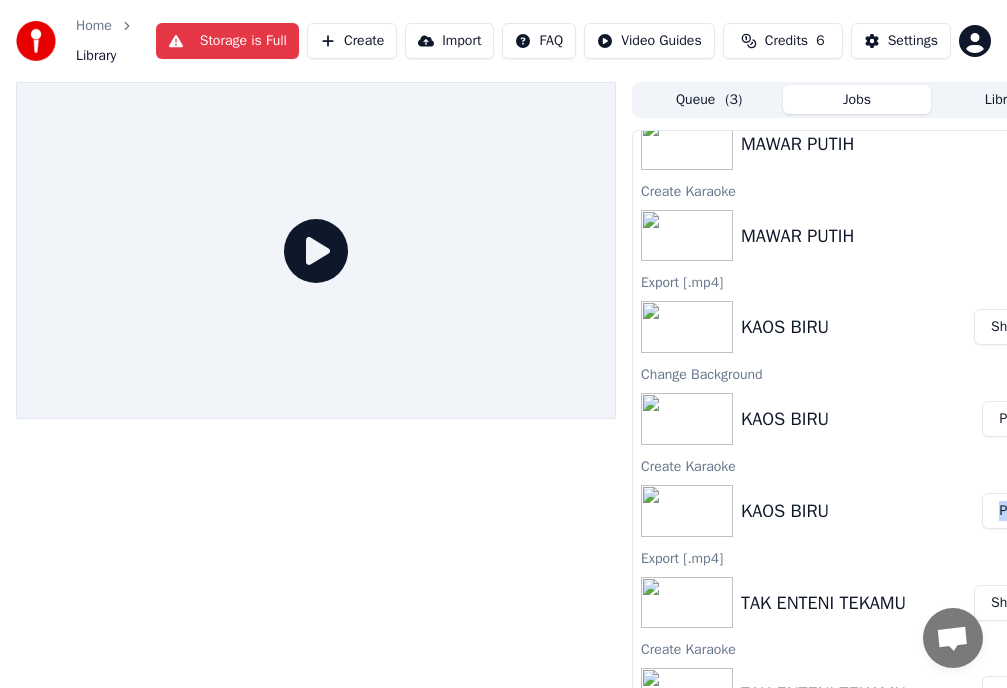click on "KAOS BIRU" at bounding box center [861, 511] 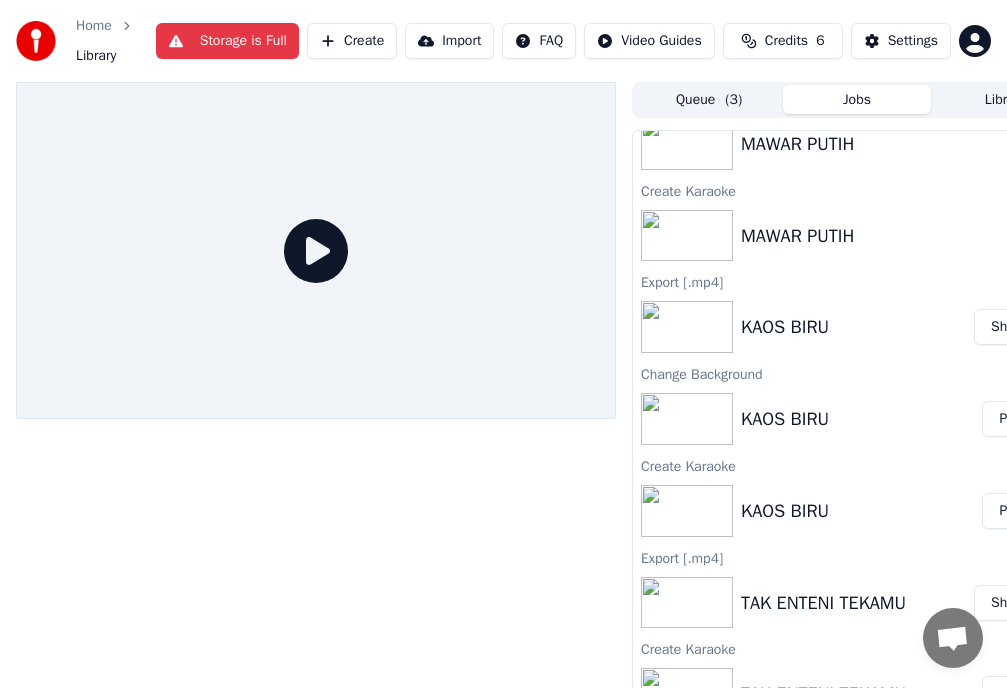 click on "KAOS BIRU" at bounding box center [861, 511] 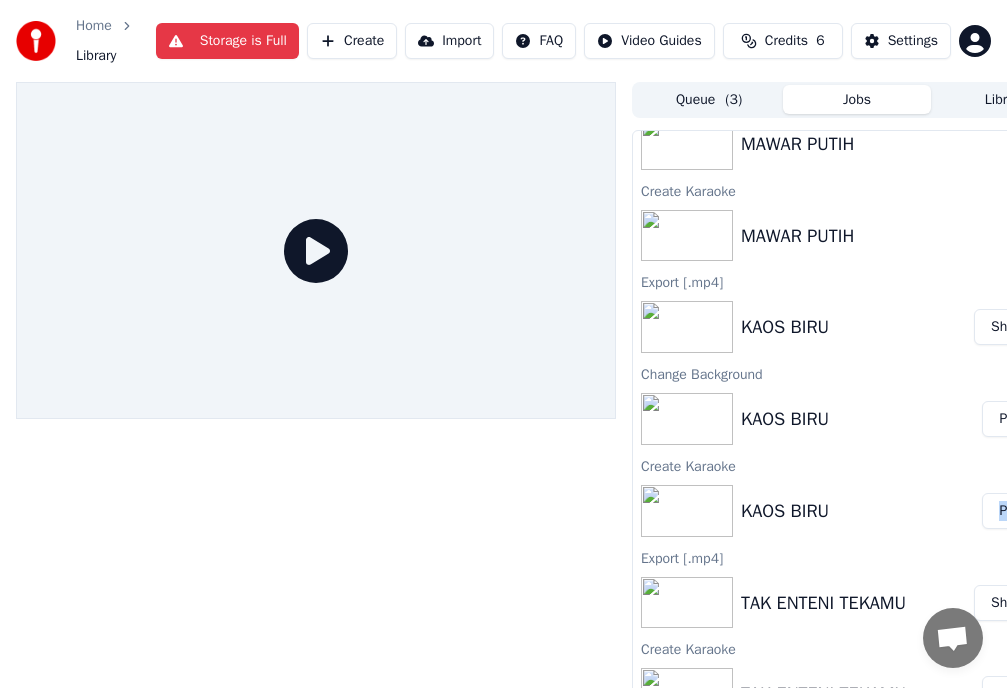 click on "KAOS BIRU" at bounding box center [861, 511] 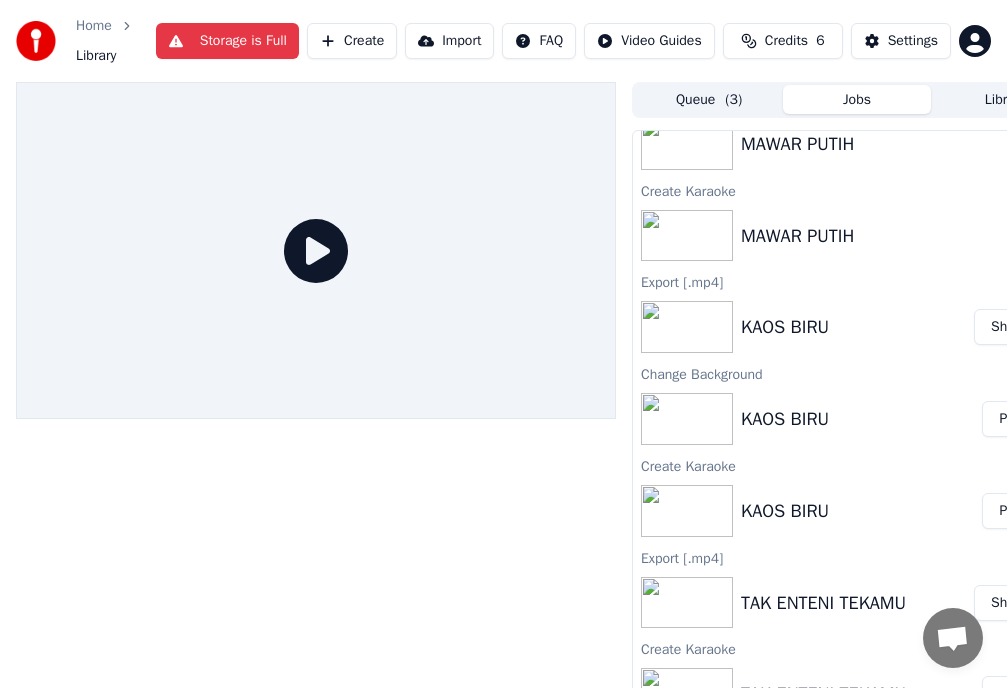 click on "Library" at bounding box center (96, 56) 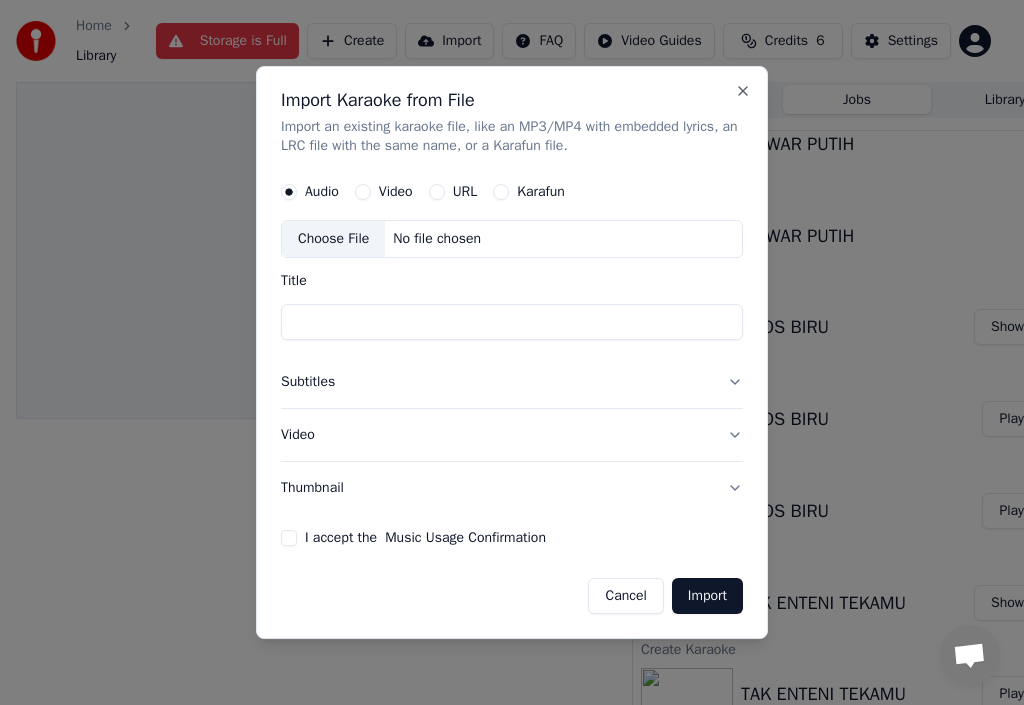 click on "Choose File" at bounding box center (333, 240) 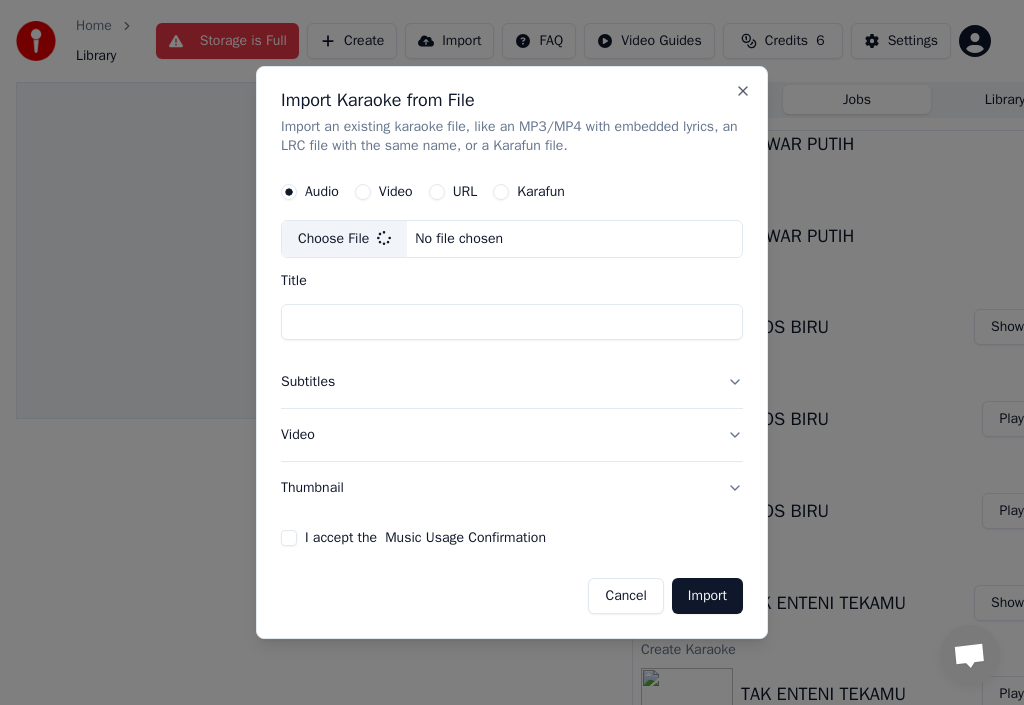 type on "**********" 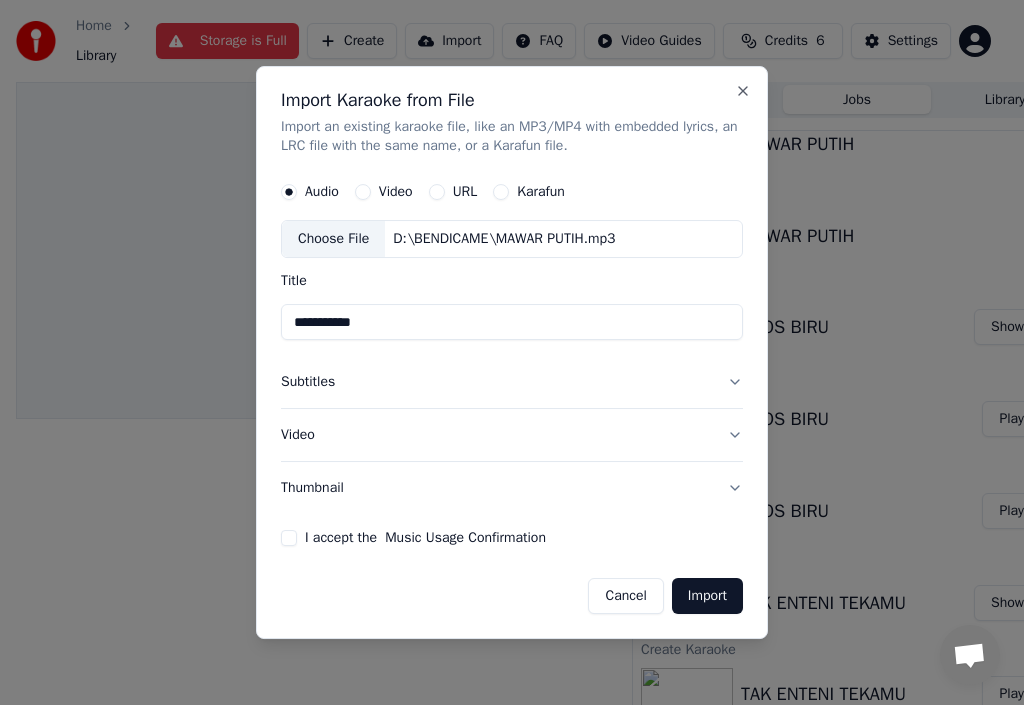 click on "Subtitles" at bounding box center (512, 383) 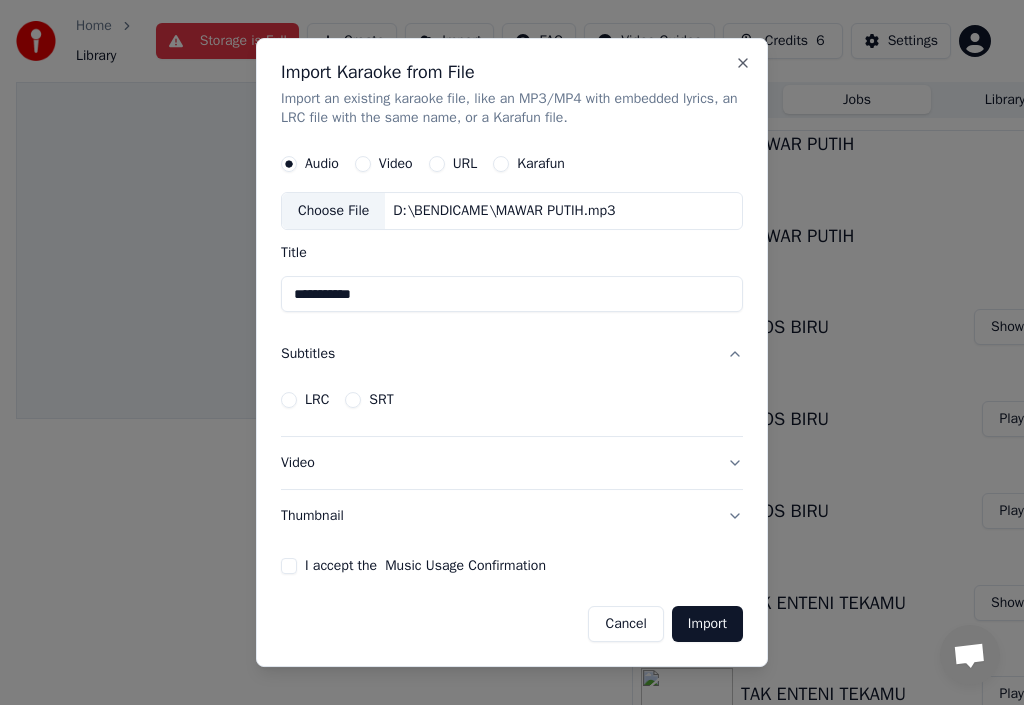 click on "LRC SRT" at bounding box center (512, 400) 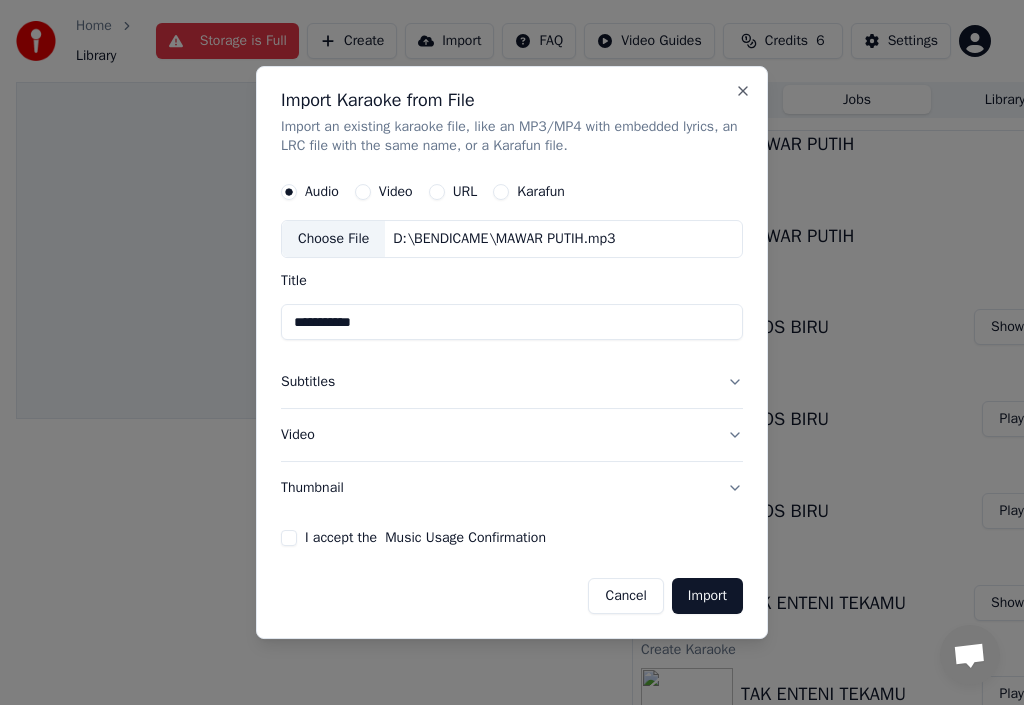 click on "Subtitles" at bounding box center (512, 383) 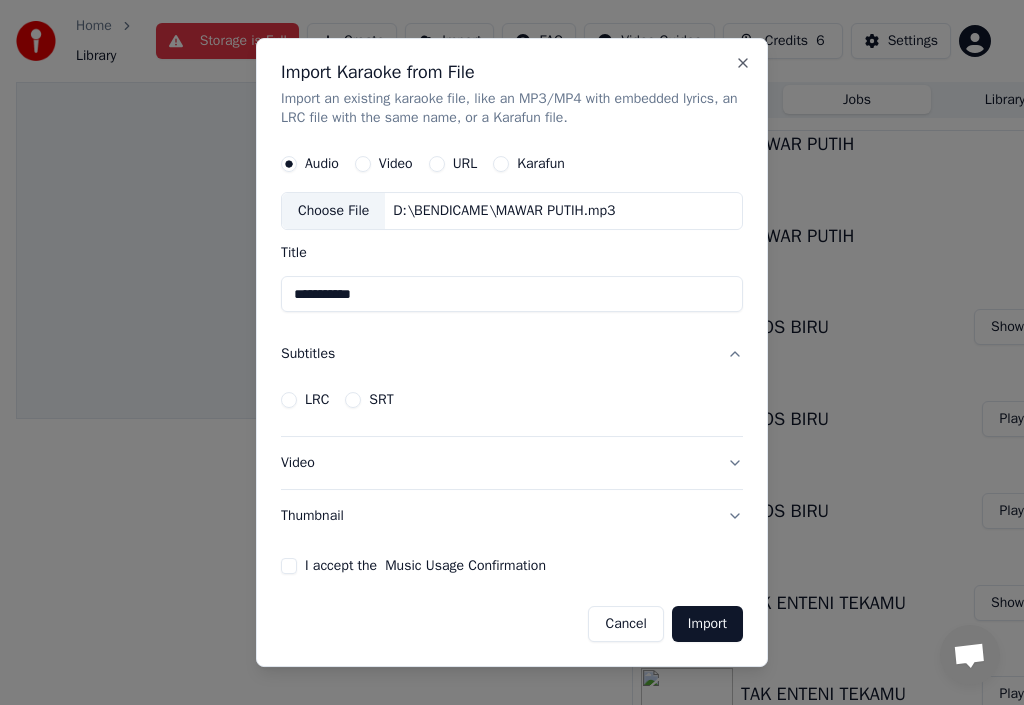 click on "LRC" at bounding box center [317, 400] 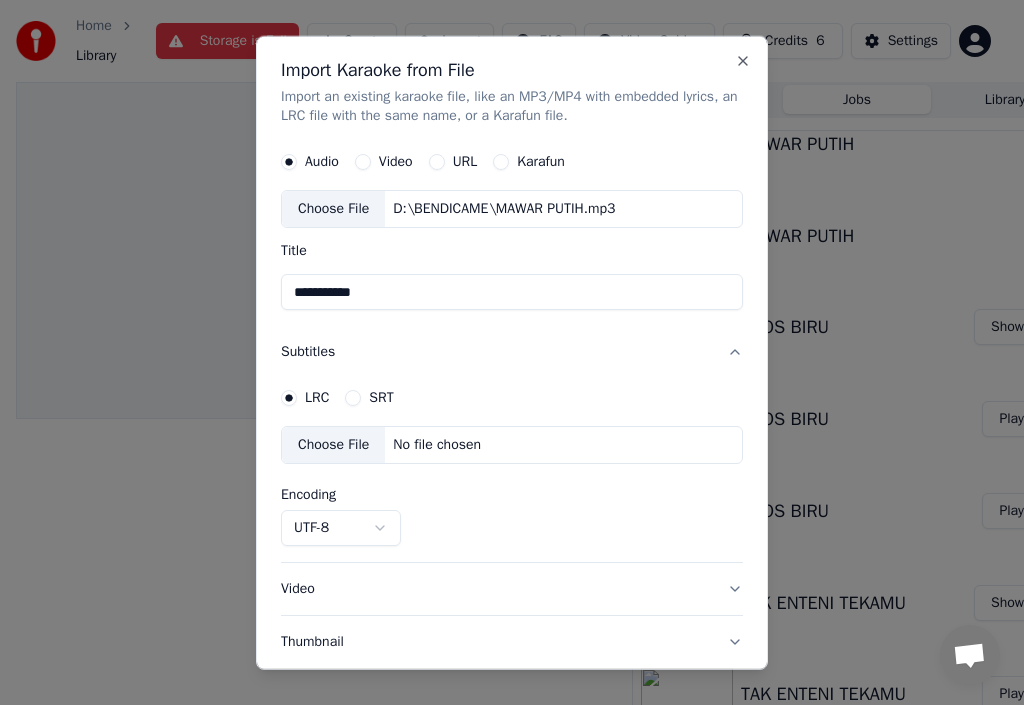 click on "LRC" at bounding box center [317, 398] 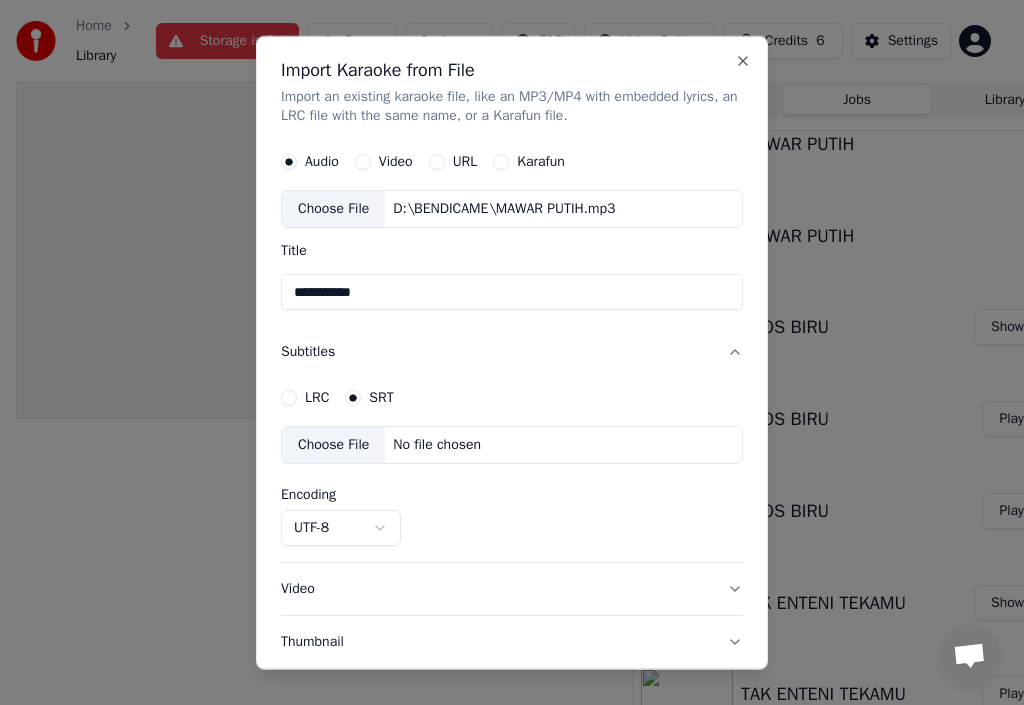 click on "Choose File" at bounding box center (333, 445) 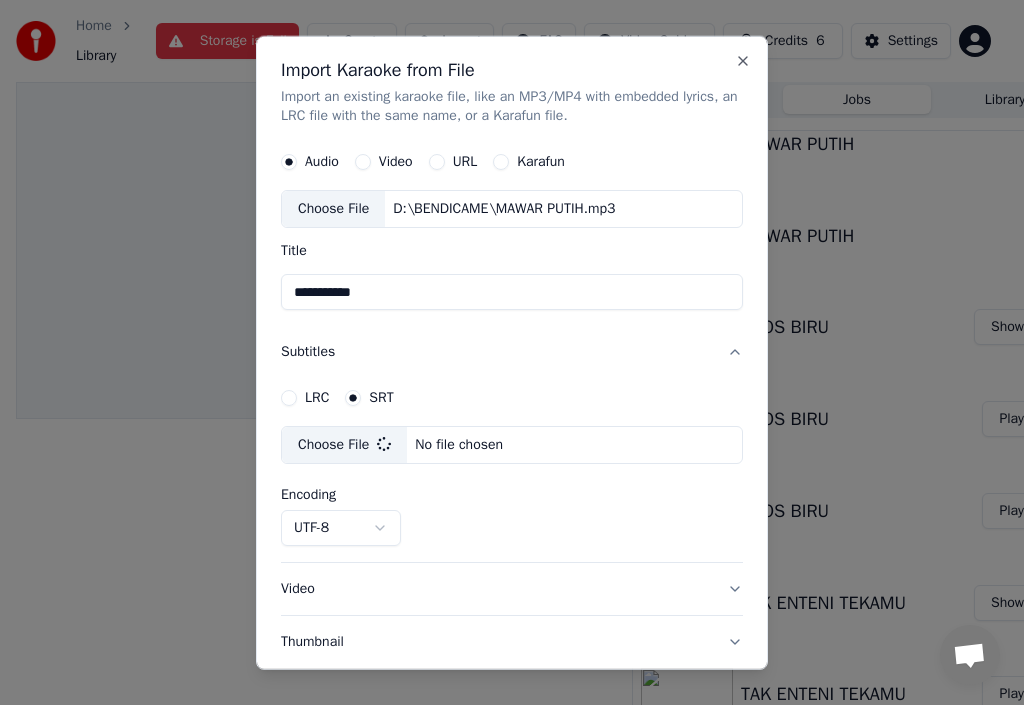 select on "**********" 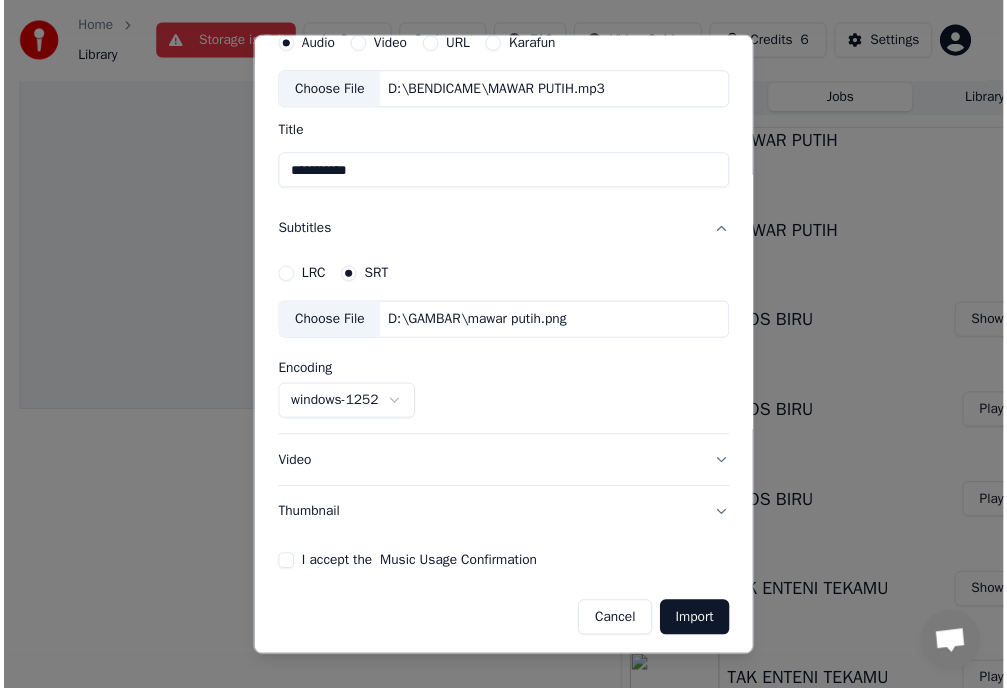scroll, scrollTop: 123, scrollLeft: 0, axis: vertical 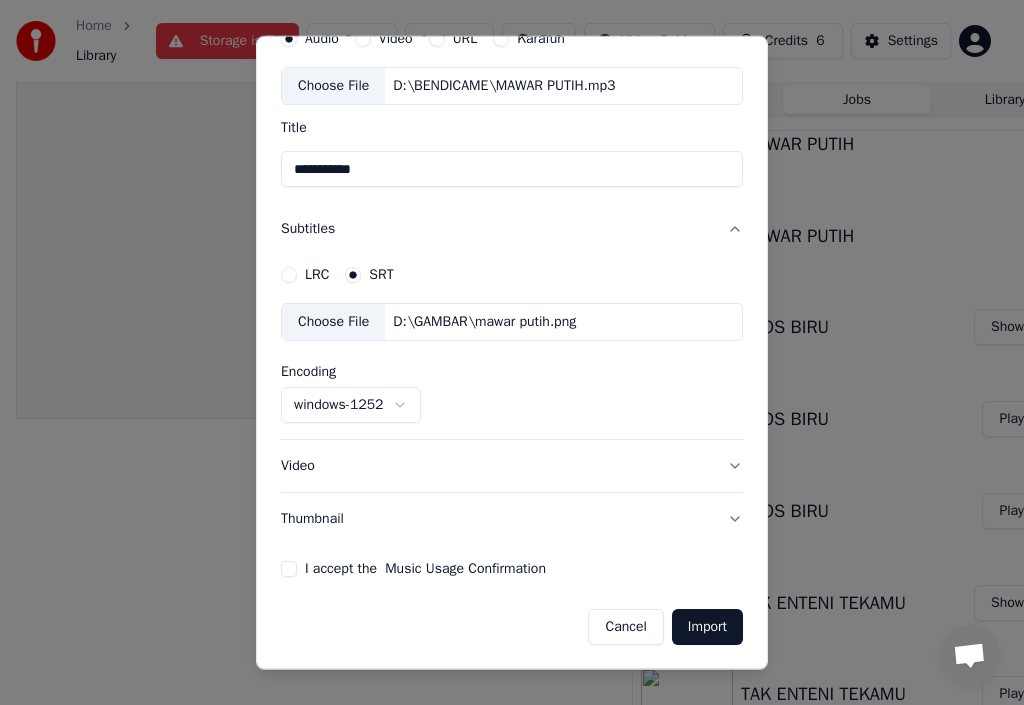 click on "I accept the   Music Usage Confirmation" at bounding box center [512, 569] 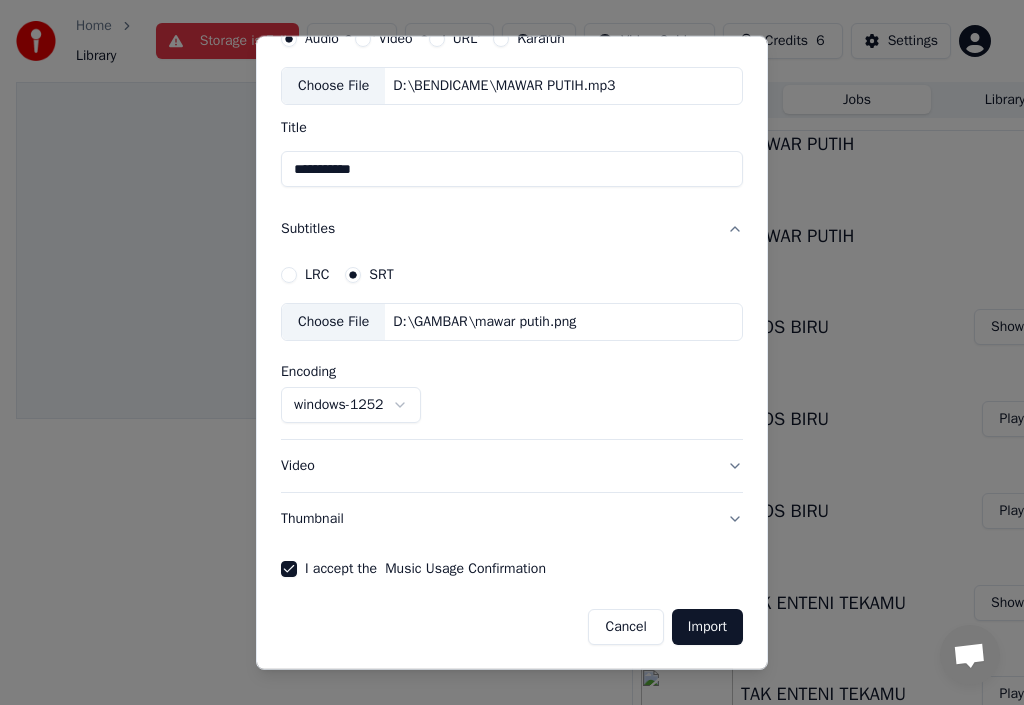 click on "Import" at bounding box center (707, 627) 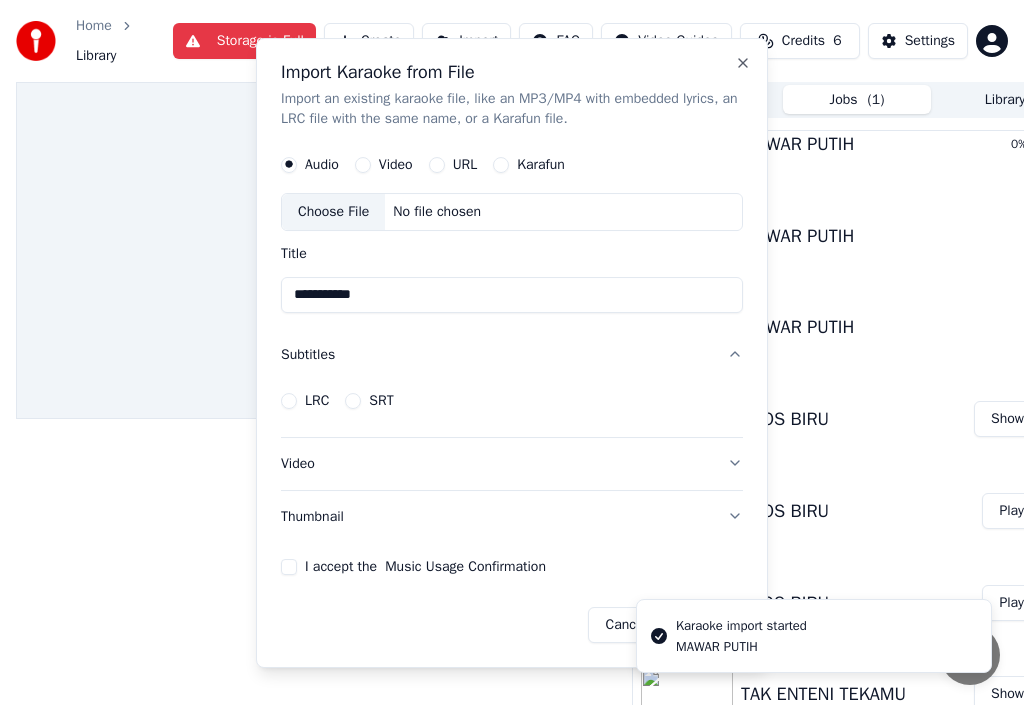 type 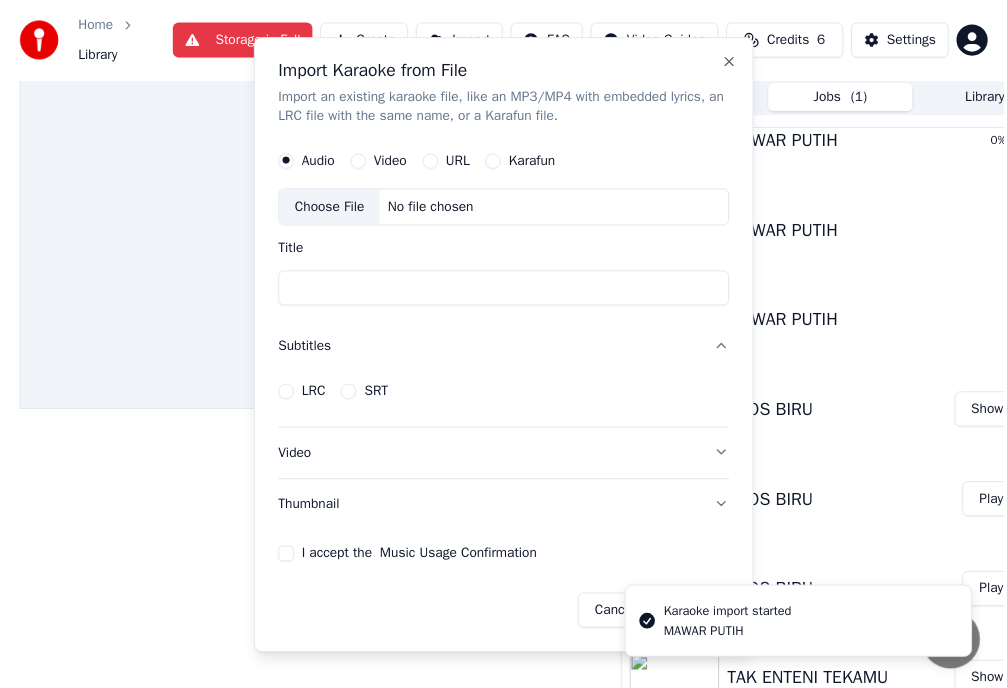 scroll, scrollTop: 137, scrollLeft: 0, axis: vertical 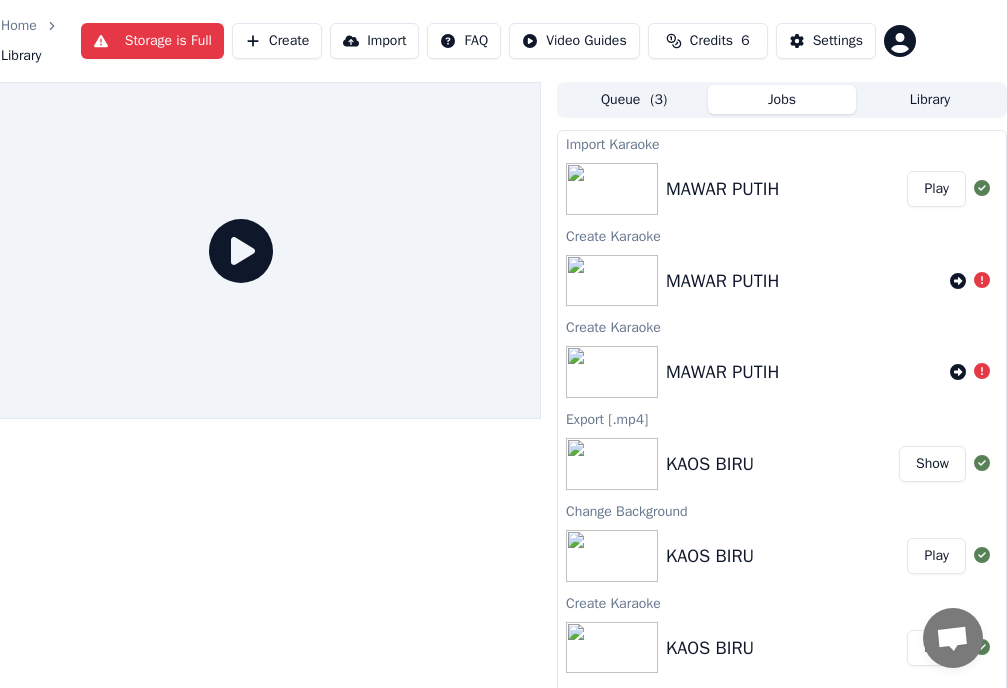 click on "MAWAR PUTIH" at bounding box center [786, 189] 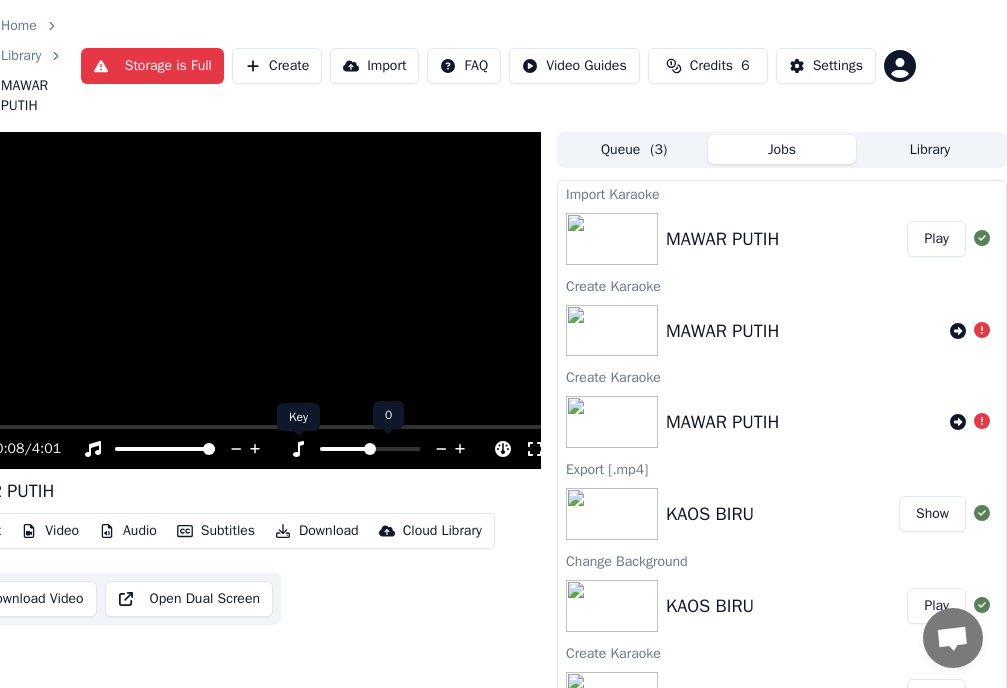 click 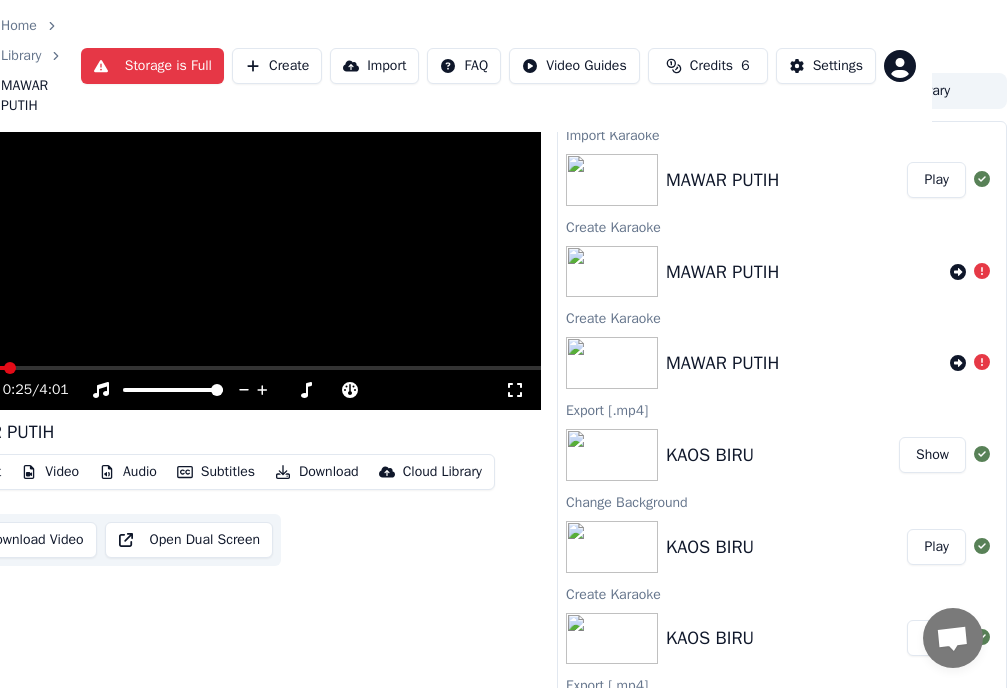 scroll, scrollTop: 91, scrollLeft: 75, axis: both 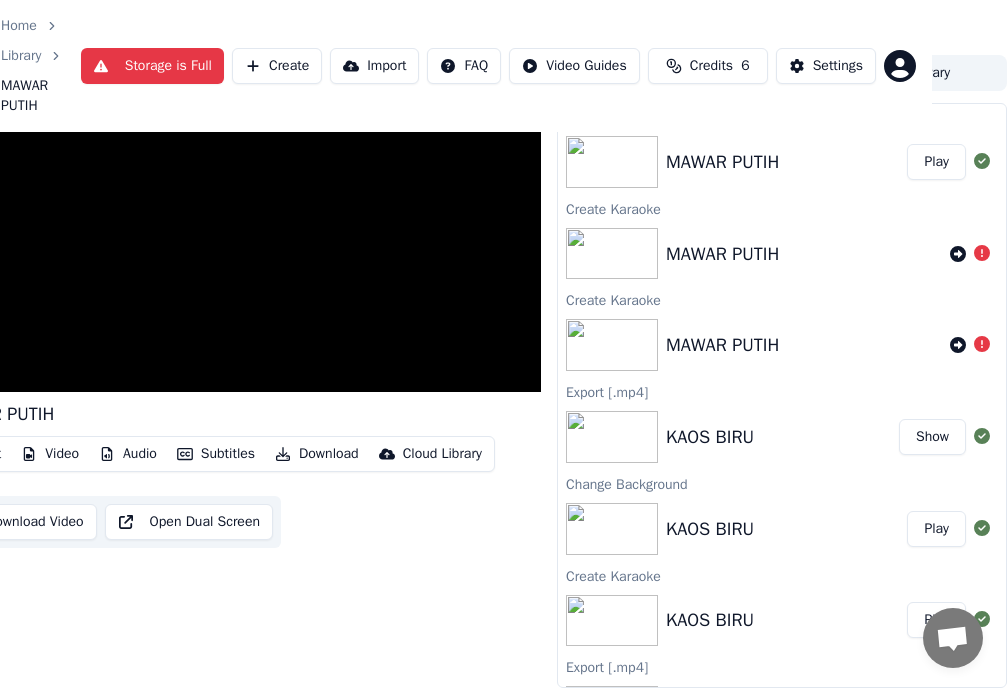 click on "Download Video" at bounding box center (23, 522) 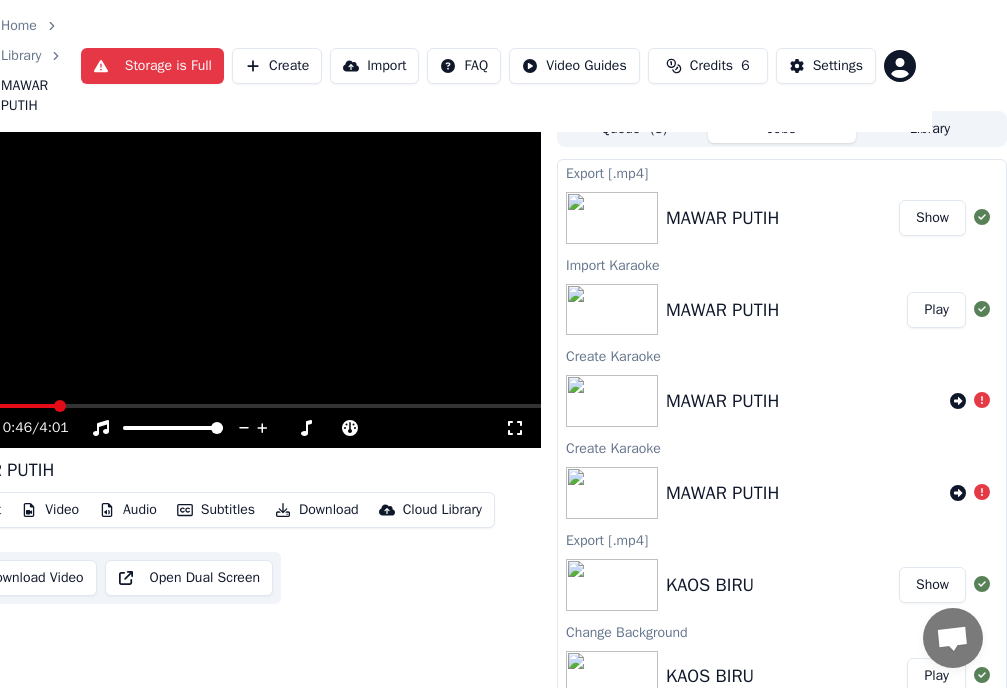 scroll, scrollTop: 0, scrollLeft: 75, axis: horizontal 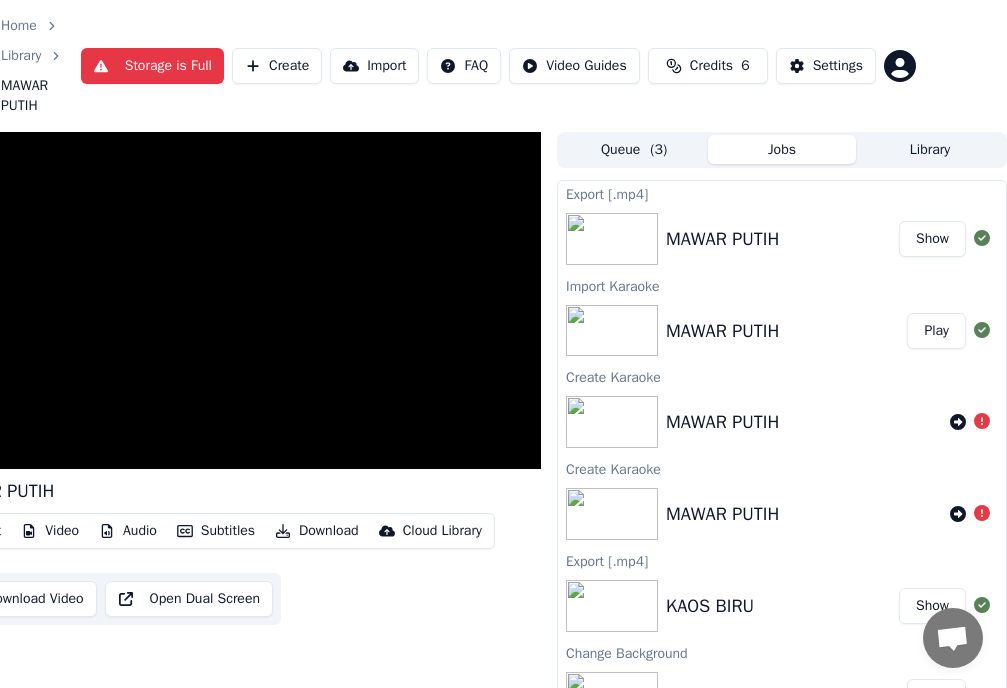 click on "Show" at bounding box center [932, 239] 